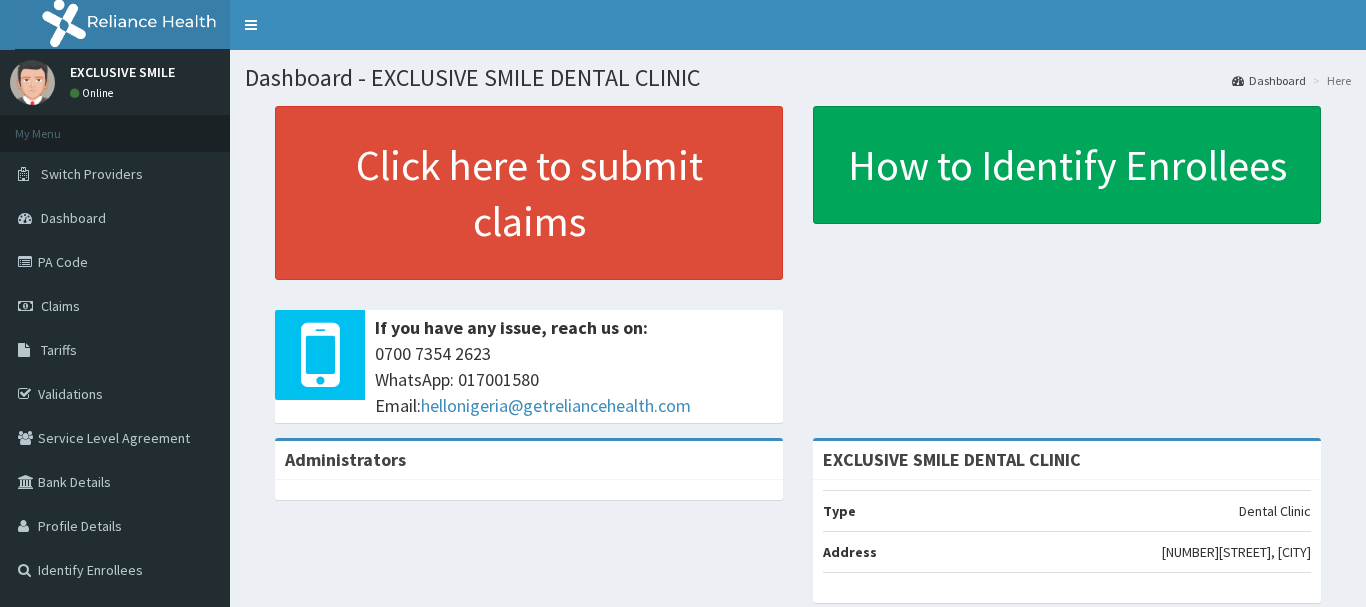 scroll, scrollTop: 0, scrollLeft: 0, axis: both 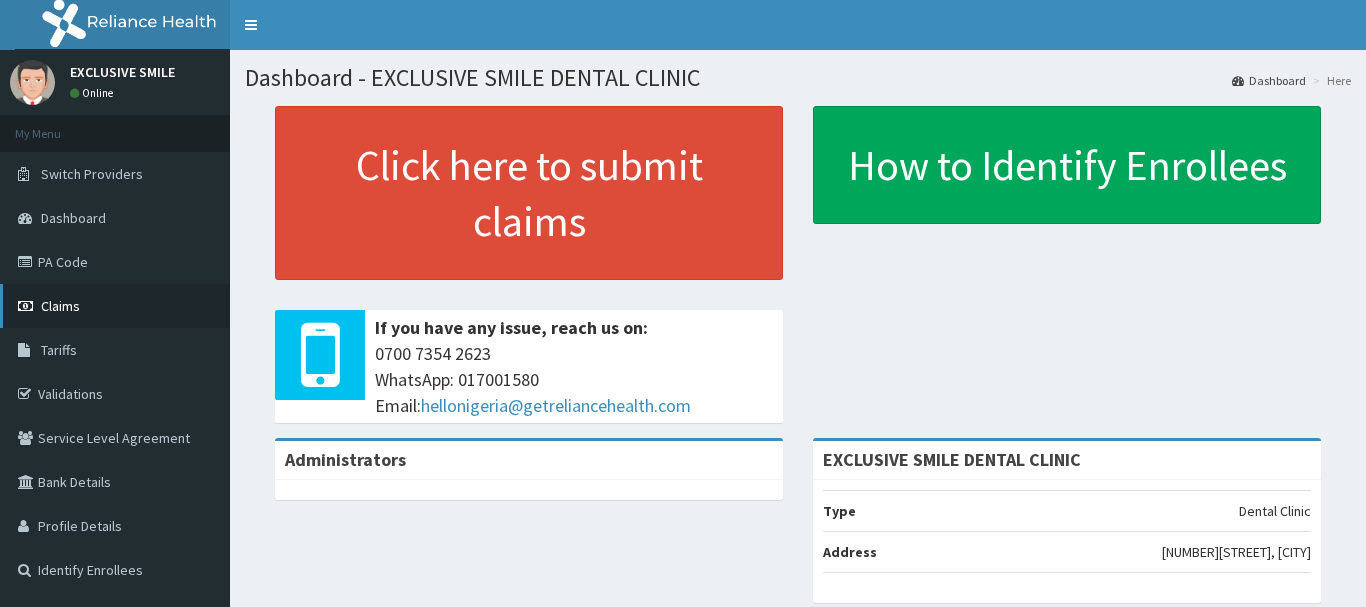 click on "Claims" at bounding box center [115, 306] 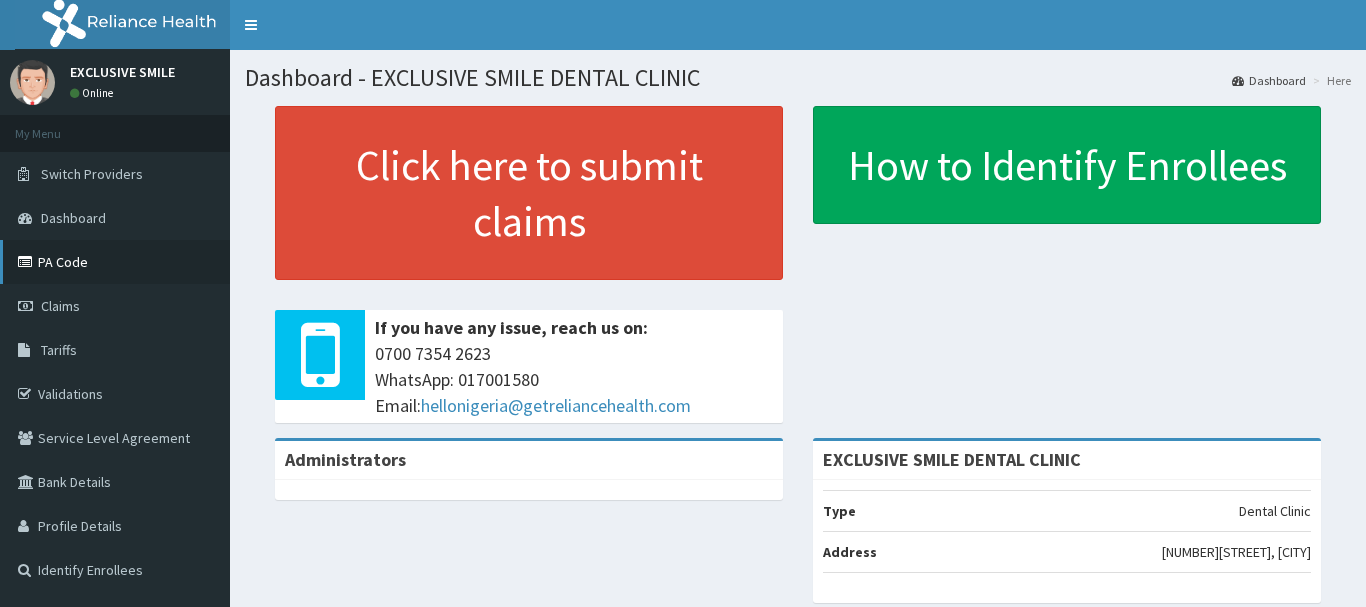 click on "PA Code" at bounding box center (115, 262) 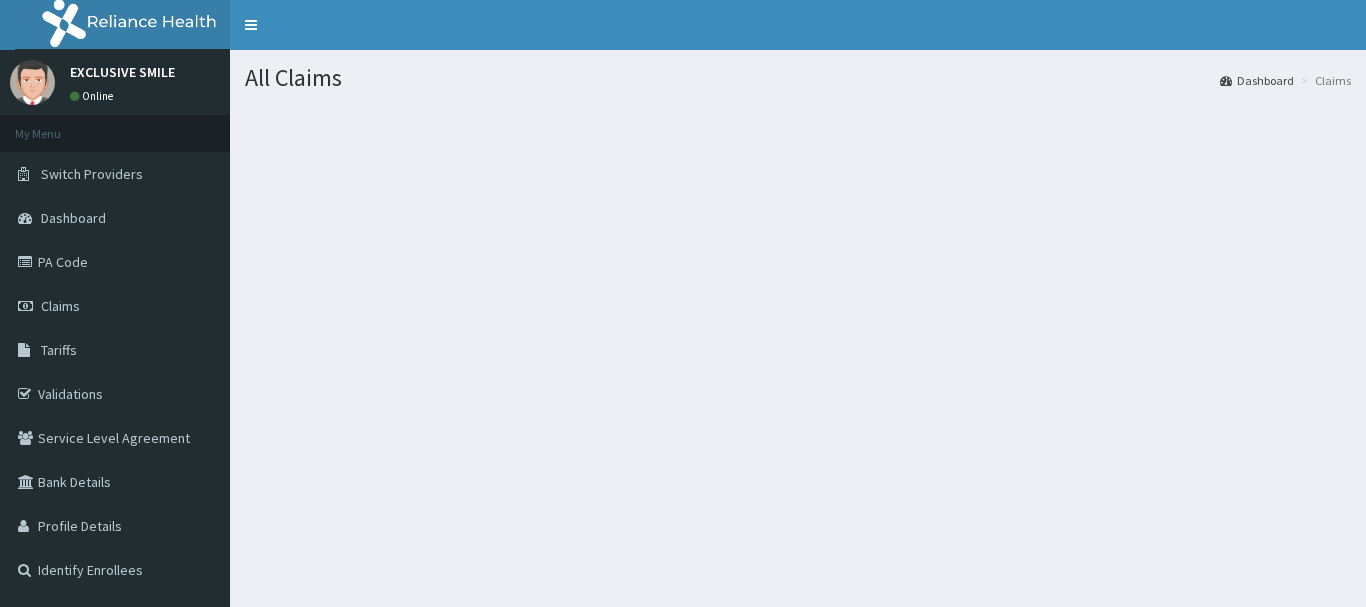 scroll, scrollTop: 0, scrollLeft: 0, axis: both 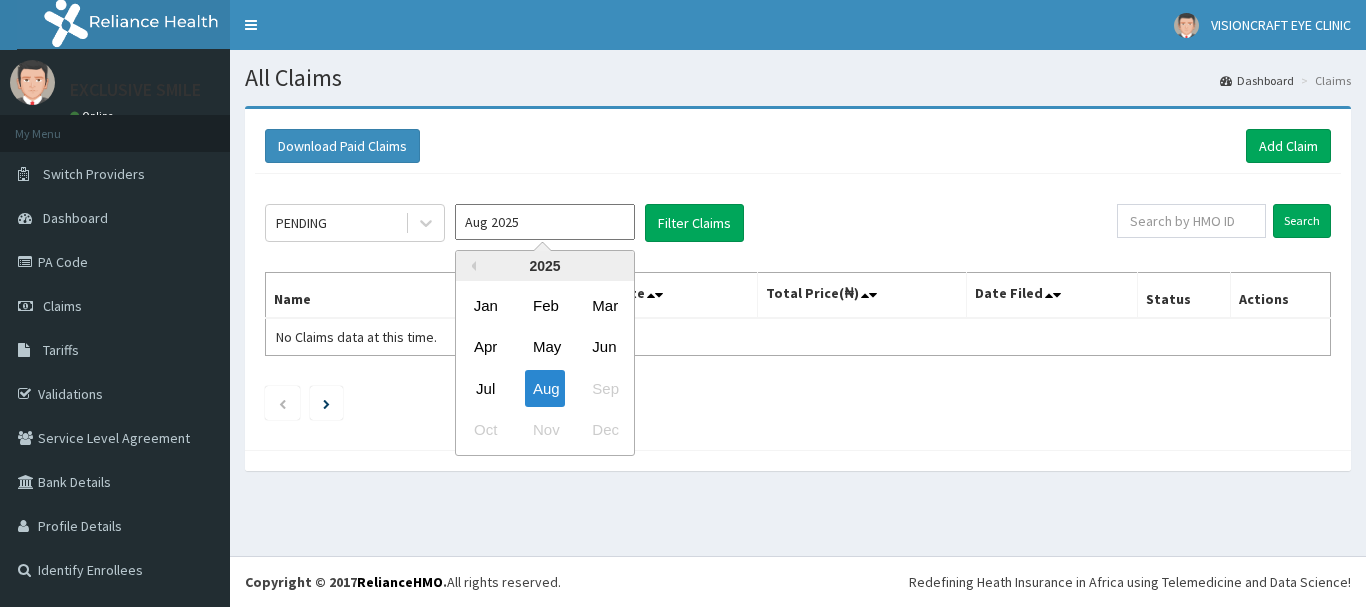 click on "Aug 2025" at bounding box center (545, 222) 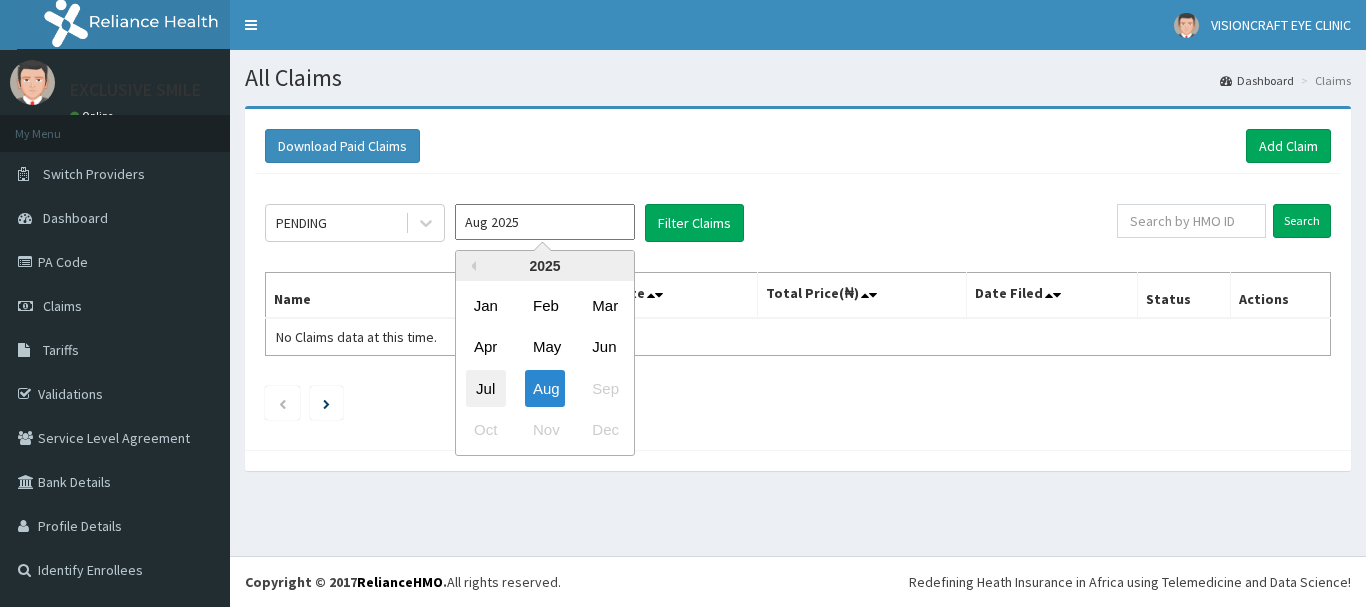 click on "Jul" at bounding box center (486, 388) 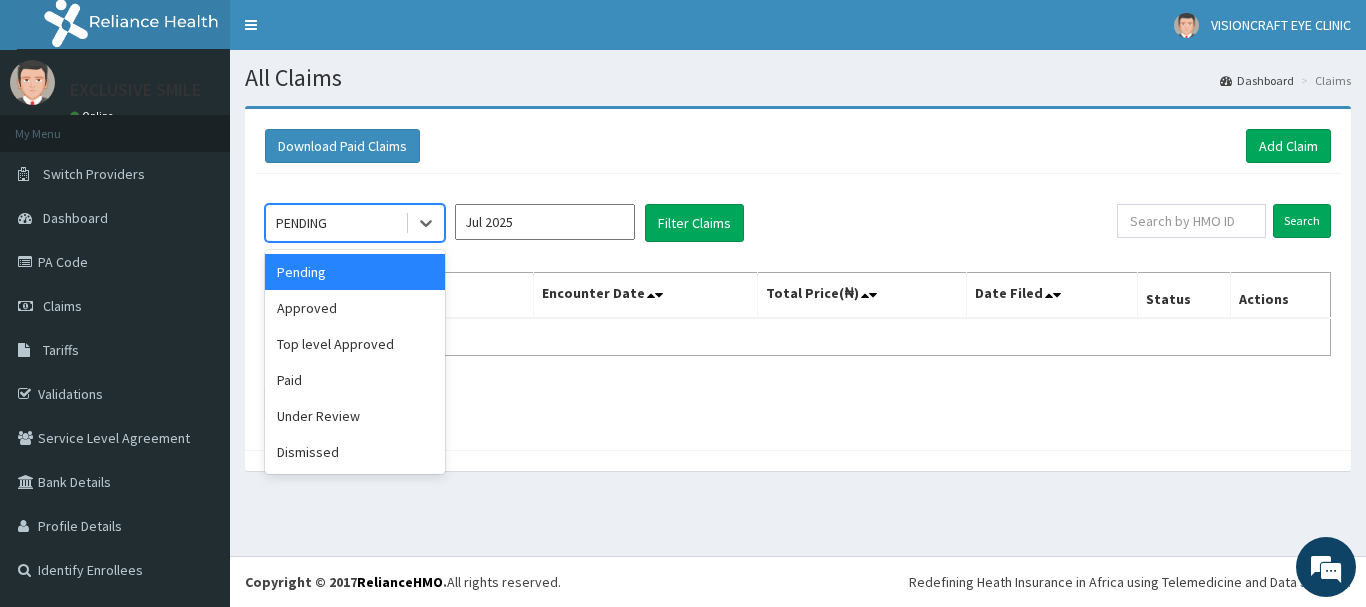 click on "PENDING" at bounding box center (335, 223) 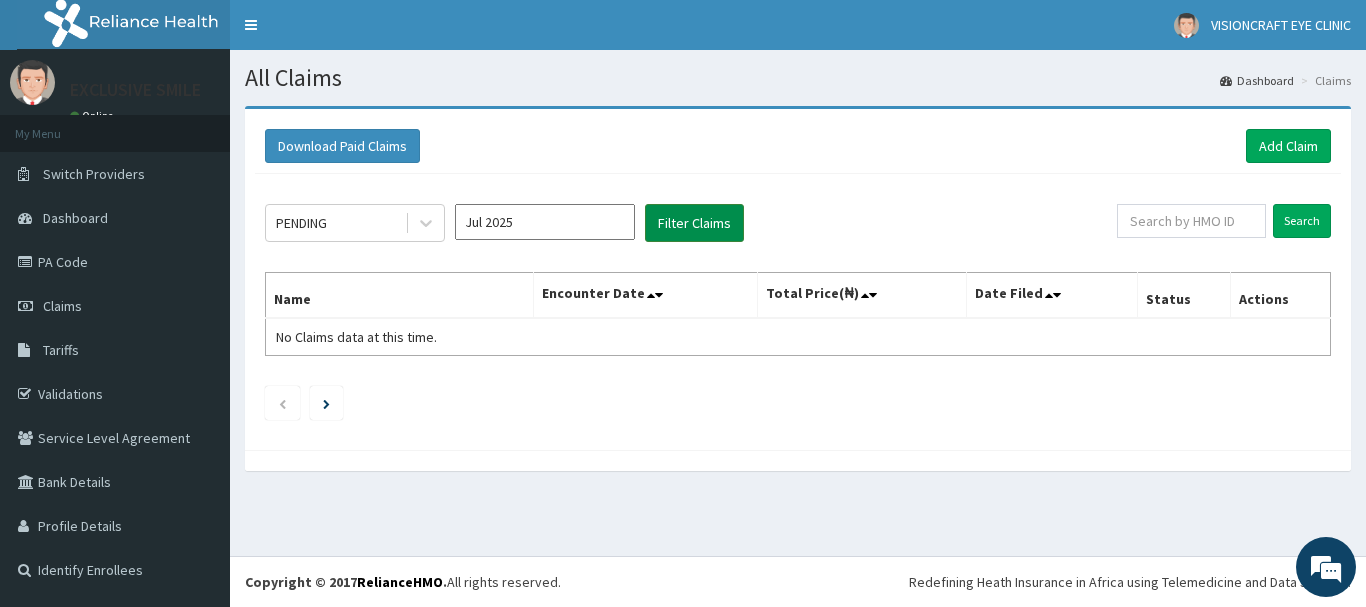 click on "Filter Claims" at bounding box center (694, 223) 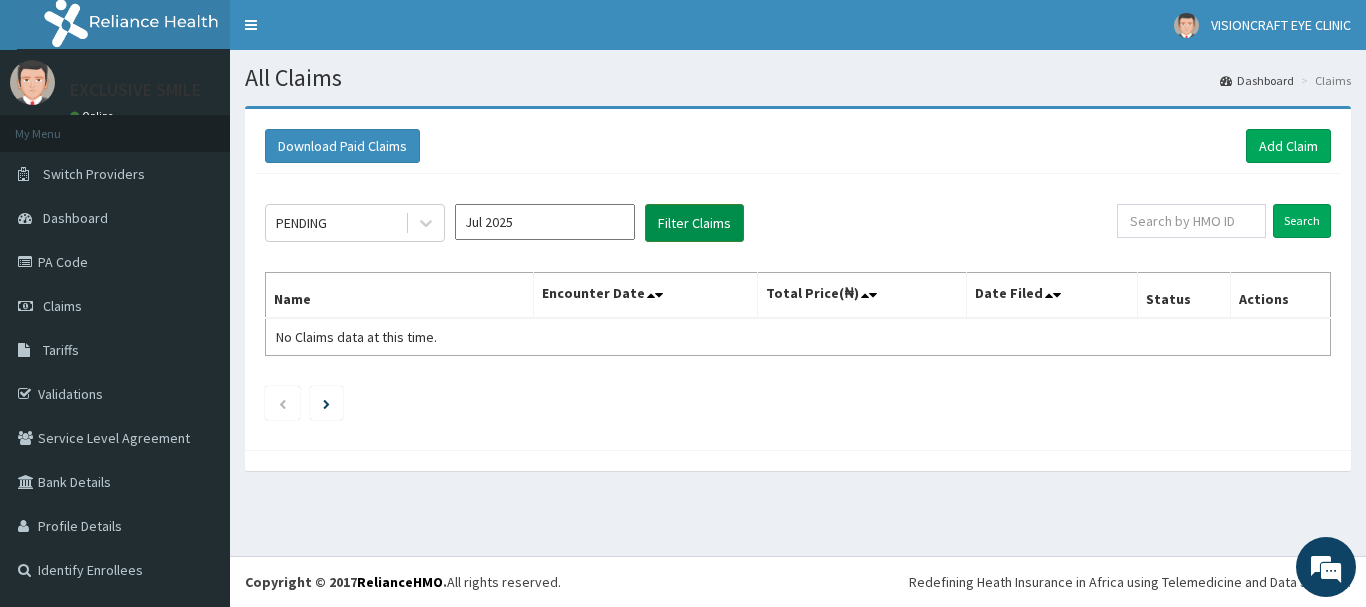 click on "Filter Claims" at bounding box center (694, 223) 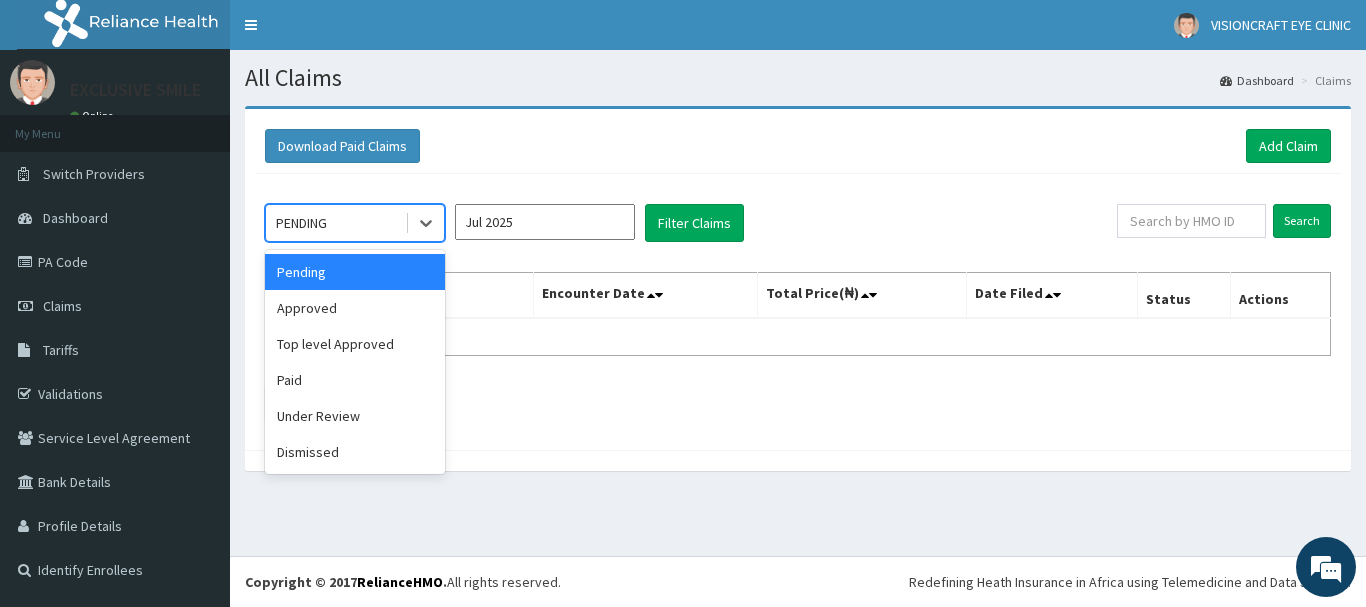 click on "PENDING" at bounding box center [335, 223] 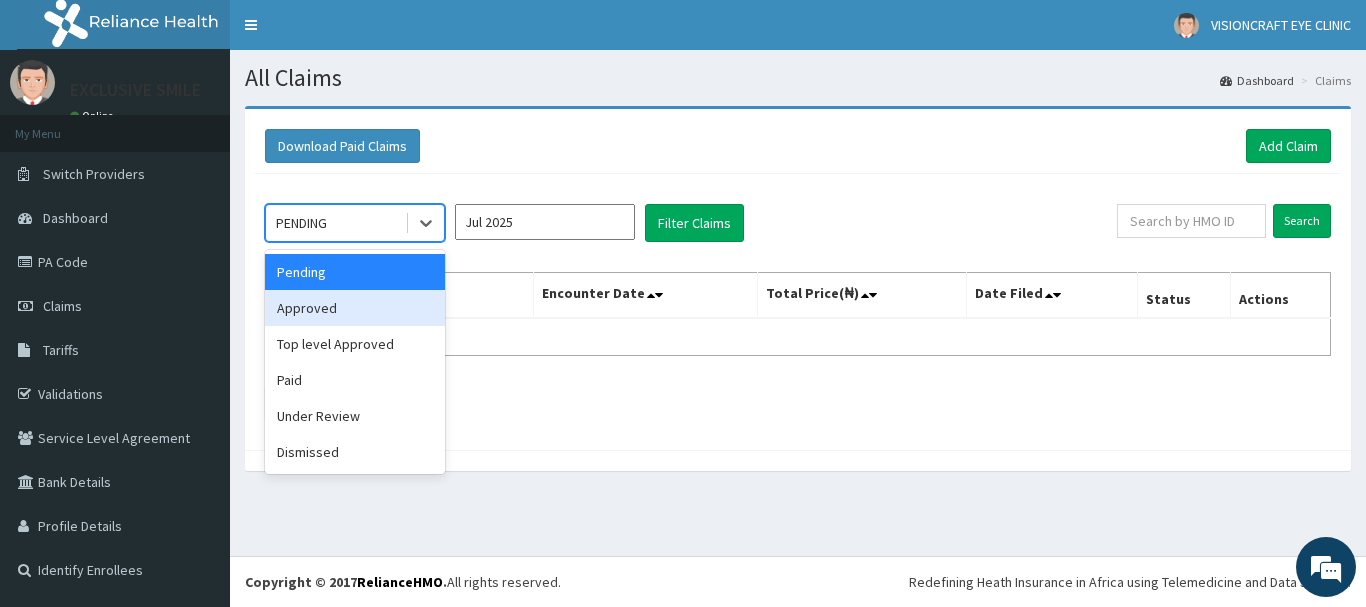 click on "Approved" at bounding box center [355, 308] 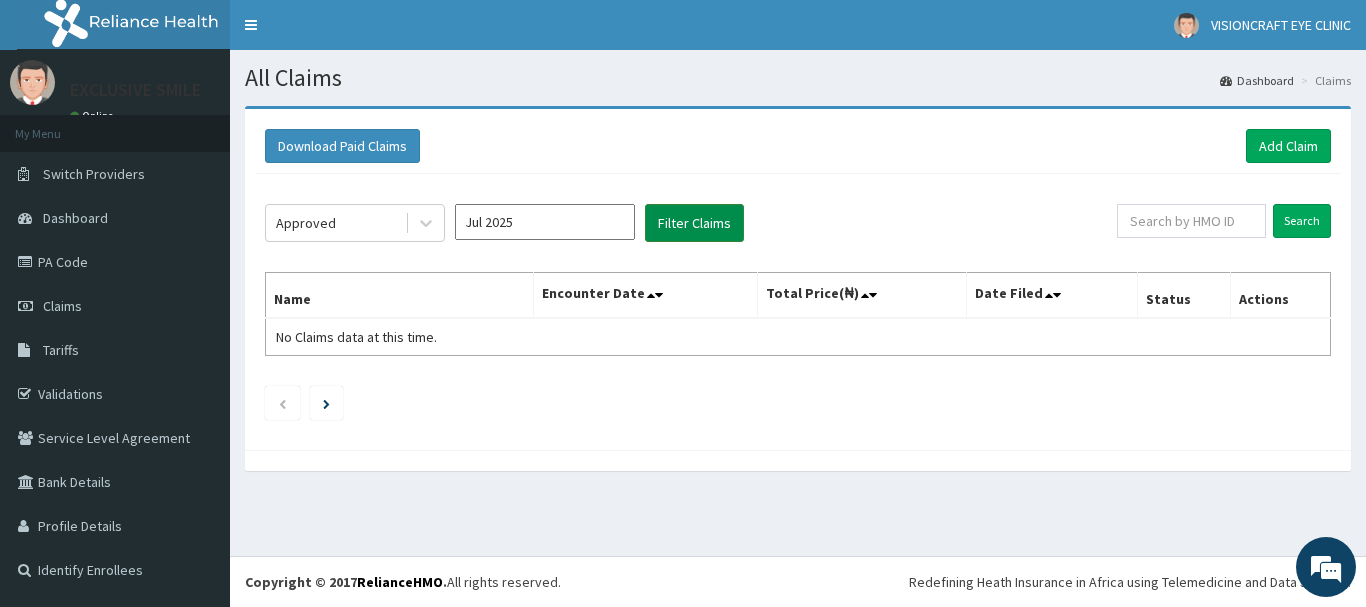 click on "Filter Claims" at bounding box center [694, 223] 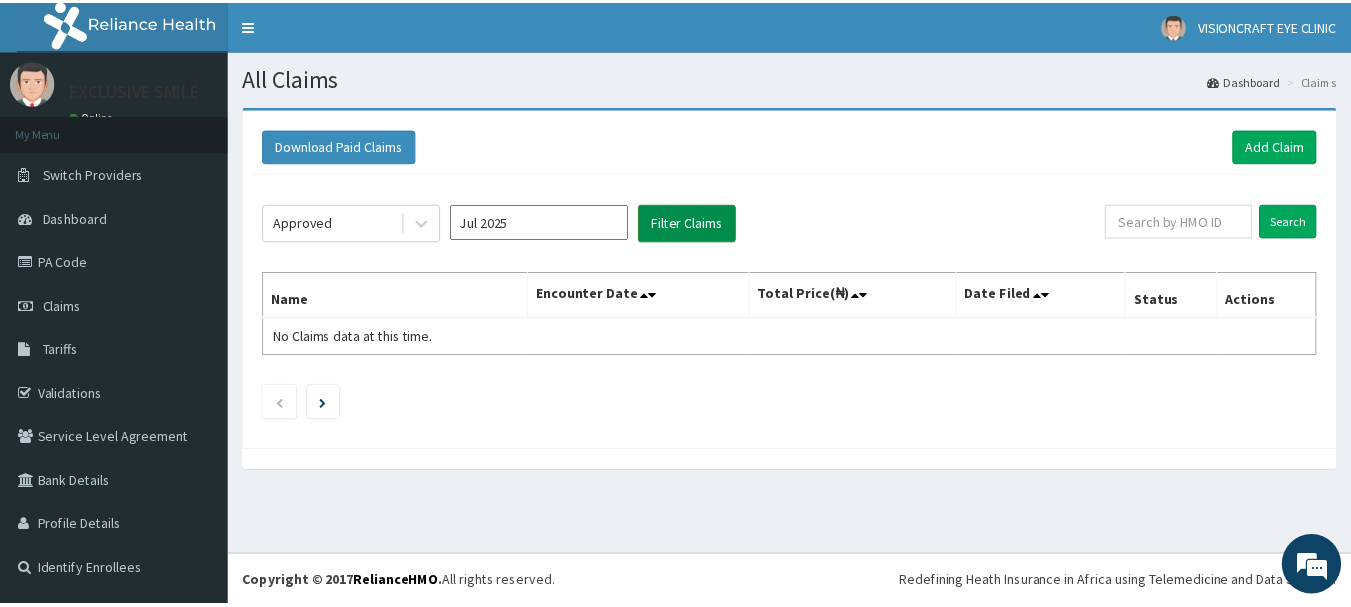 scroll, scrollTop: 0, scrollLeft: 0, axis: both 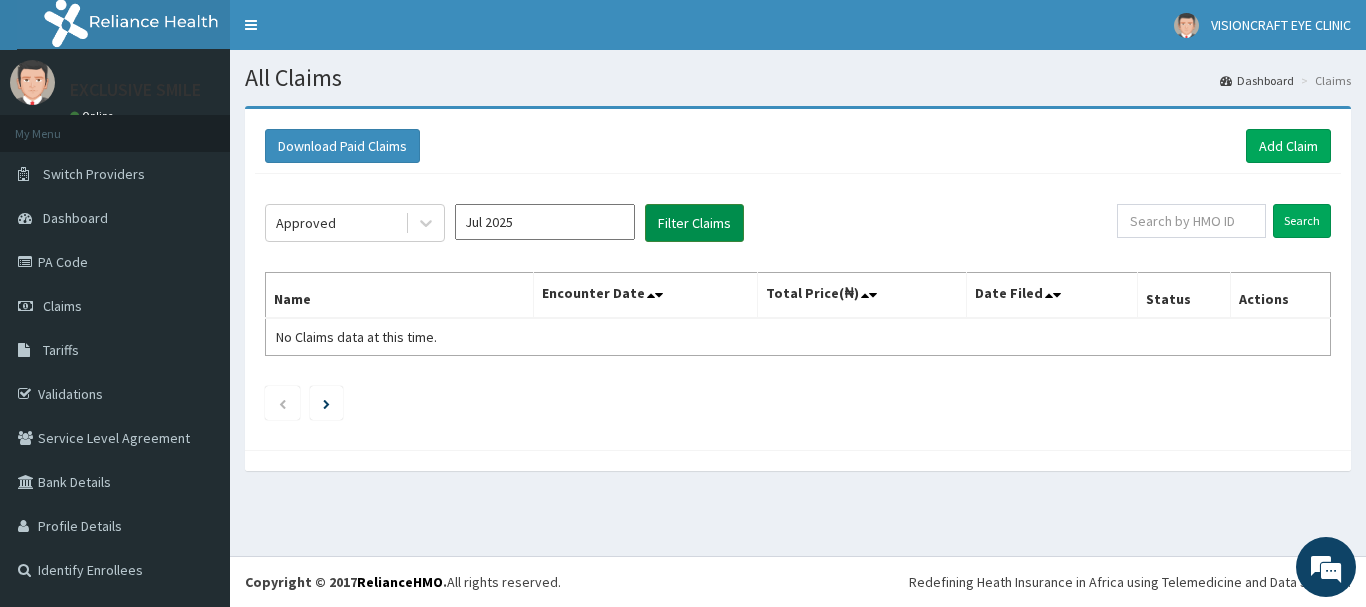 click on "Filter Claims" at bounding box center [694, 223] 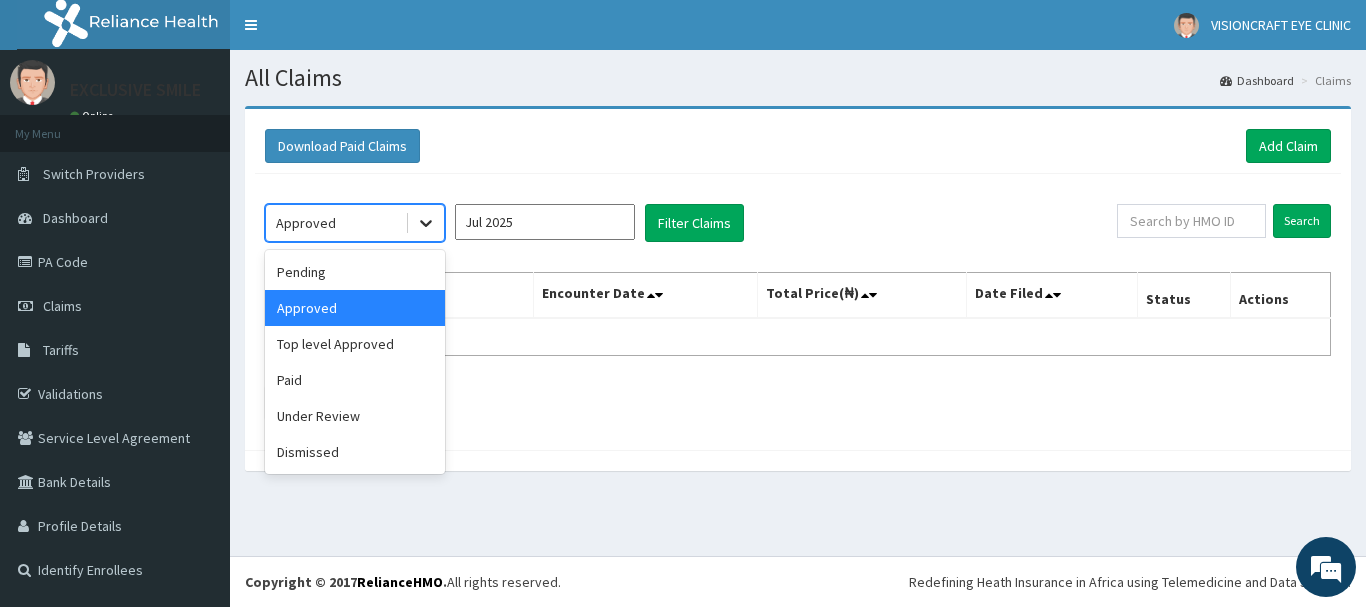 click 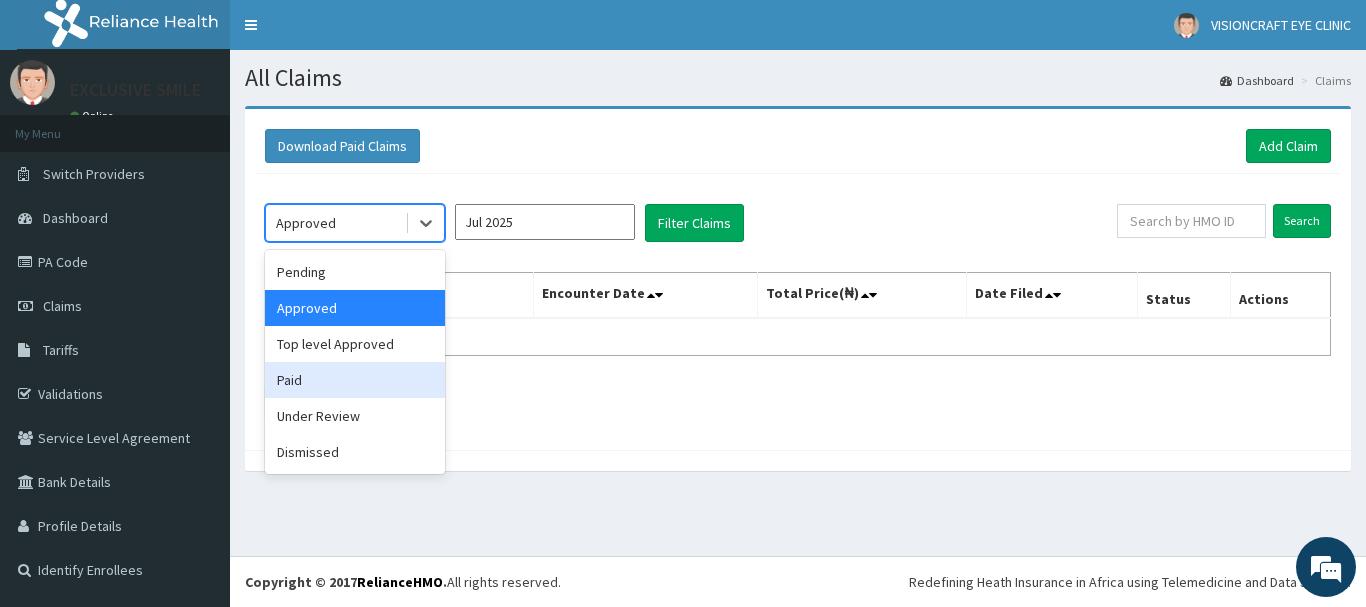 click on "Paid" at bounding box center [355, 380] 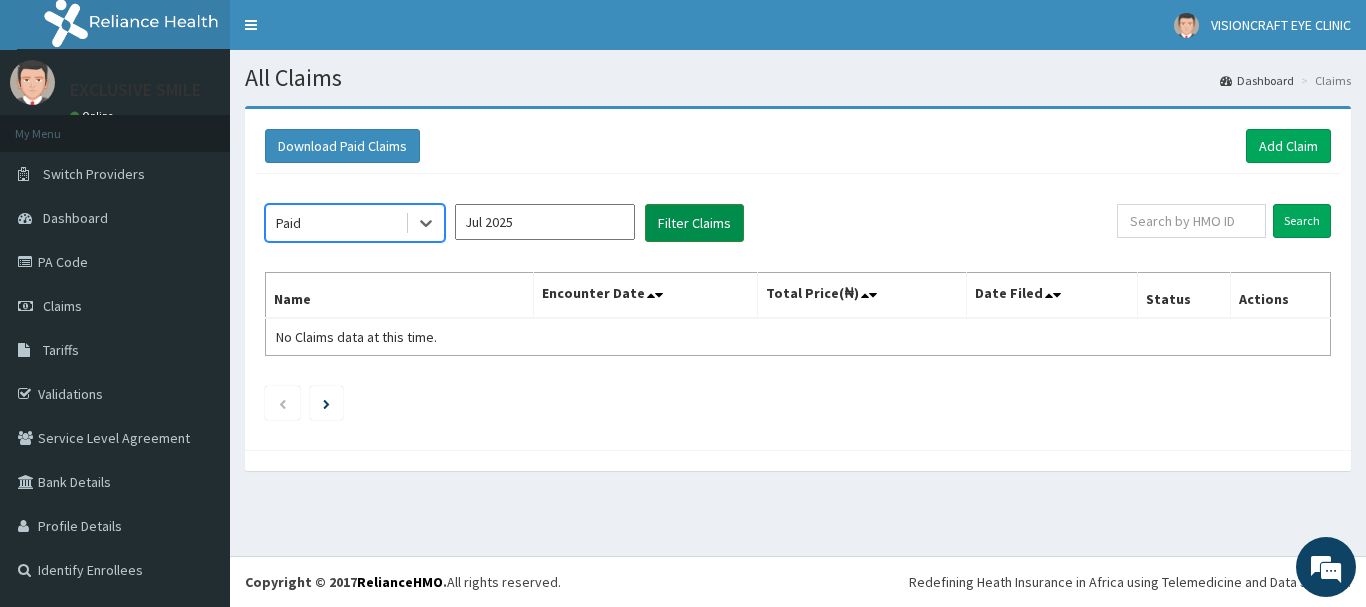 click on "Filter Claims" at bounding box center [694, 223] 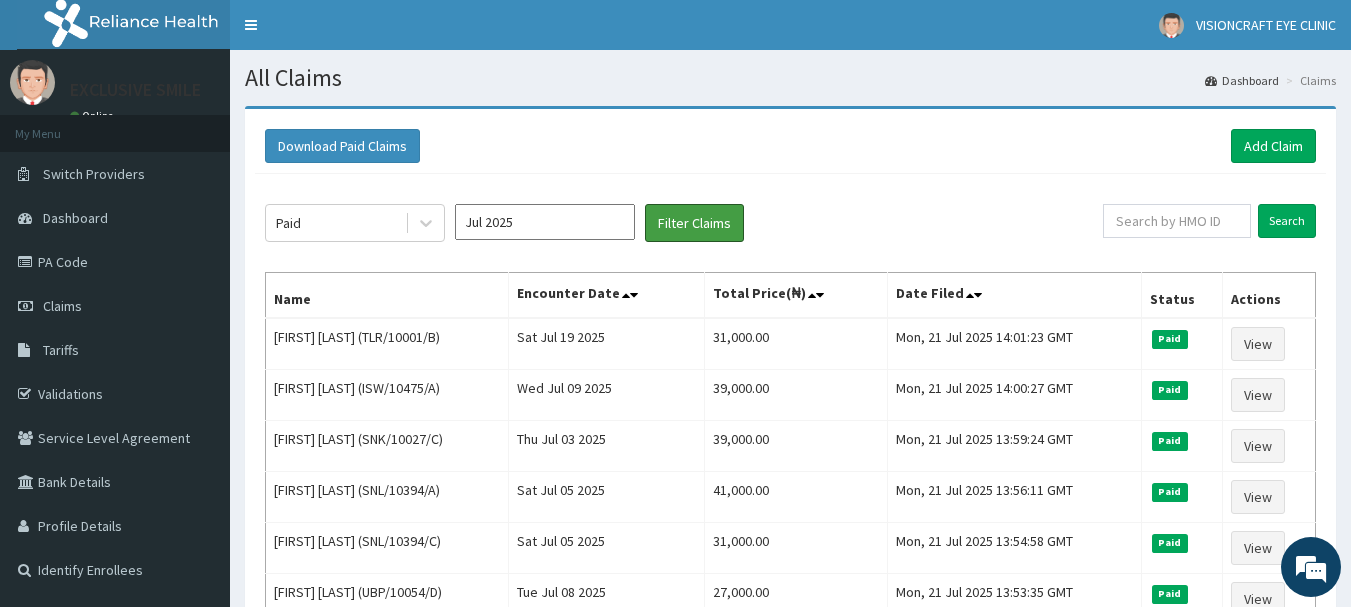 scroll, scrollTop: 474, scrollLeft: 0, axis: vertical 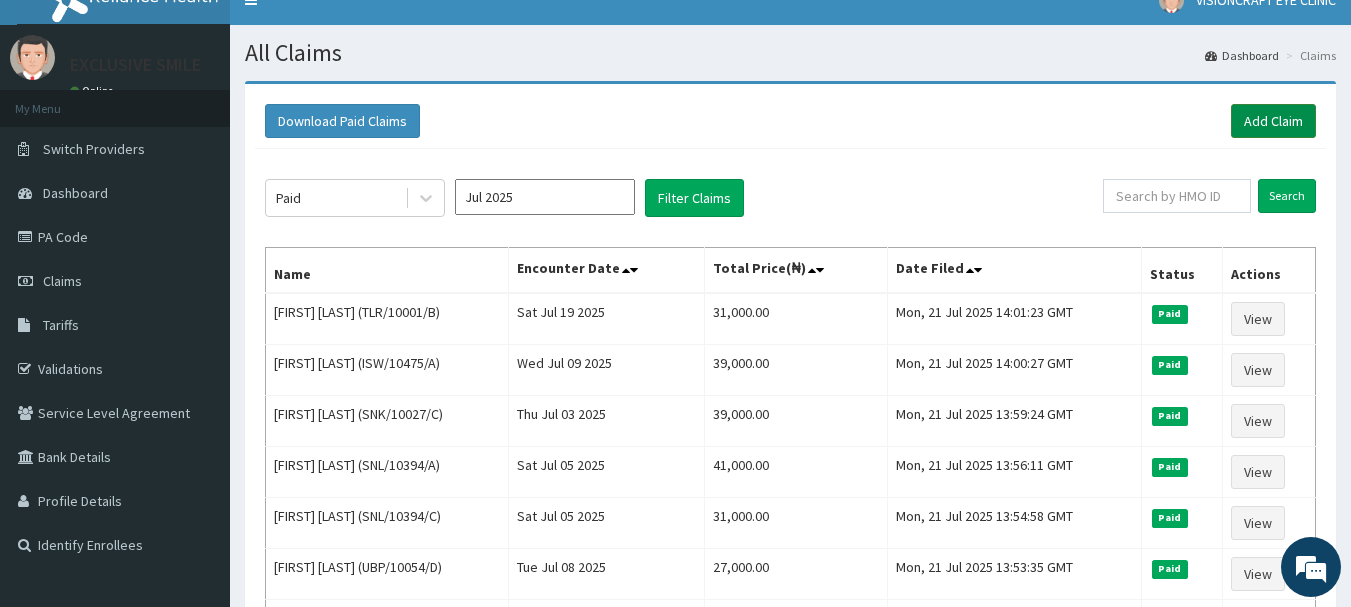 click on "Add Claim" at bounding box center (1273, 121) 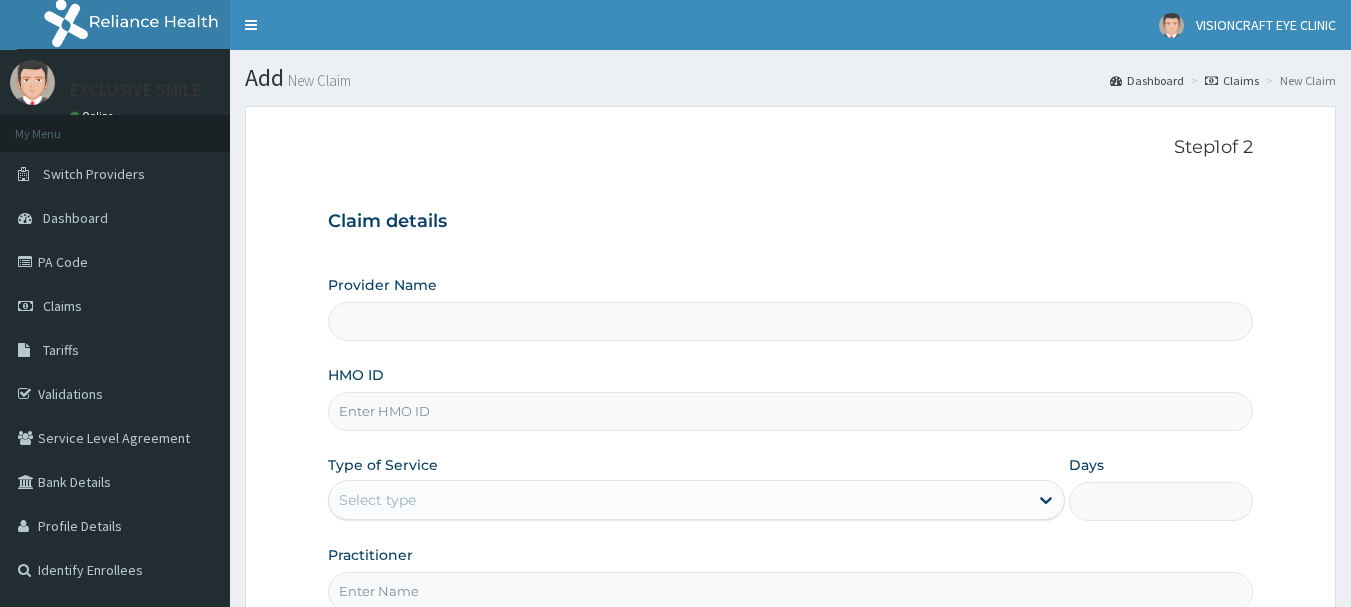 scroll, scrollTop: 0, scrollLeft: 0, axis: both 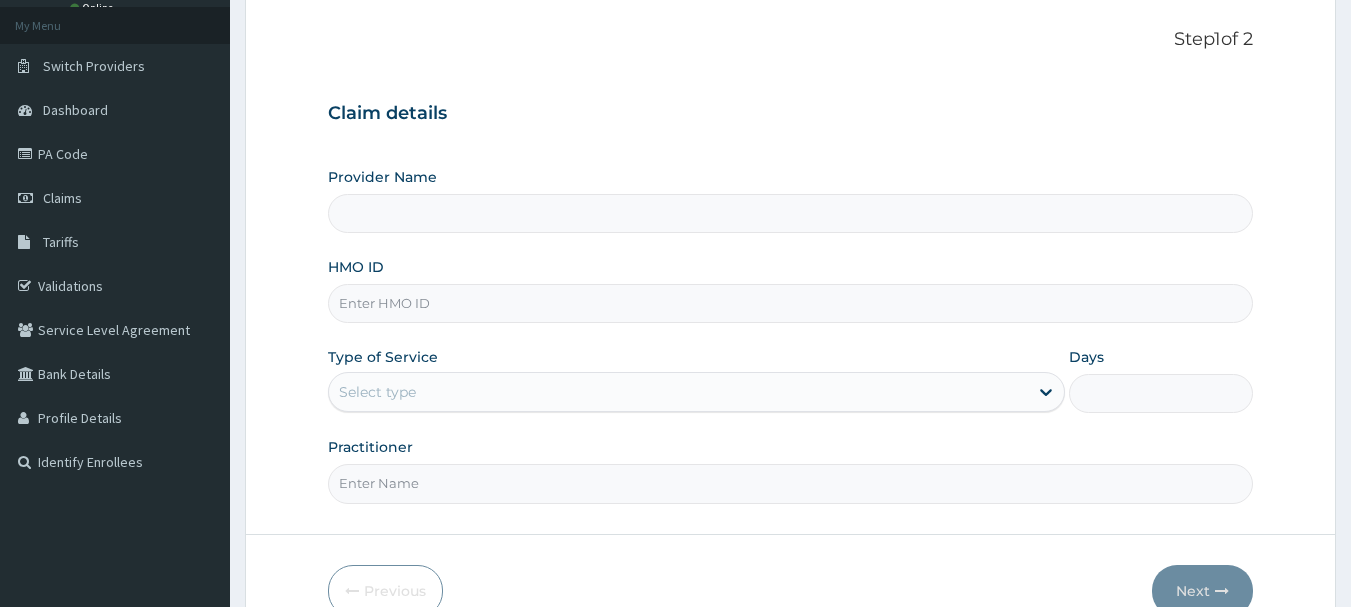 type on "EXCLUSIVE SMILE DENTAL CLINIC" 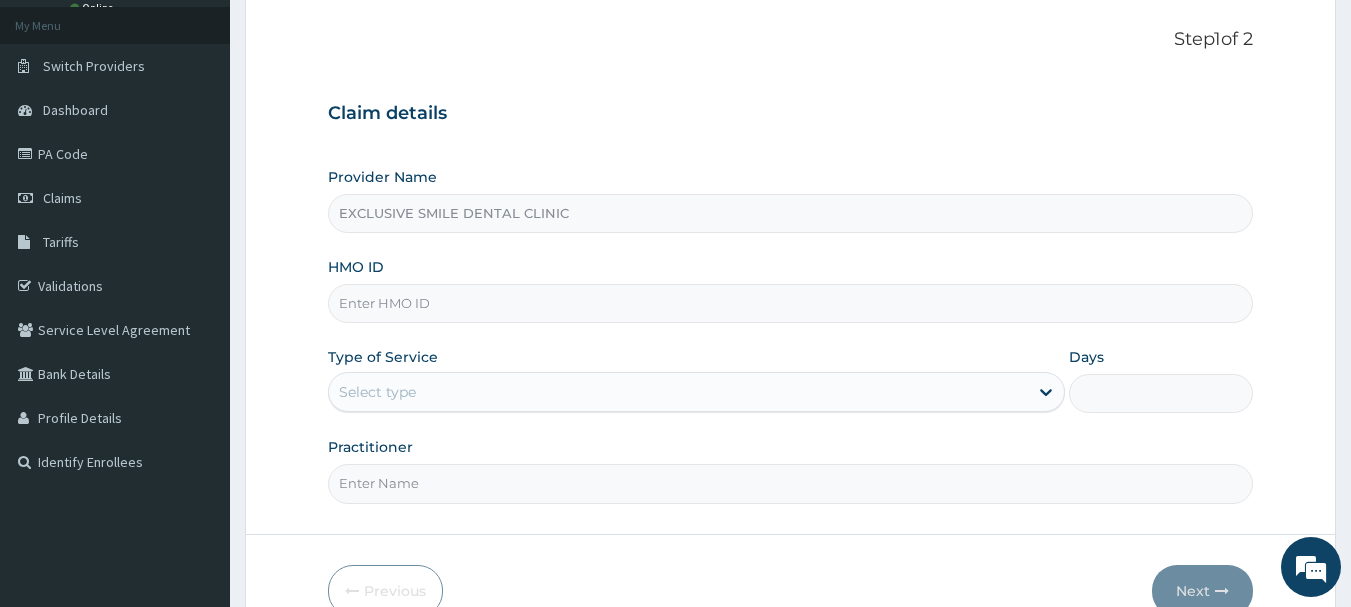 scroll, scrollTop: 0, scrollLeft: 0, axis: both 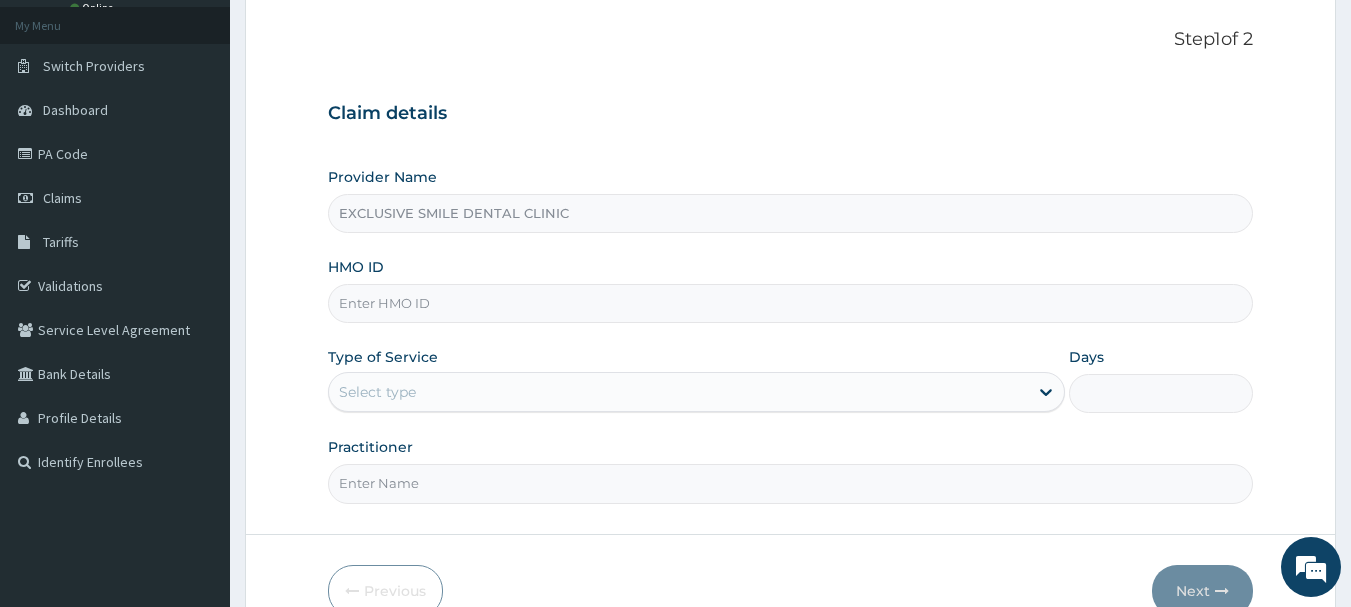 click on "HMO ID" at bounding box center [791, 303] 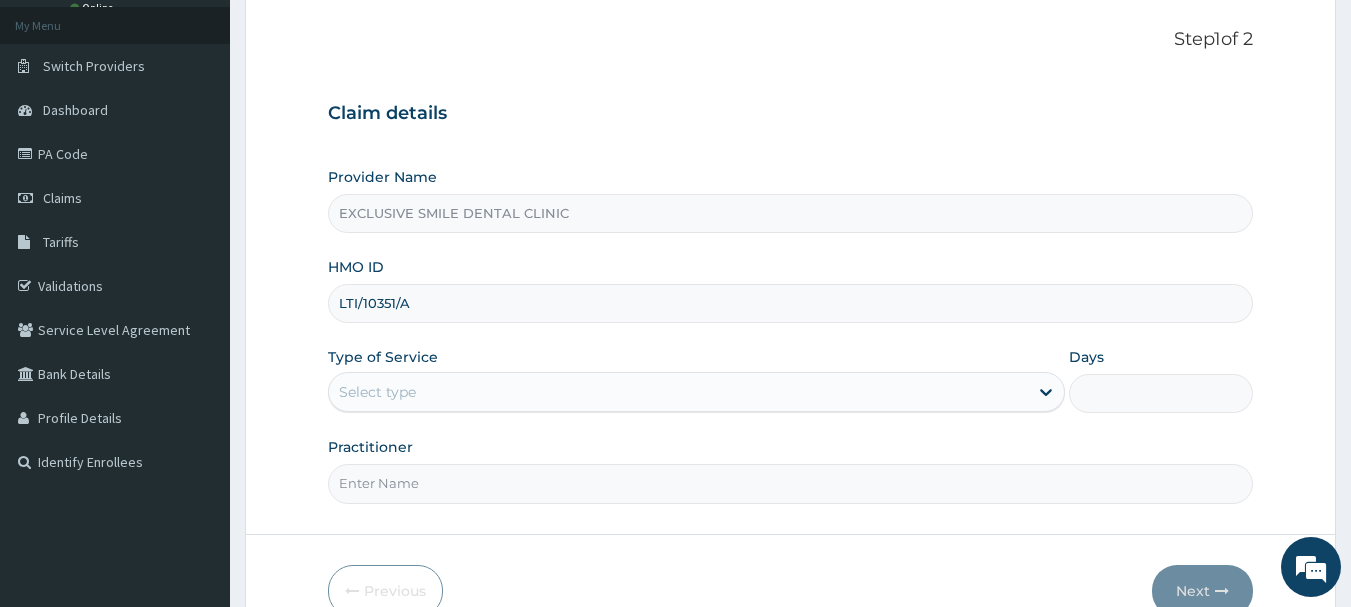 type on "LTI/10351/A" 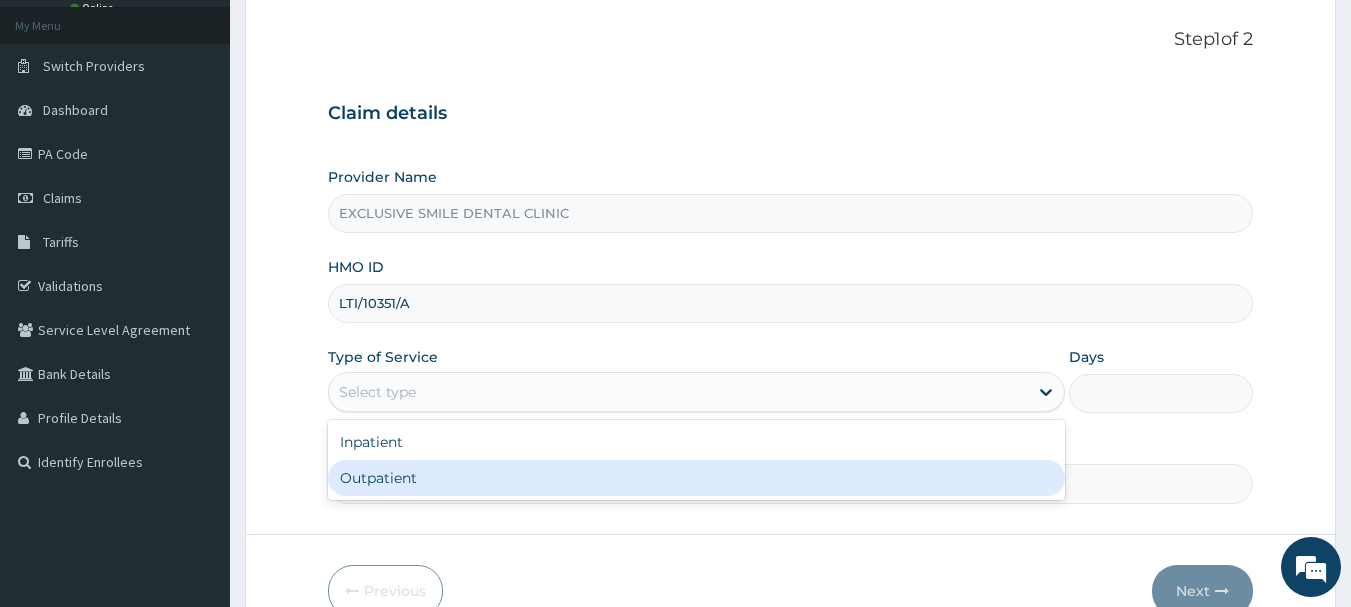 drag, startPoint x: 627, startPoint y: 396, endPoint x: 558, endPoint y: 491, distance: 117.413795 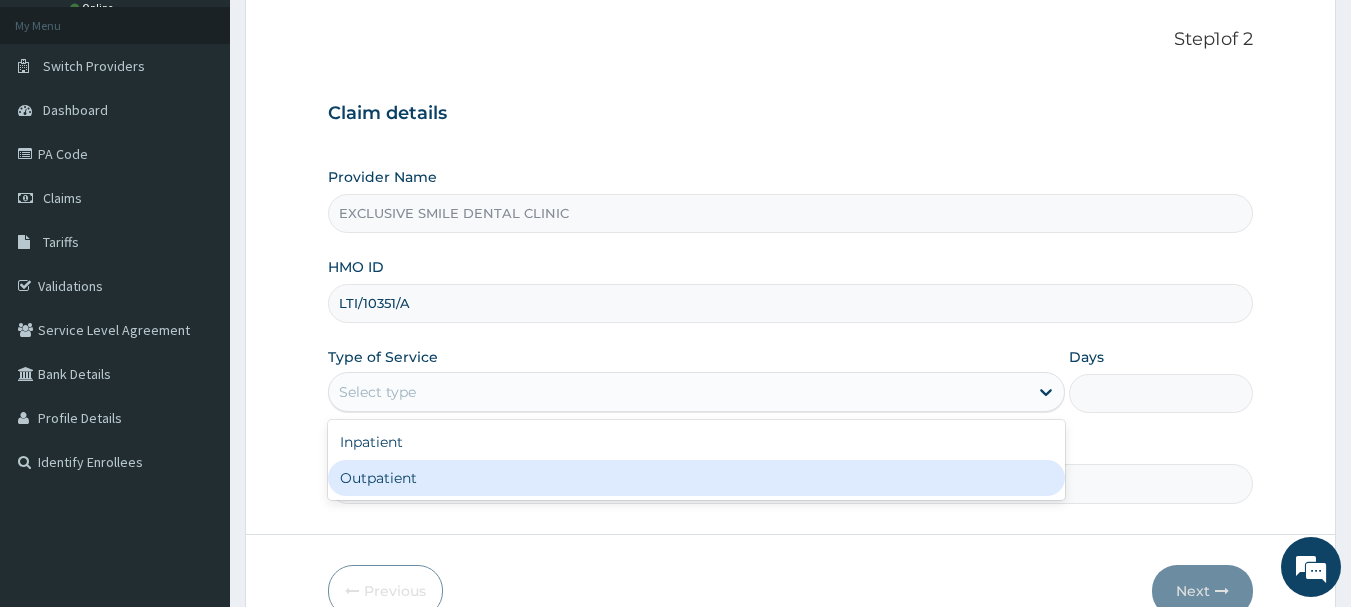 click on "option Outpatient focused, 2 of 2. 2 results available. Use Up and Down to choose options, press Enter to select the currently focused option, press Escape to exit the menu, press Tab to select the option and exit the menu. Select type Inpatient Outpatient" at bounding box center (696, 392) 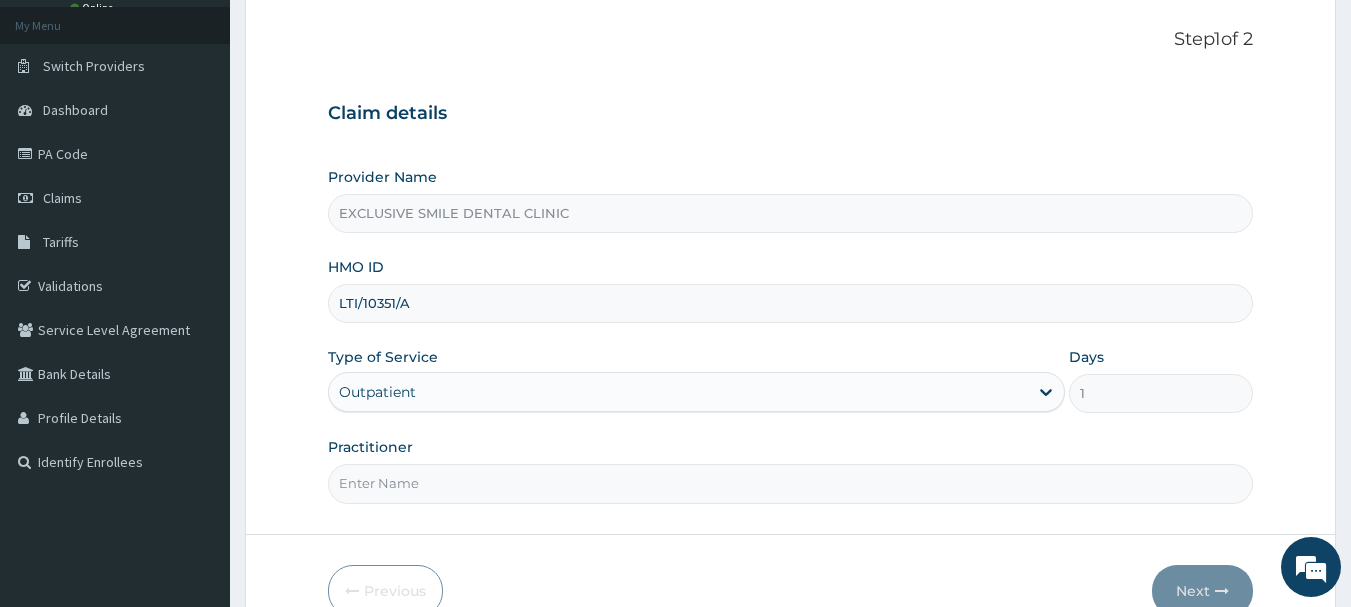 click on "Practitioner" at bounding box center [791, 483] 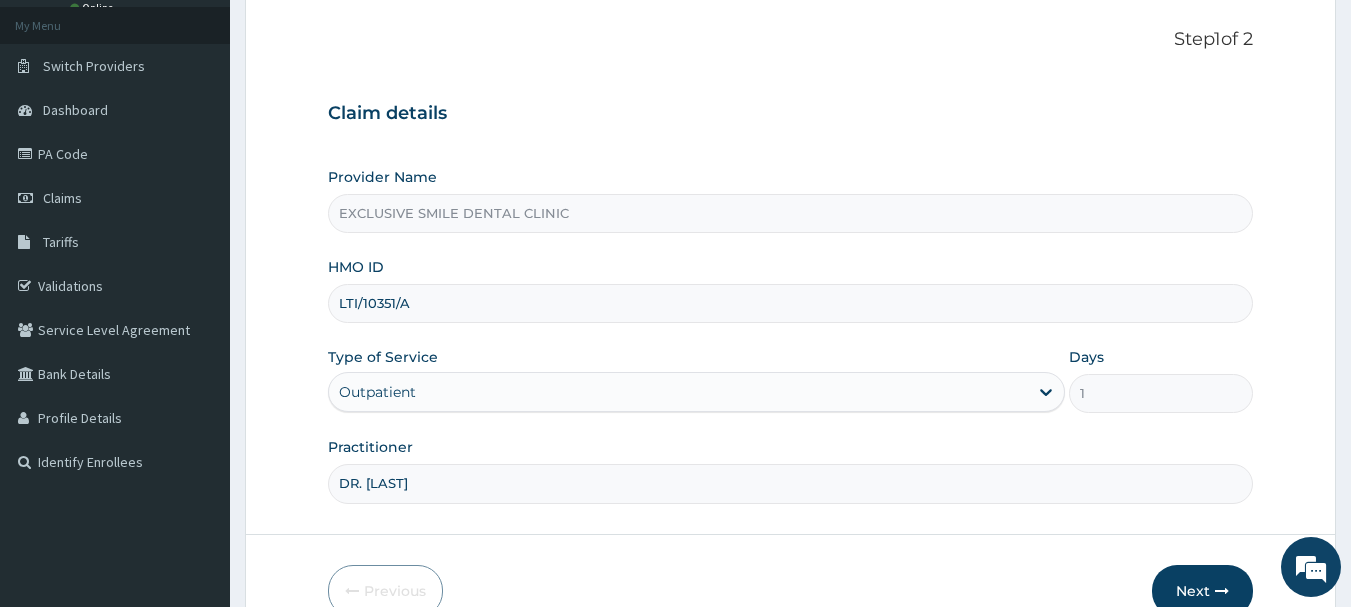 type on "DR. [LAST]" 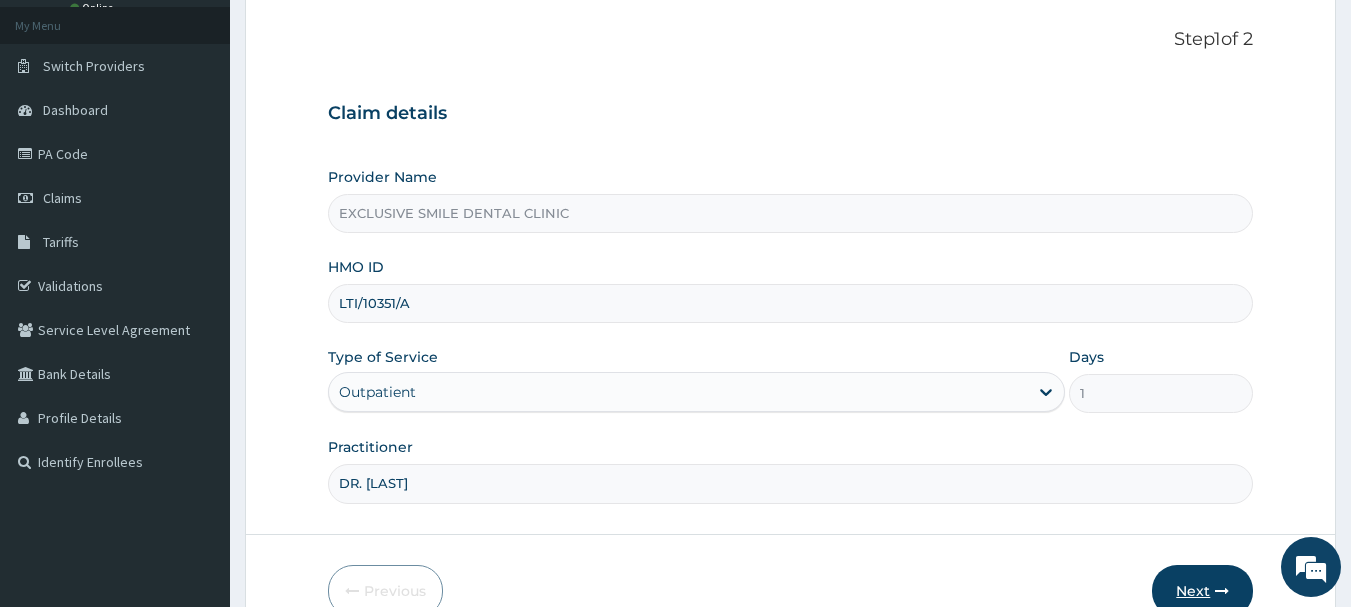 click on "Next" at bounding box center [1202, 591] 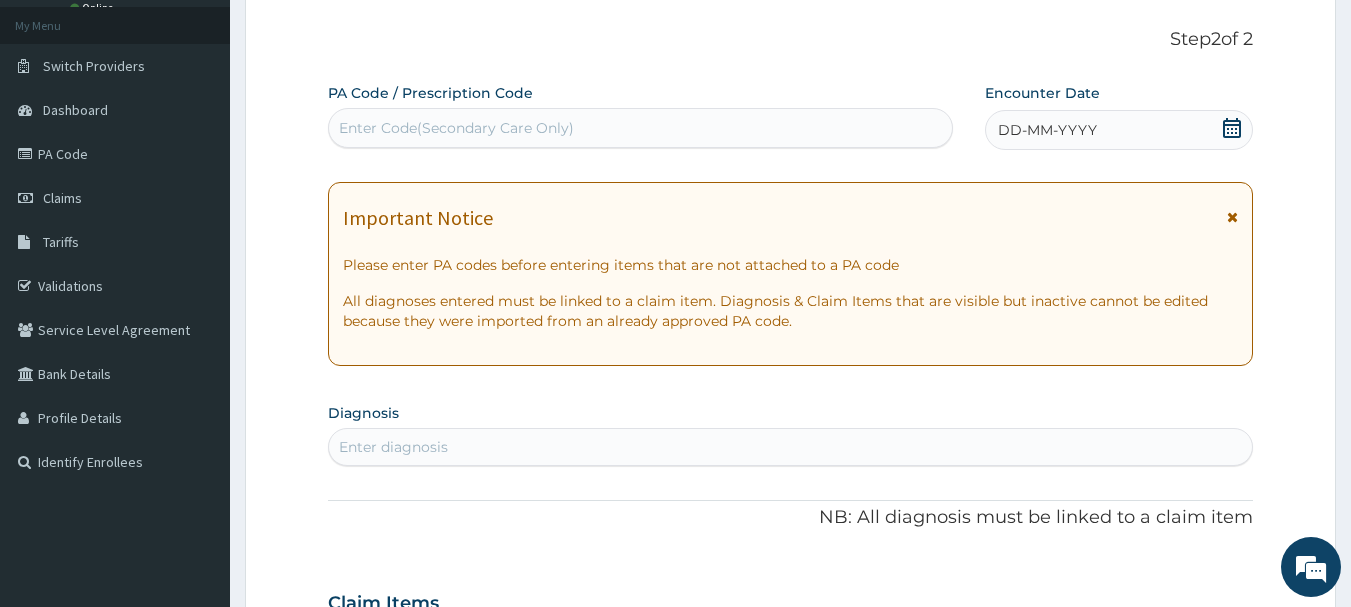 click on "Enter Code(Secondary Care Only)" at bounding box center (456, 128) 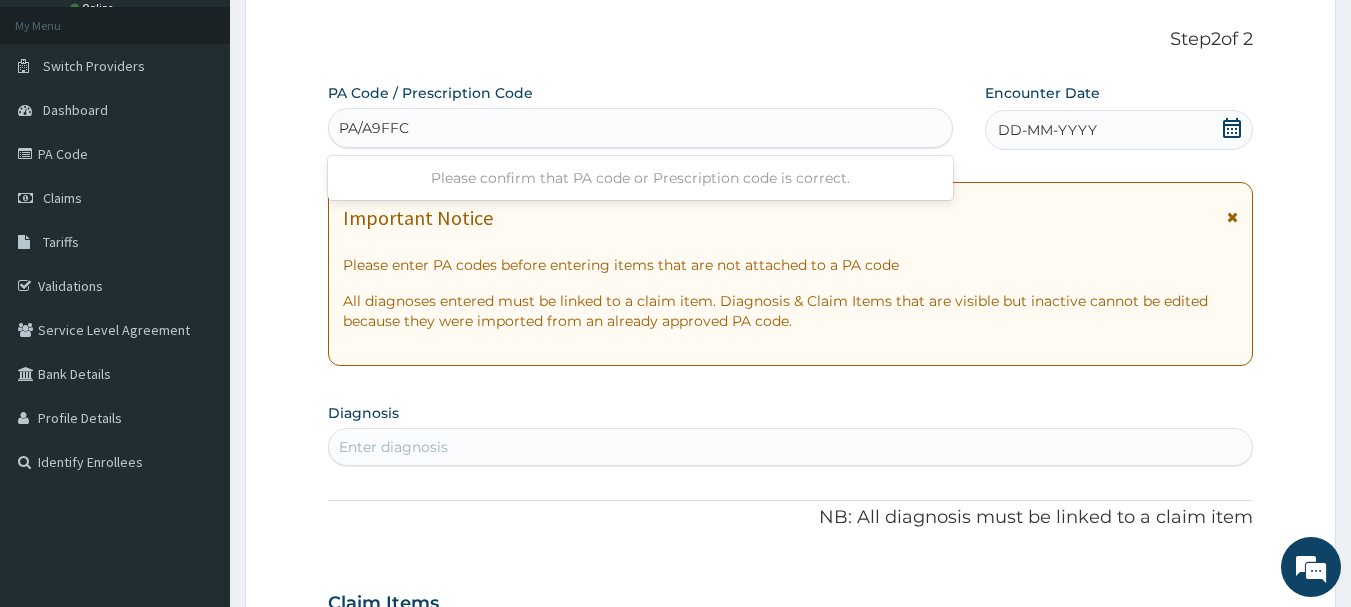 type on "PA/A9FFCA" 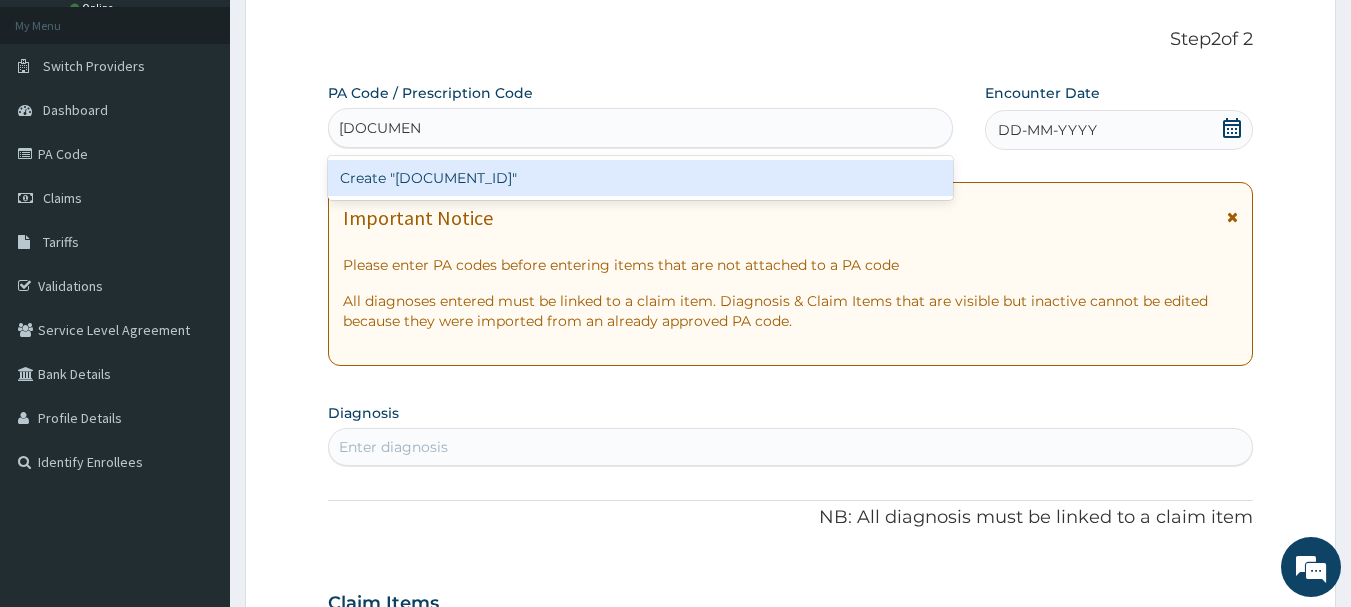 click on "Create "PA/A9FFCA"" at bounding box center [641, 178] 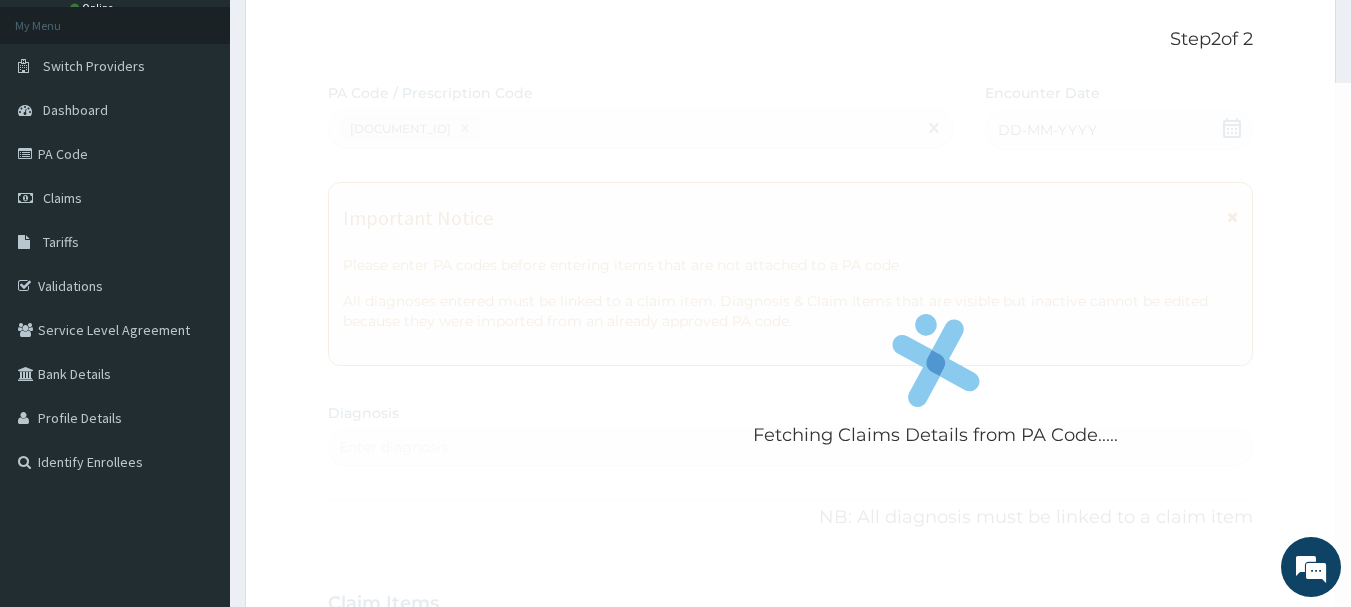 scroll, scrollTop: 805, scrollLeft: 0, axis: vertical 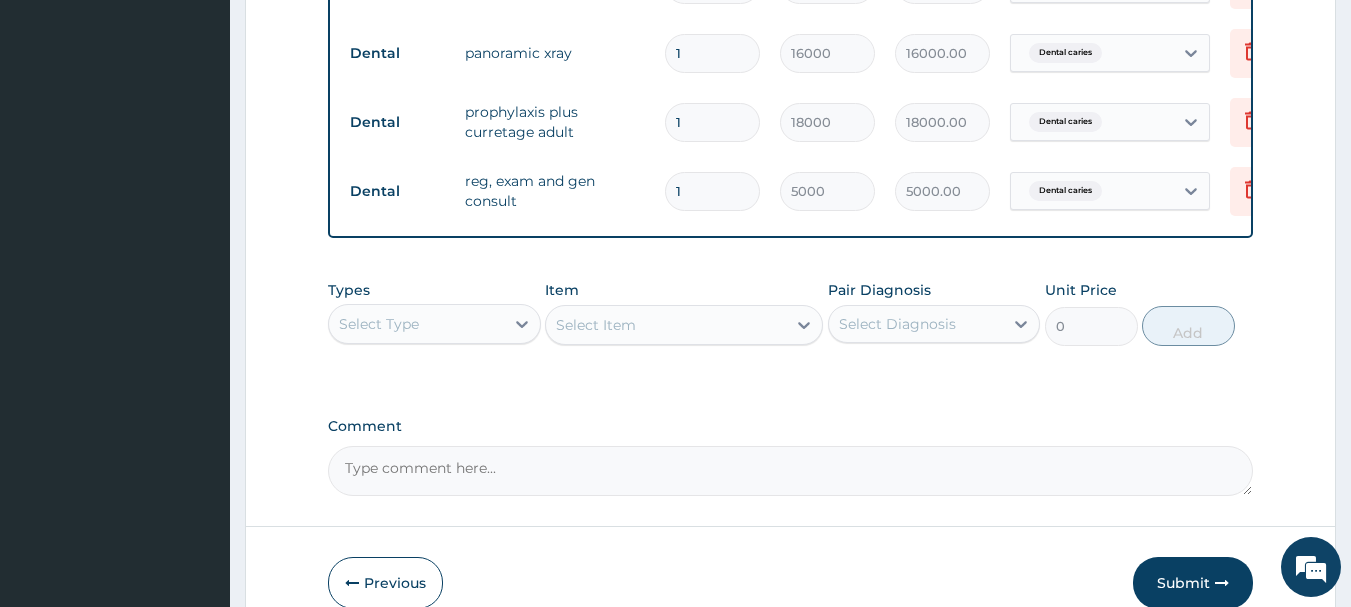click on "Comment" at bounding box center [791, 471] 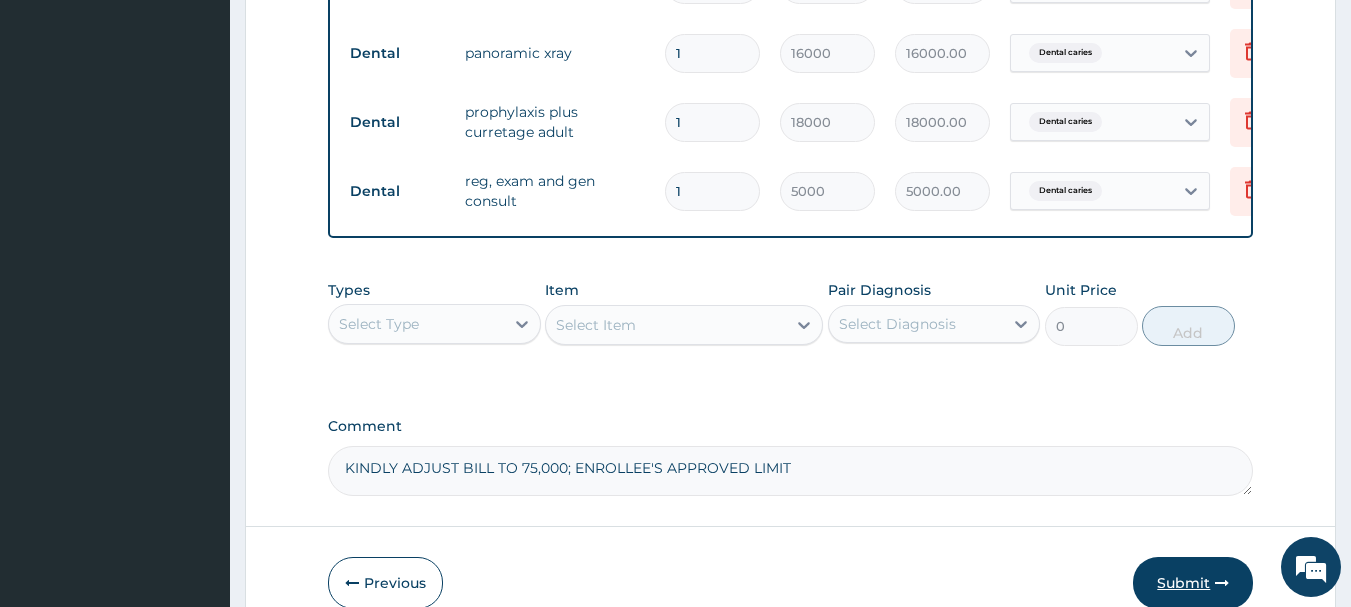 type on "KINDLY ADJUST BILL TO 75,000; ENROLLEE'S APPROVED LIMIT" 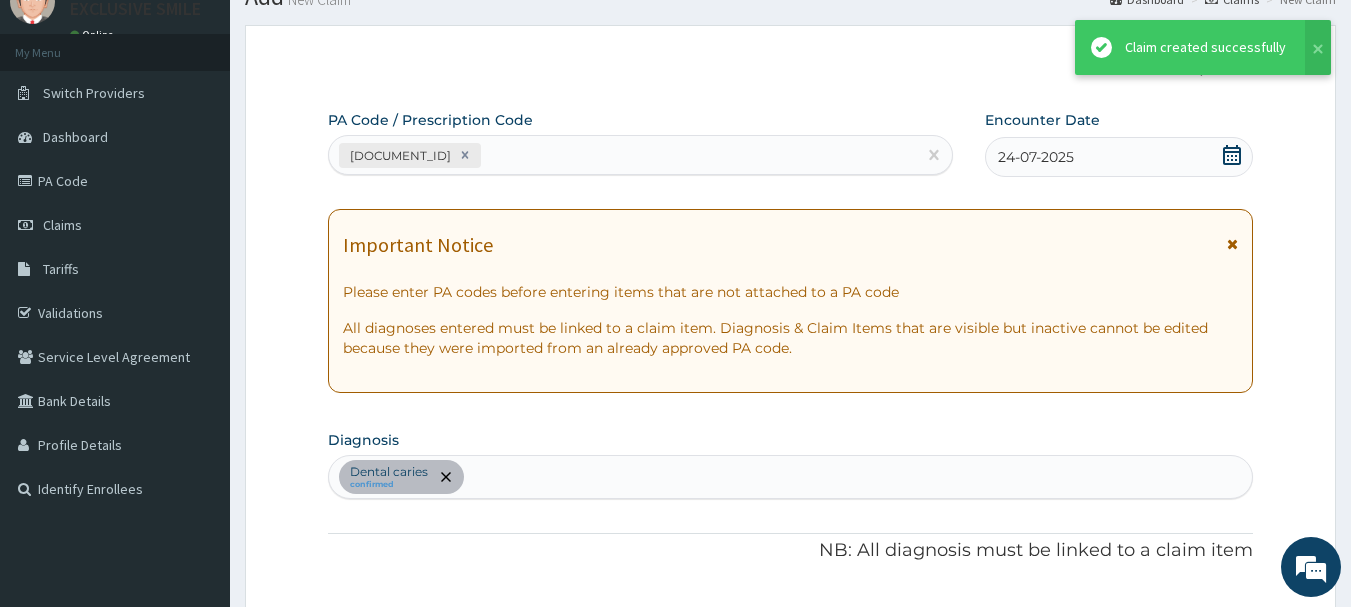 scroll, scrollTop: 917, scrollLeft: 0, axis: vertical 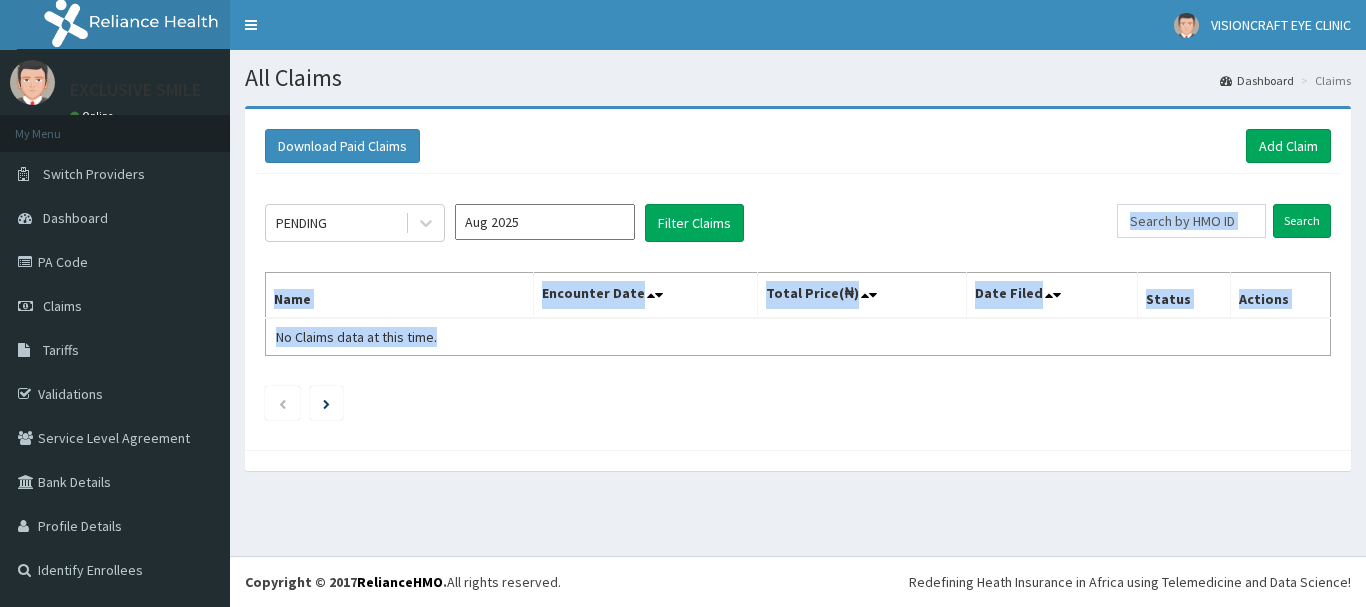 drag, startPoint x: 0, startPoint y: 0, endPoint x: 1100, endPoint y: 186, distance: 1115.6146 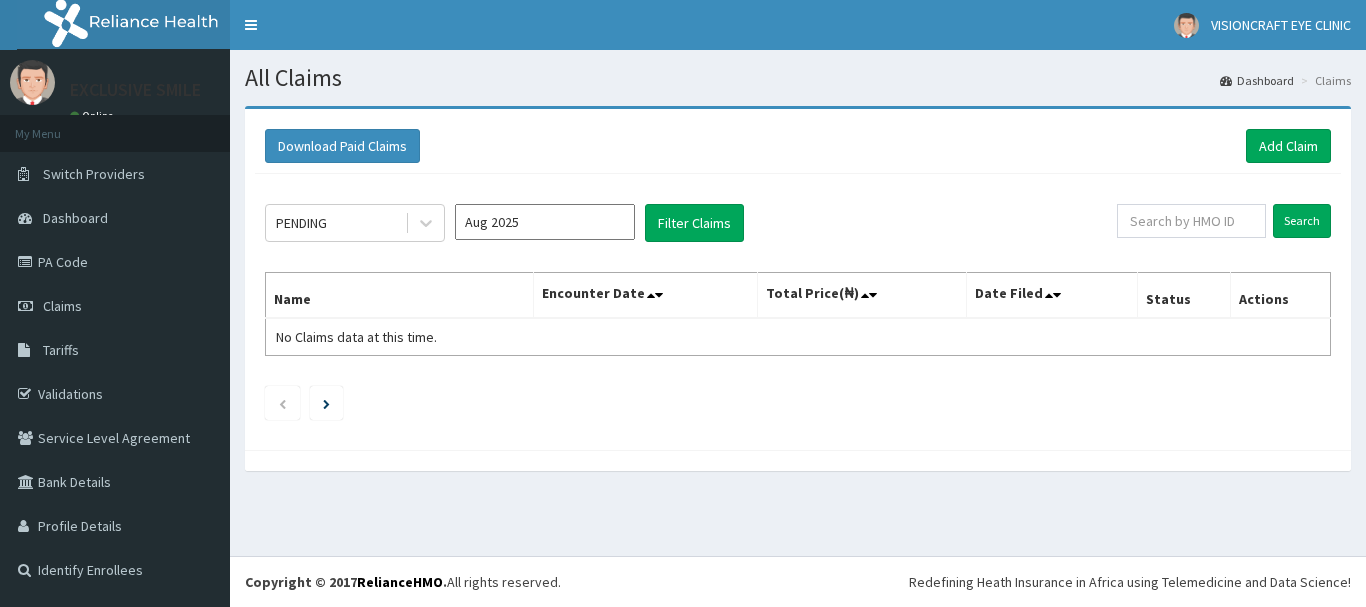 click on "PENDING Aug 2025 Filter Claims Search Name Encounter Date Total Price(₦) Date Filed Status Actions No Claims data at this time." 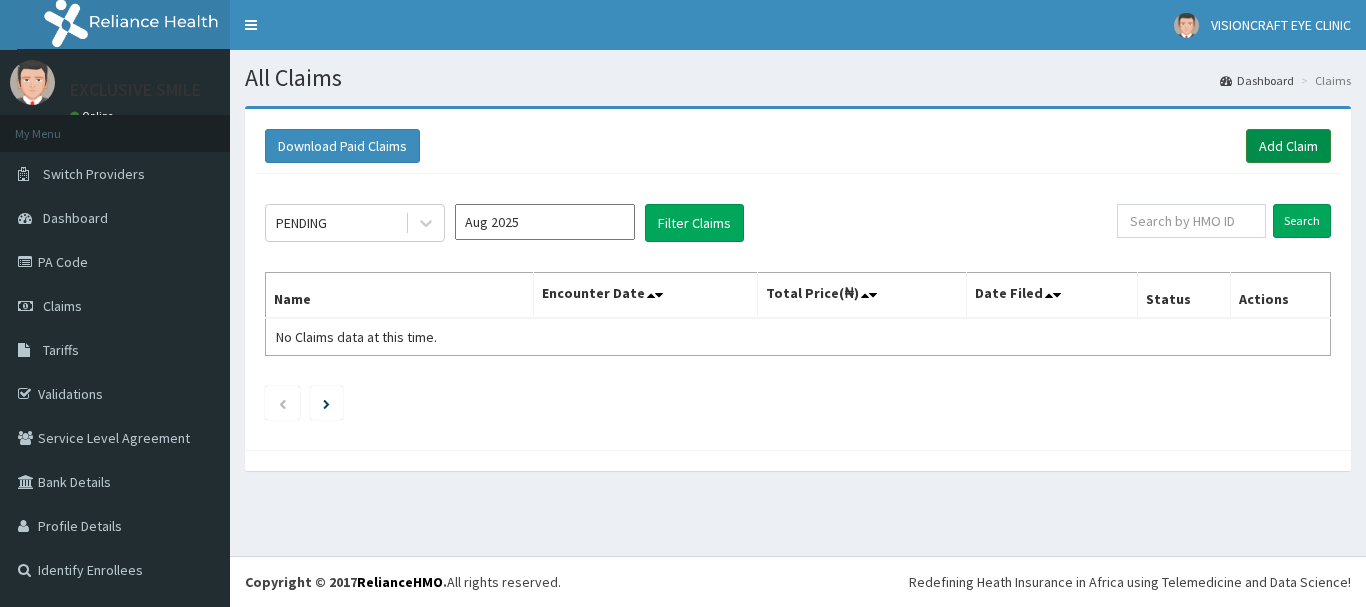 click on "Add Claim" at bounding box center (1288, 146) 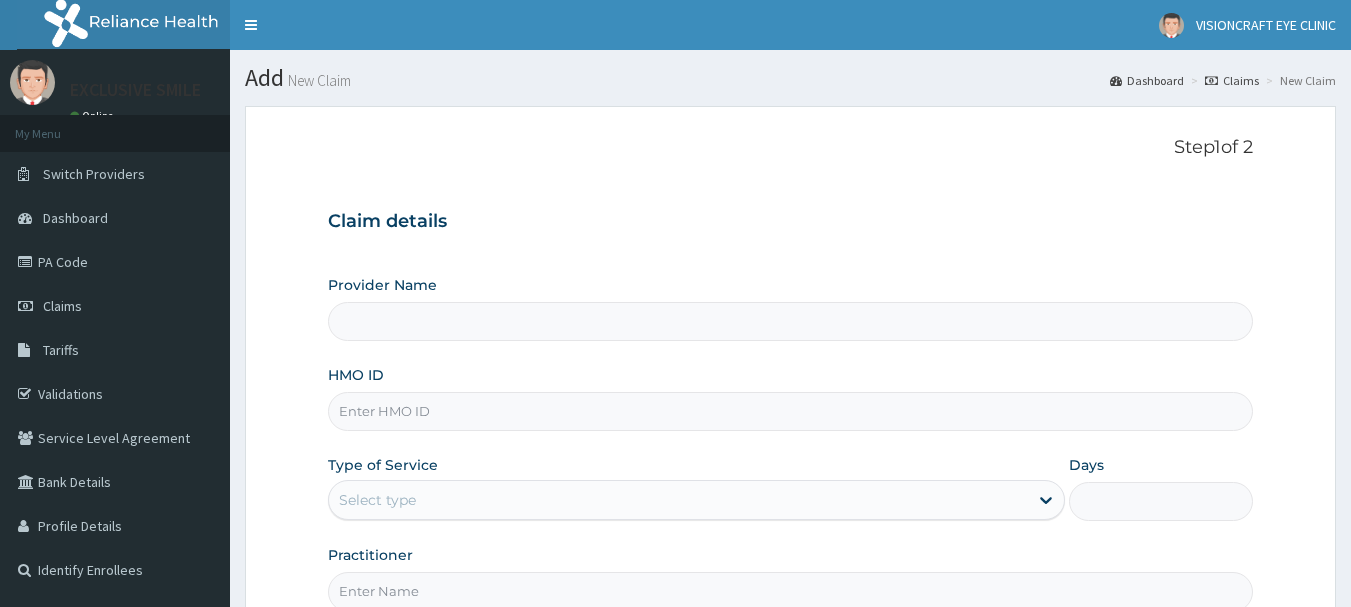 scroll, scrollTop: 0, scrollLeft: 0, axis: both 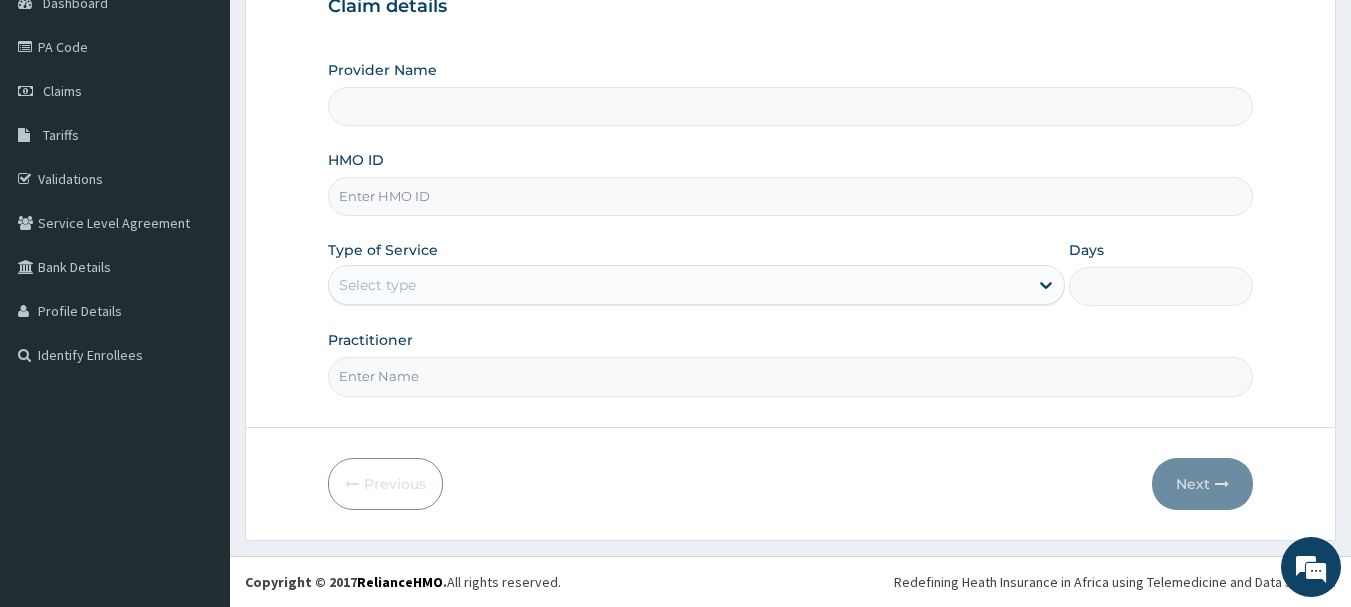 type on "EXCLUSIVE SMILE DENTAL CLINIC" 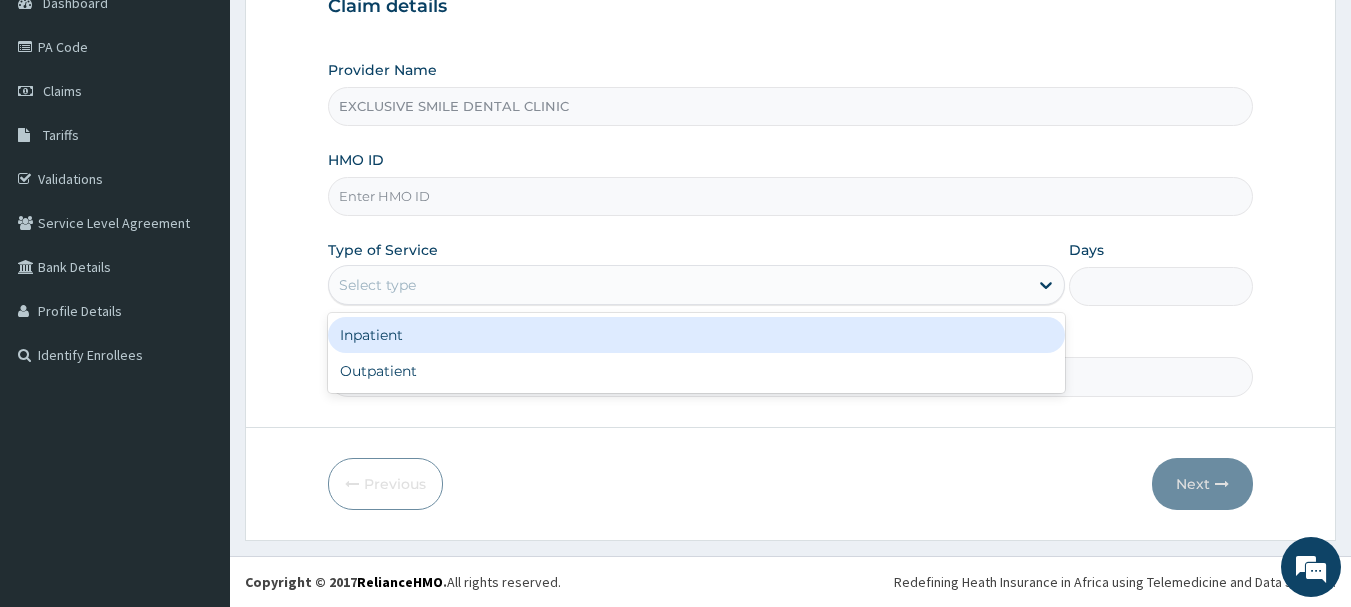 click on "Select type" at bounding box center (678, 285) 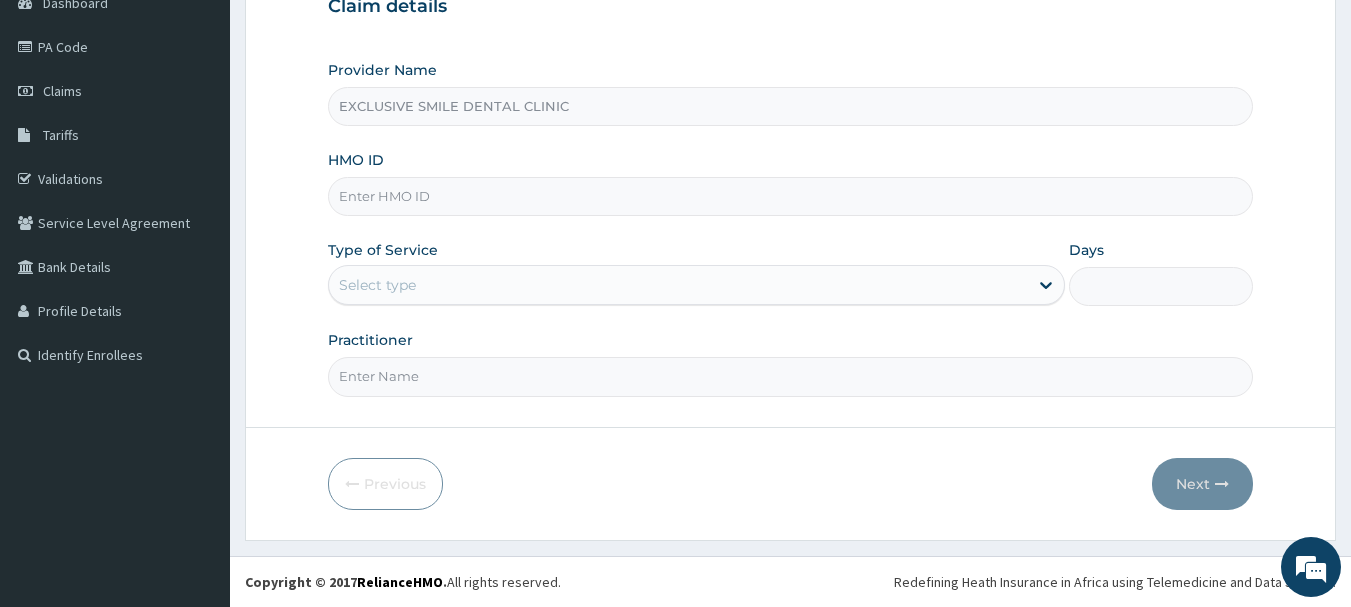 click on "HMO ID" at bounding box center (791, 196) 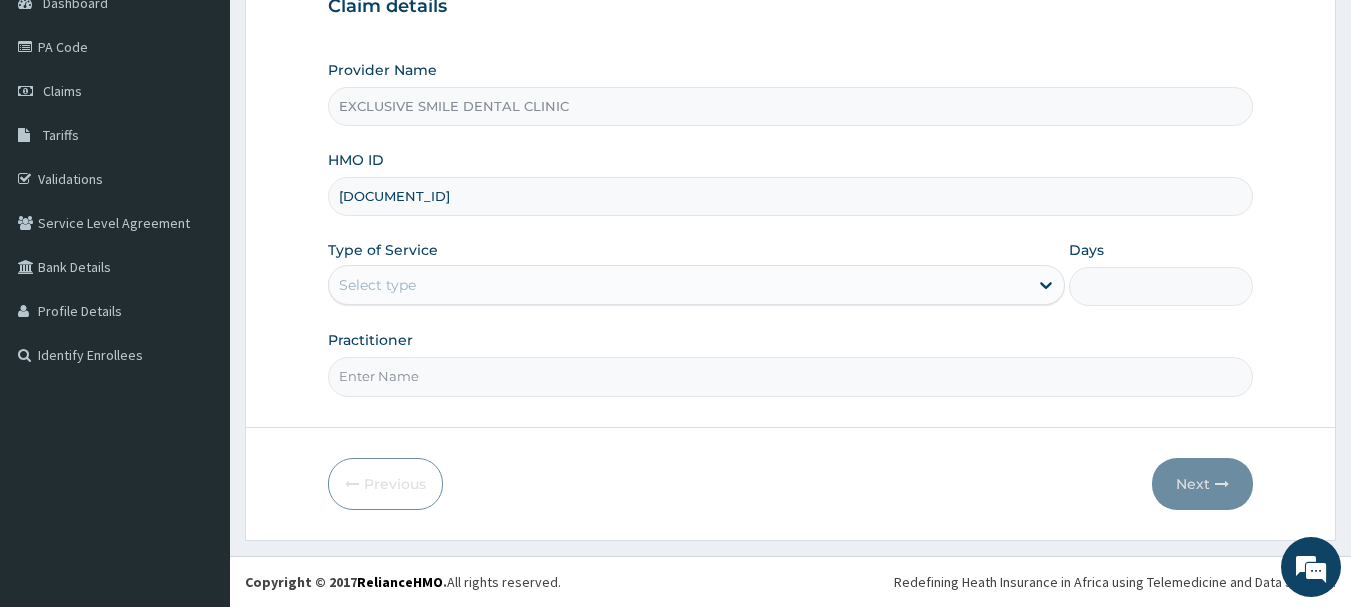scroll, scrollTop: 0, scrollLeft: 0, axis: both 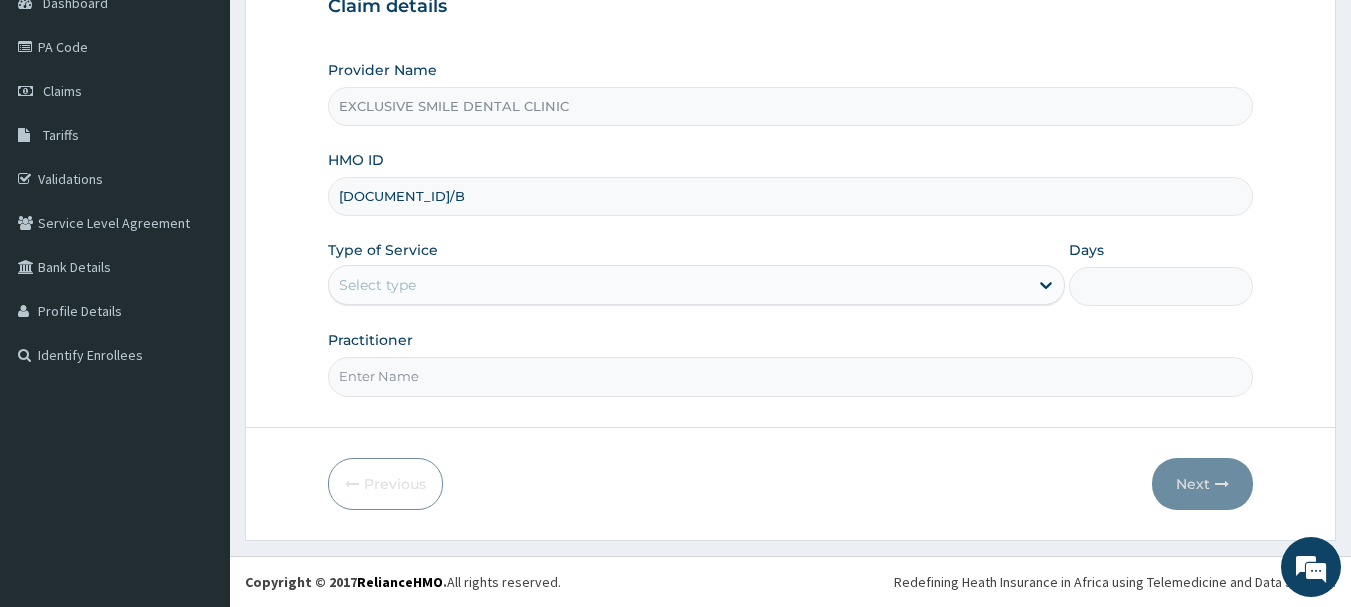 type on "ISW/10475/B" 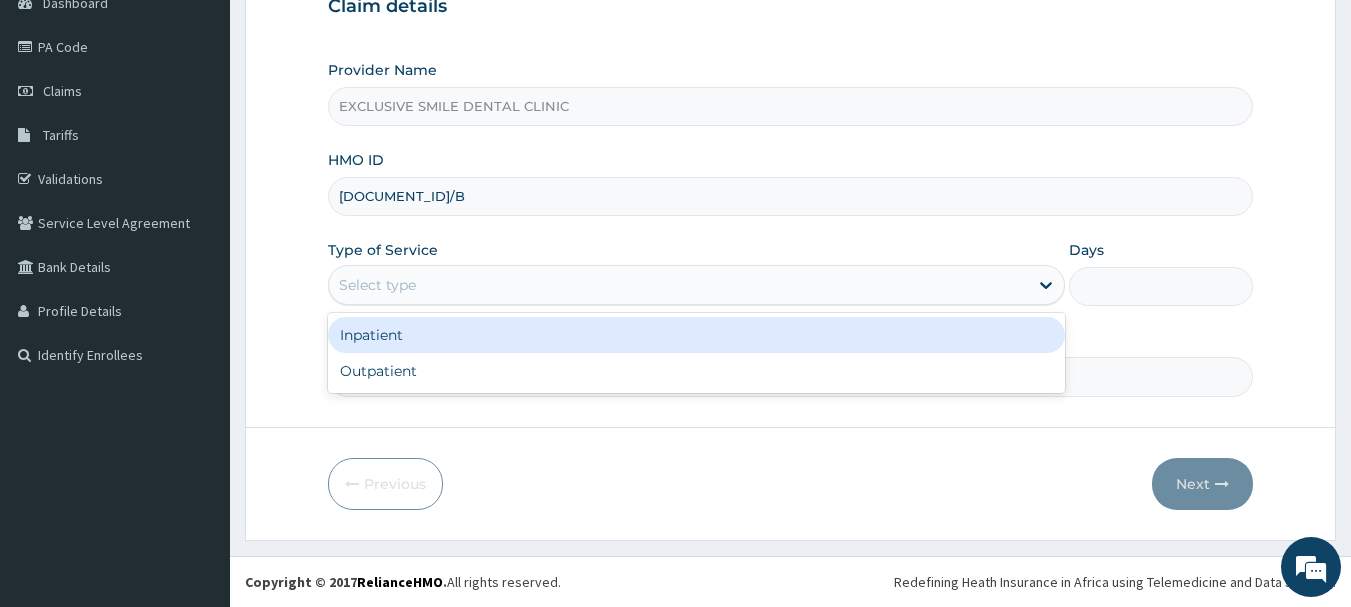 click on "Select type" at bounding box center (678, 285) 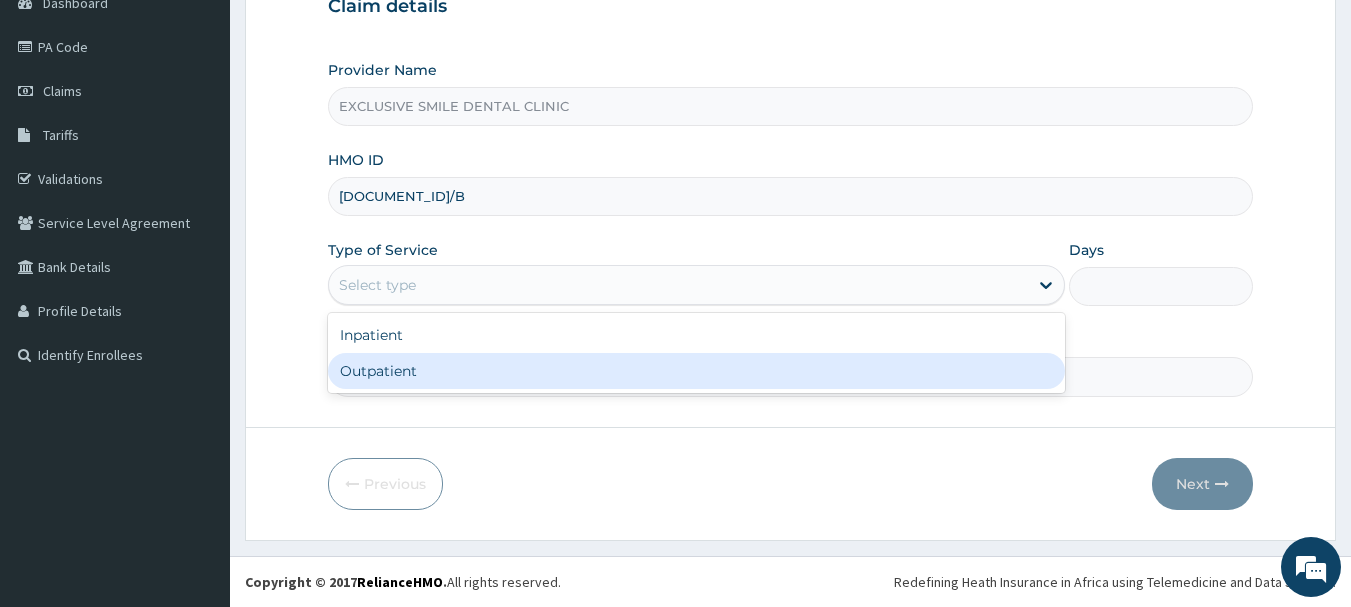 click on "Outpatient" at bounding box center (696, 371) 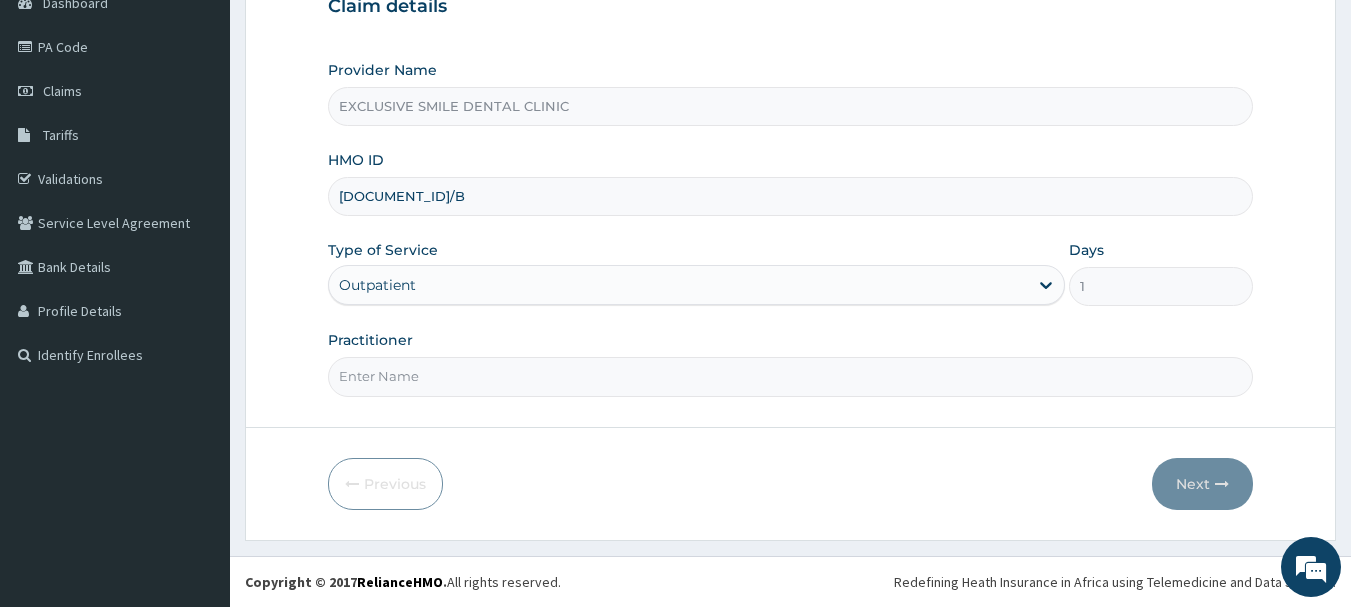 click on "Practitioner" at bounding box center [791, 376] 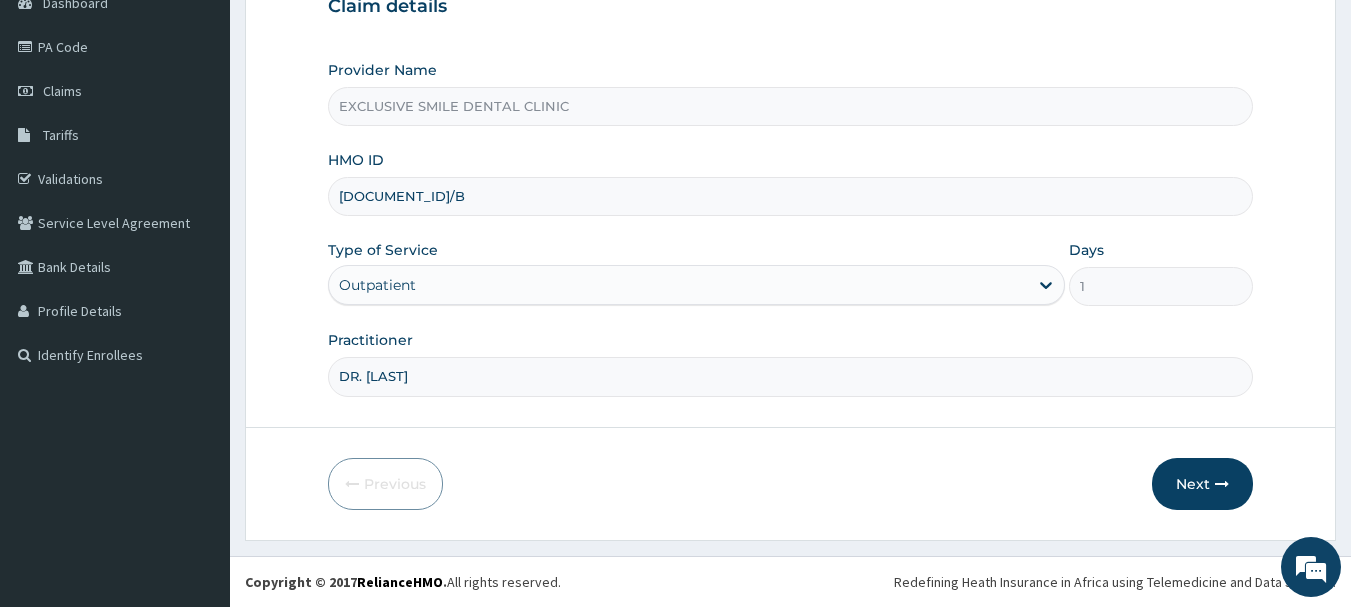 type on "DR. MOYO" 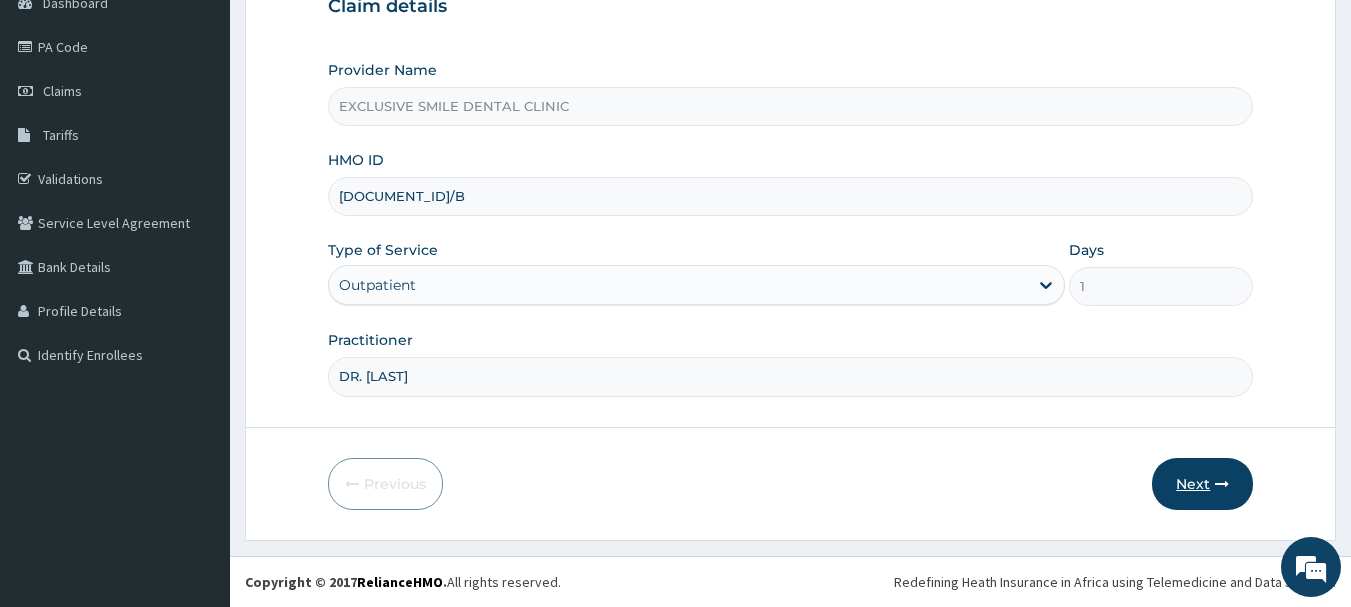 click on "Next" at bounding box center [1202, 484] 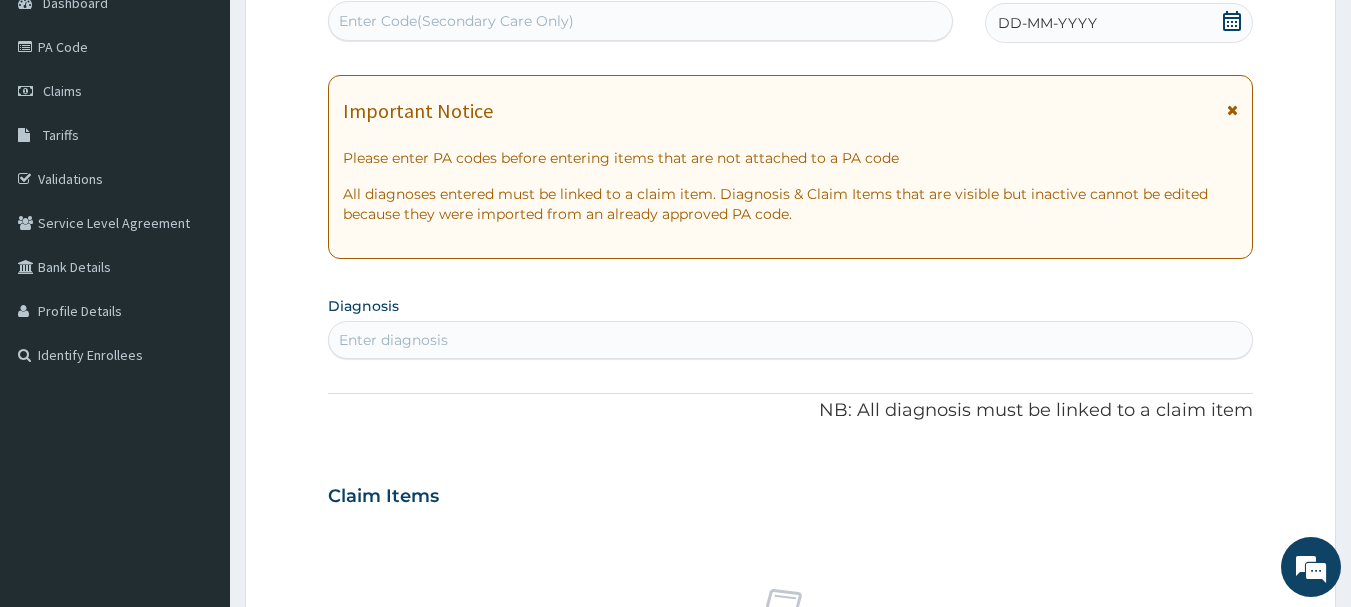 click on "Enter Code(Secondary Care Only)" at bounding box center [641, 21] 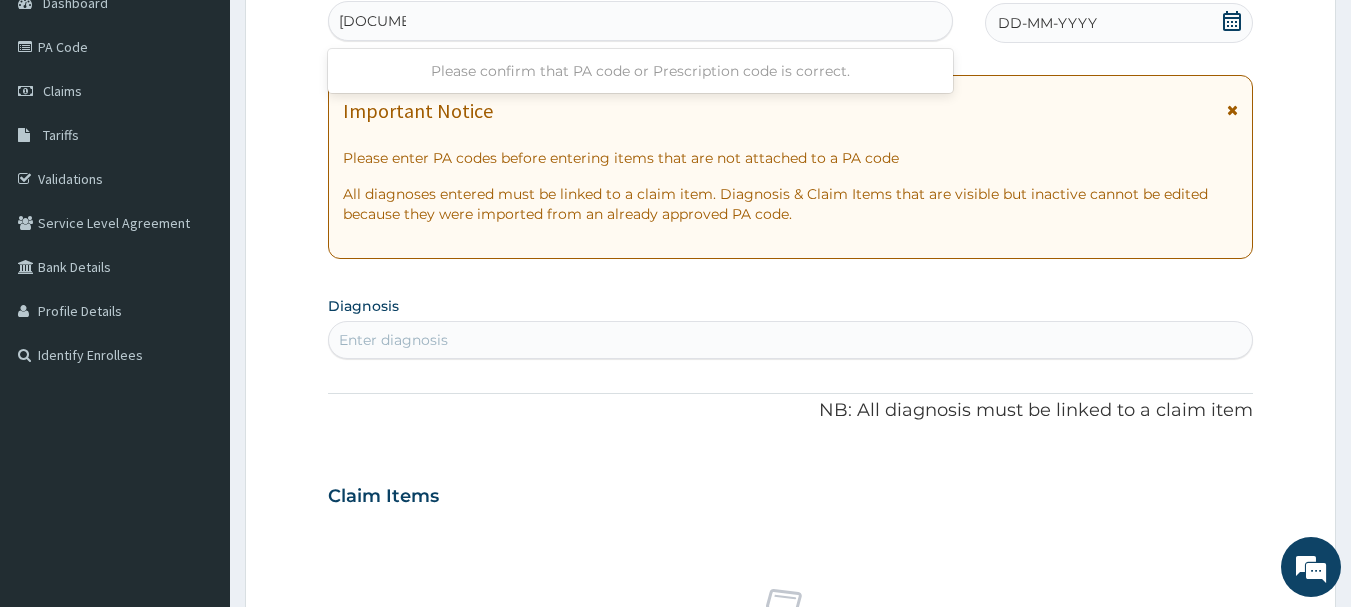 type on "PA/45925D" 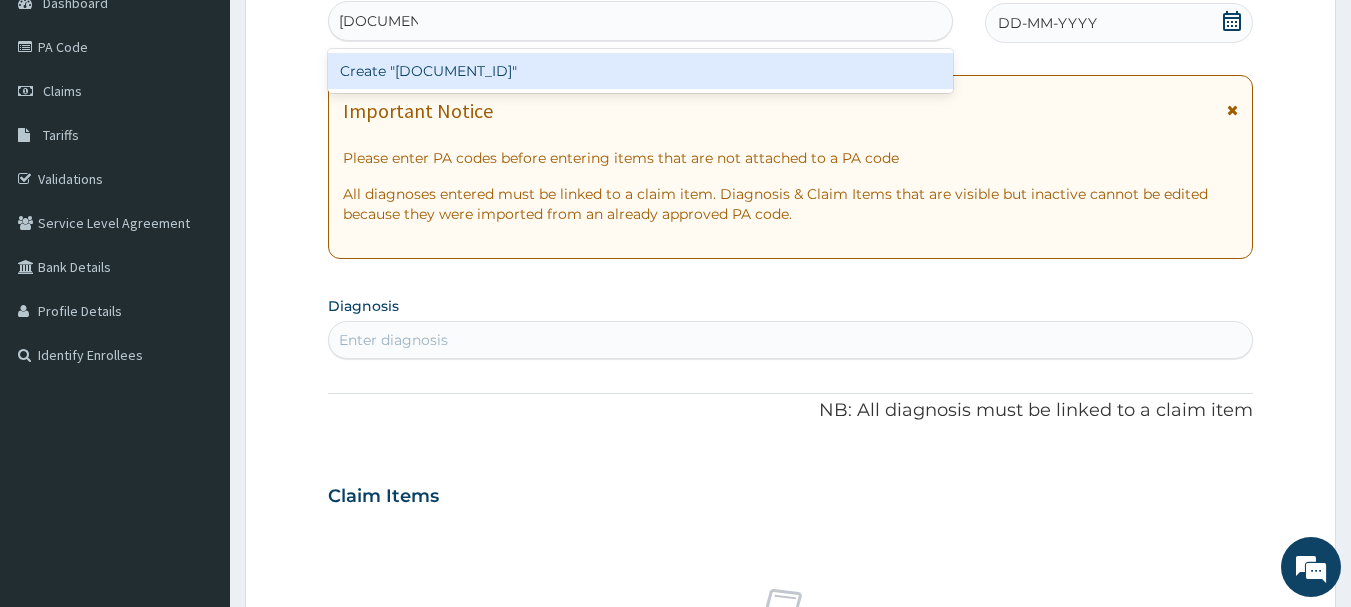 click on "Create "PA/45925D"" at bounding box center [641, 71] 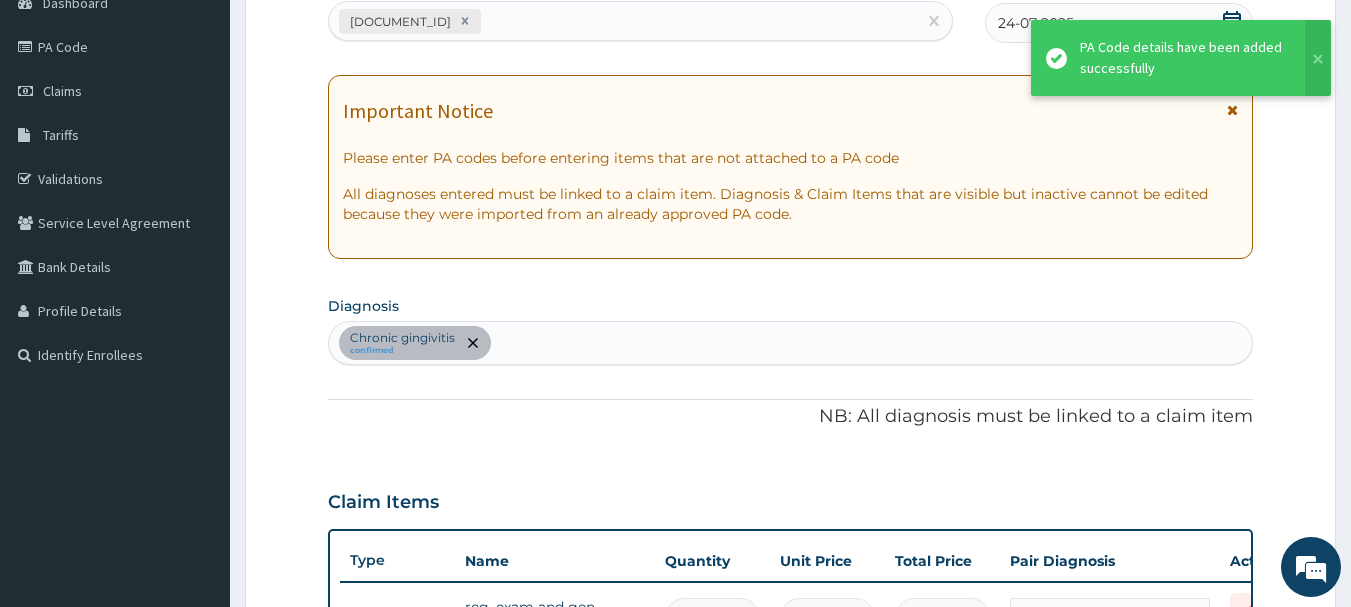 scroll, scrollTop: 667, scrollLeft: 0, axis: vertical 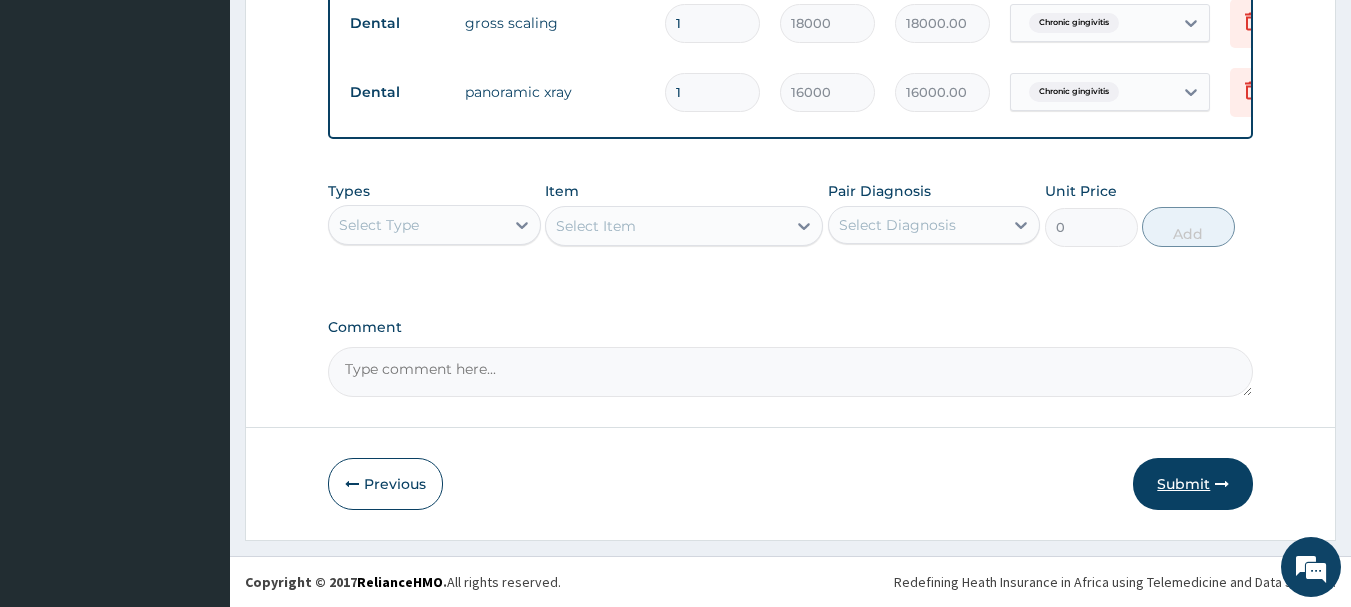 click on "Submit" at bounding box center (1193, 484) 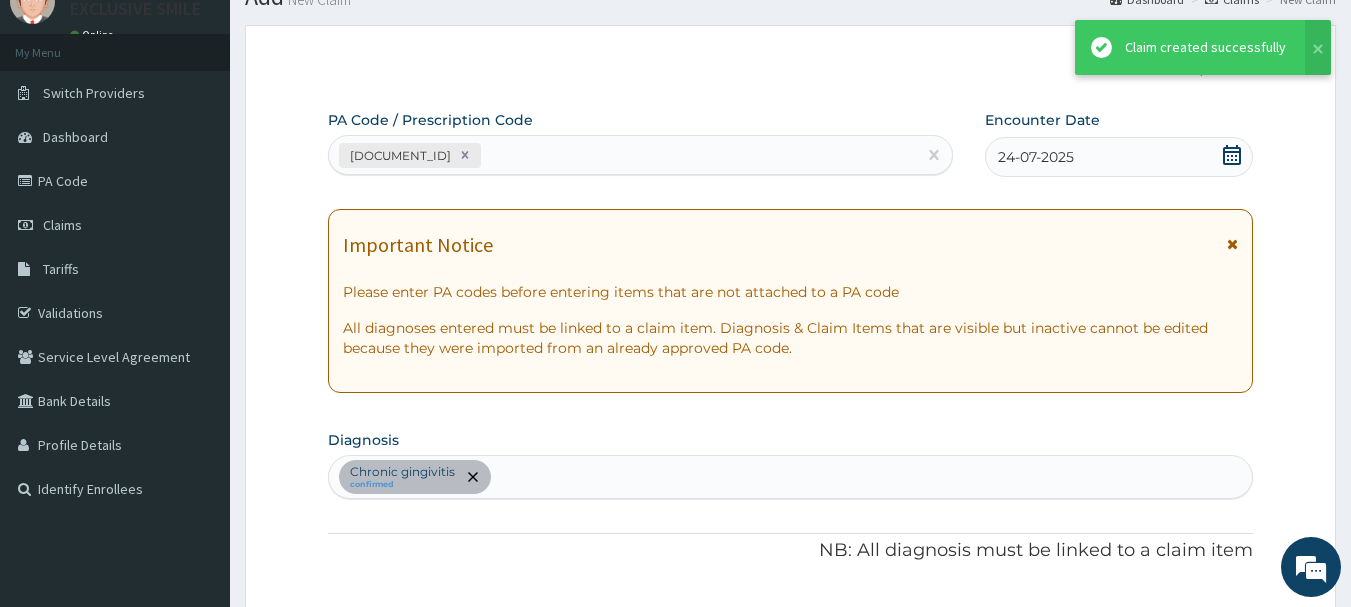 scroll, scrollTop: 893, scrollLeft: 0, axis: vertical 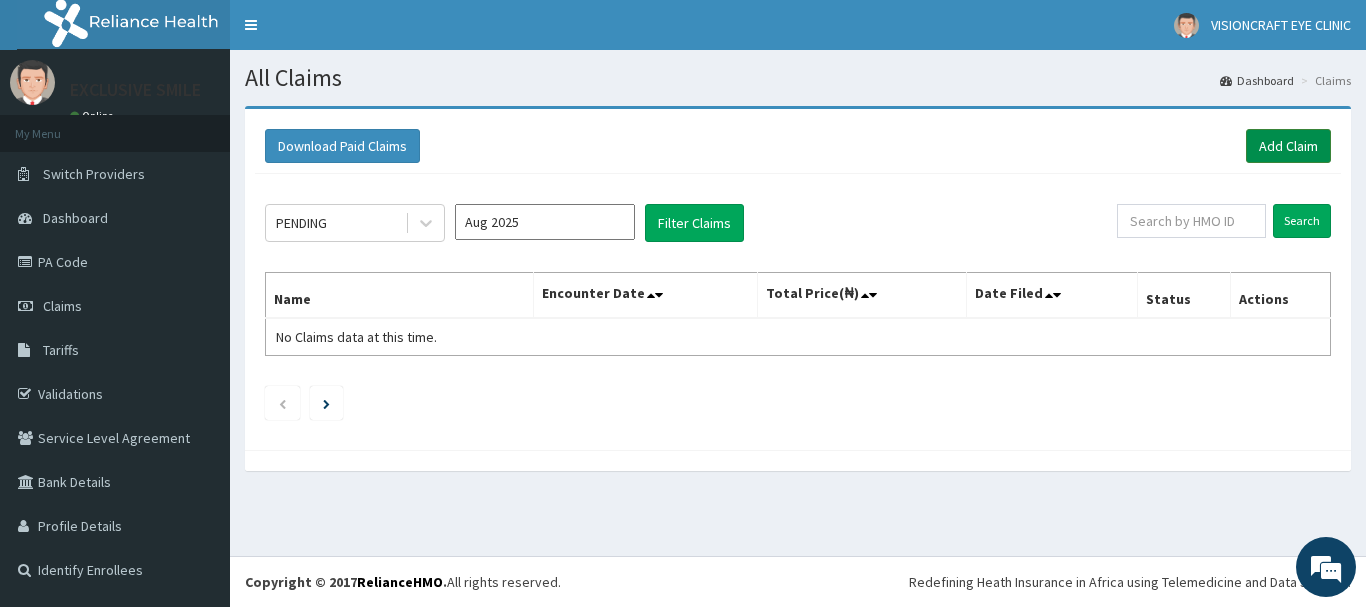 click on "Add Claim" at bounding box center (1288, 146) 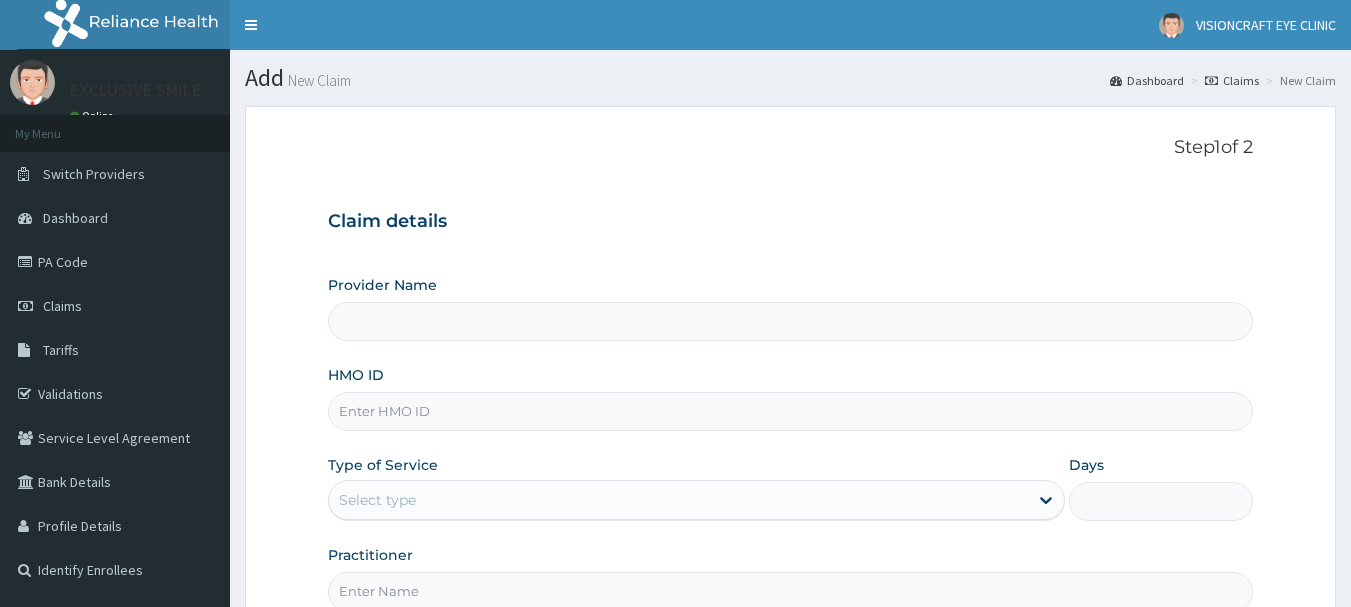 scroll, scrollTop: 0, scrollLeft: 0, axis: both 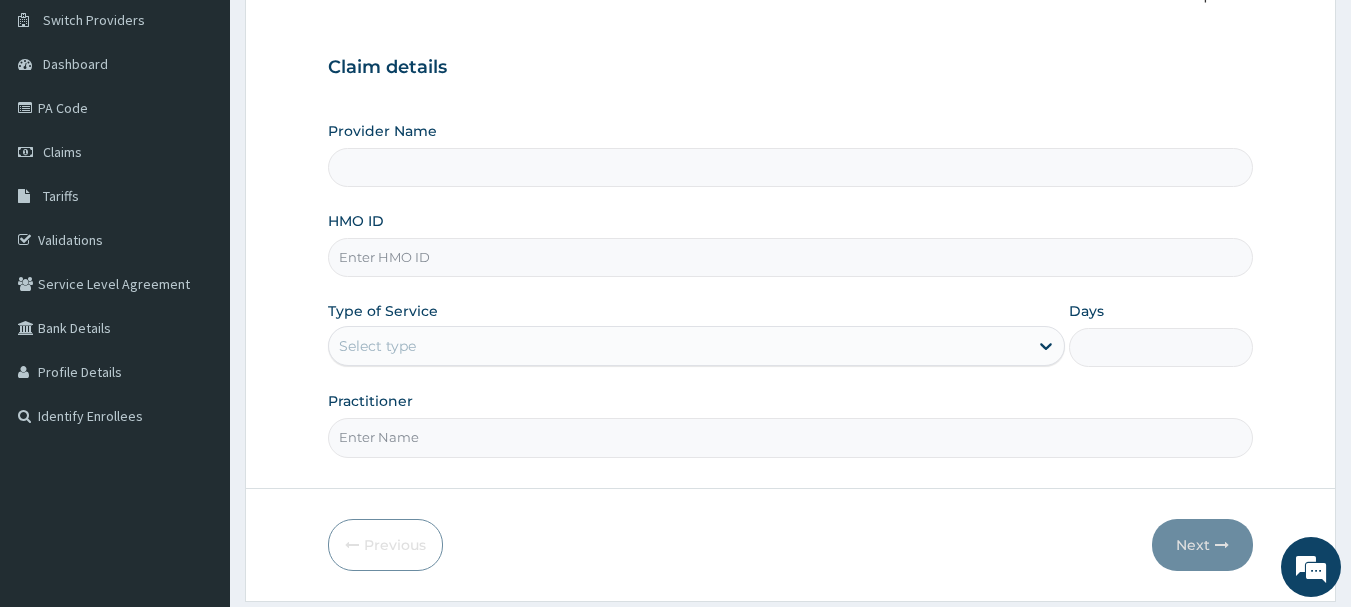 type on "EXCLUSIVE SMILE DENTAL CLINIC" 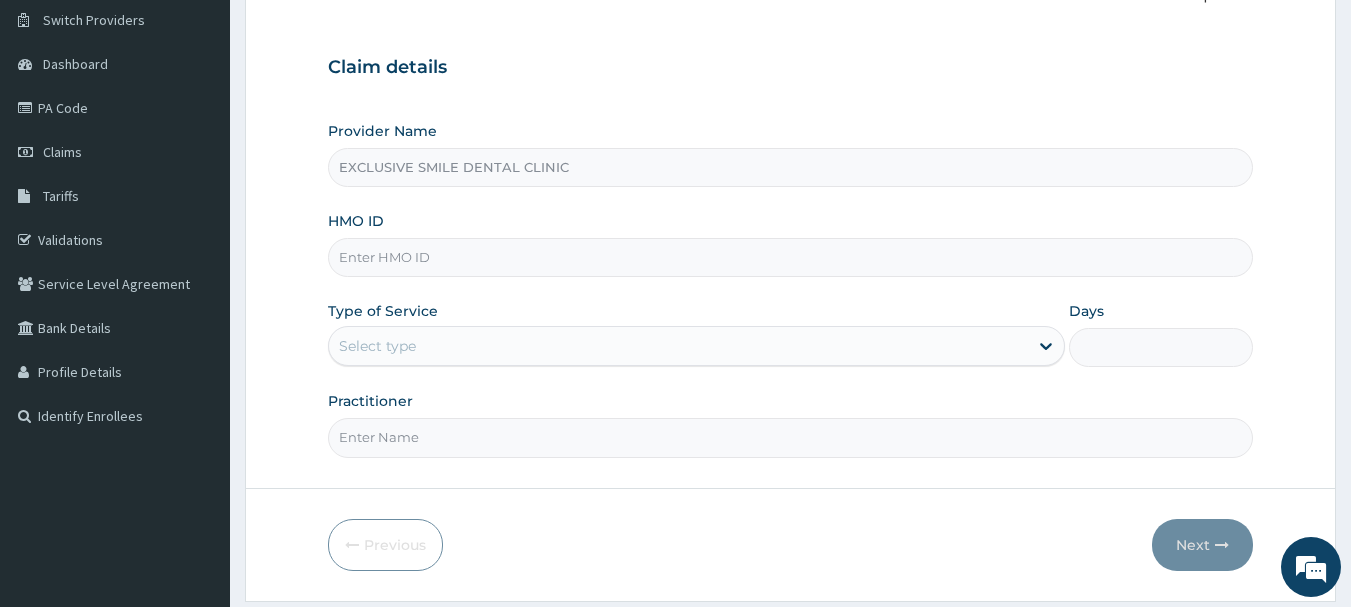 click on "HMO ID" at bounding box center (791, 257) 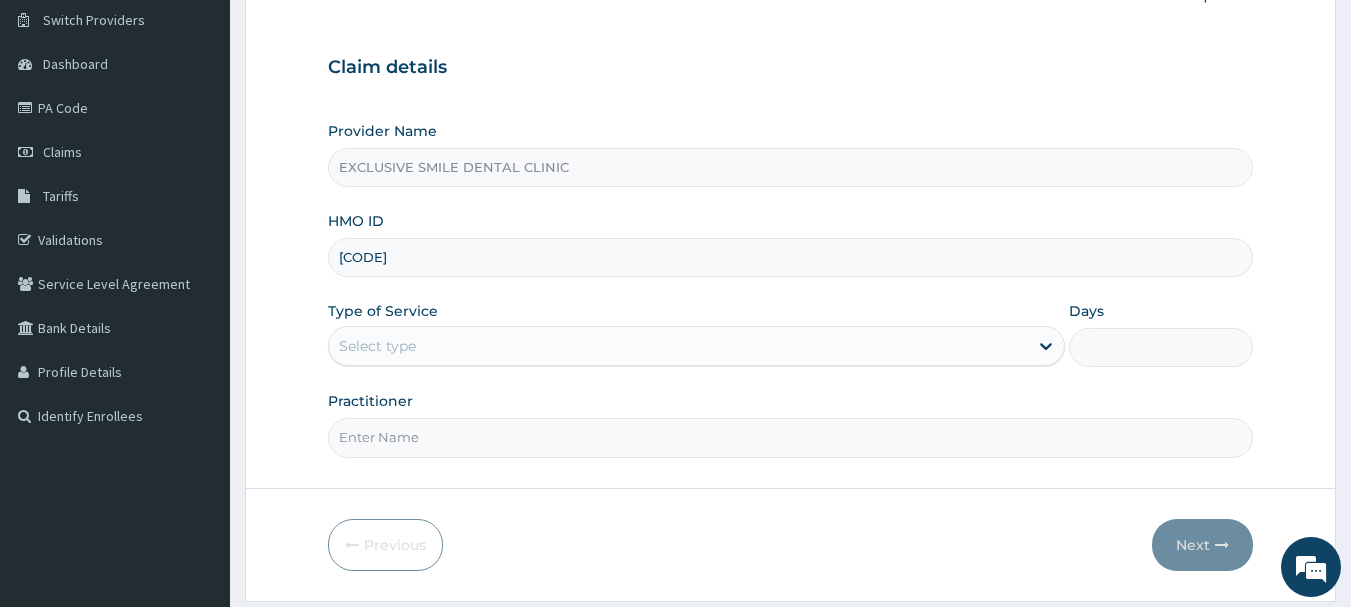 scroll, scrollTop: 0, scrollLeft: 0, axis: both 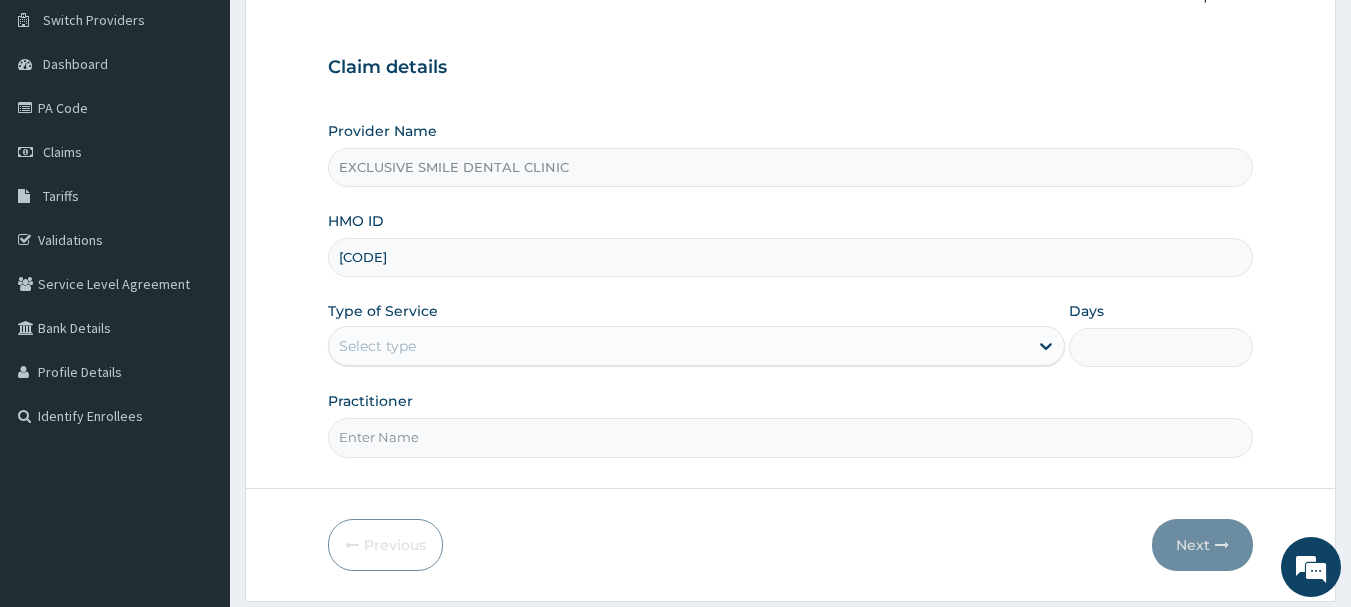 type on "[CODE]" 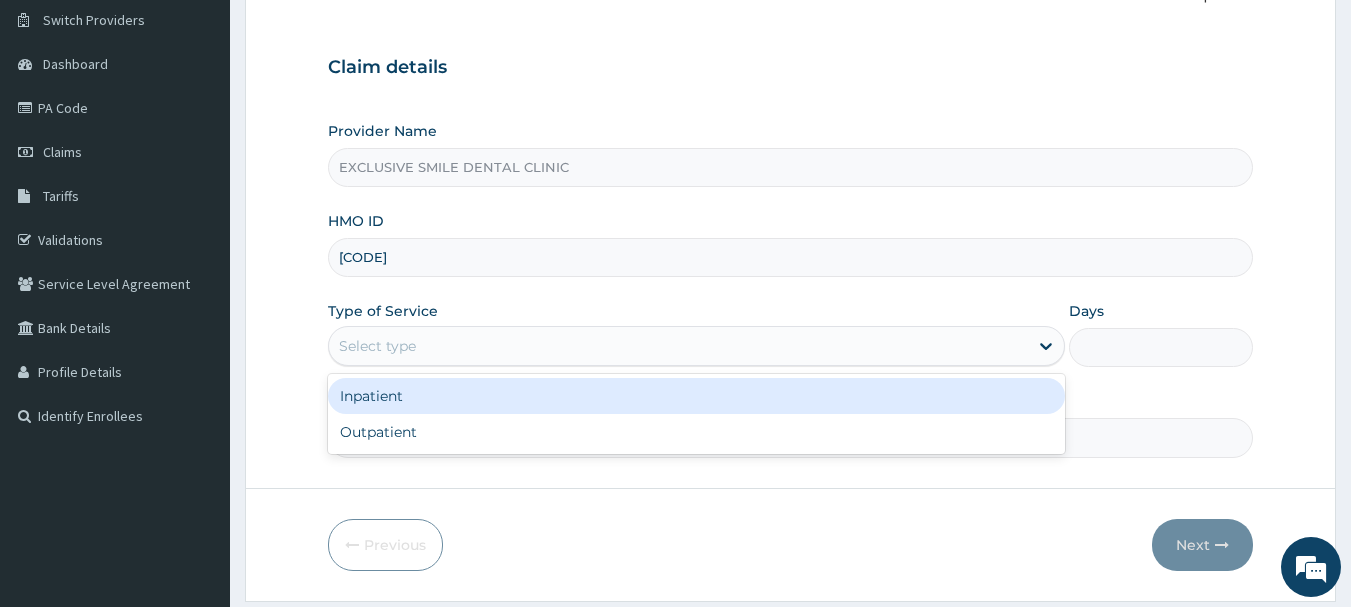 click on "Select type" at bounding box center [696, 346] 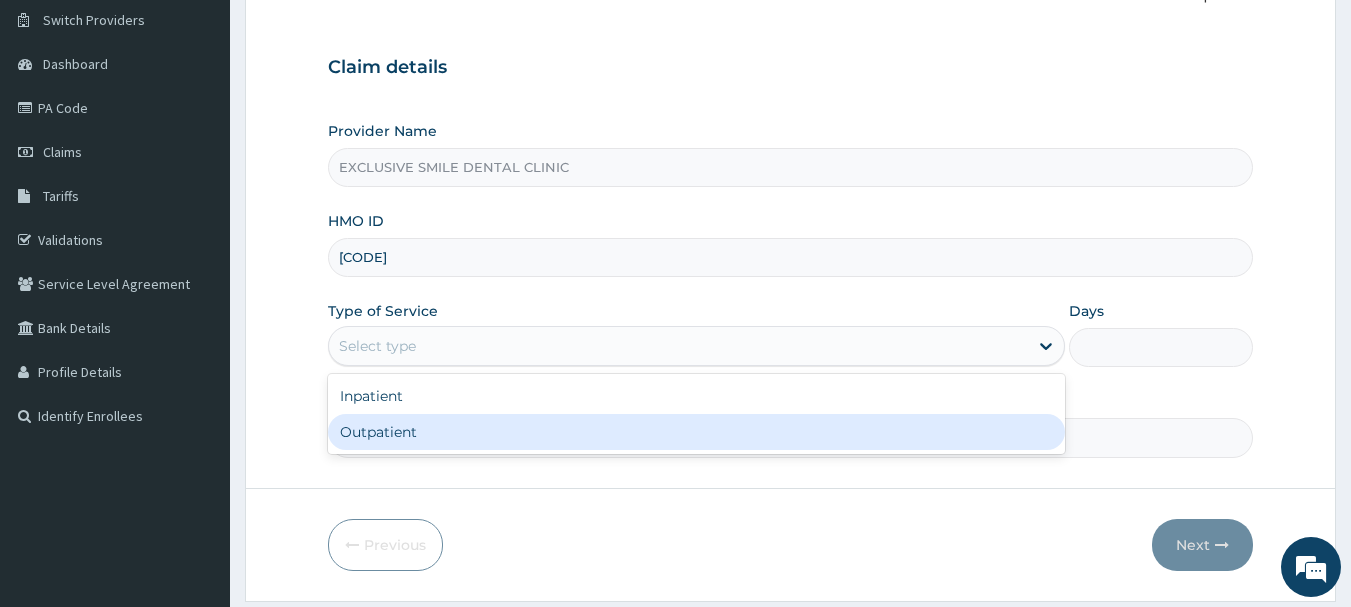click on "Outpatient" at bounding box center (696, 432) 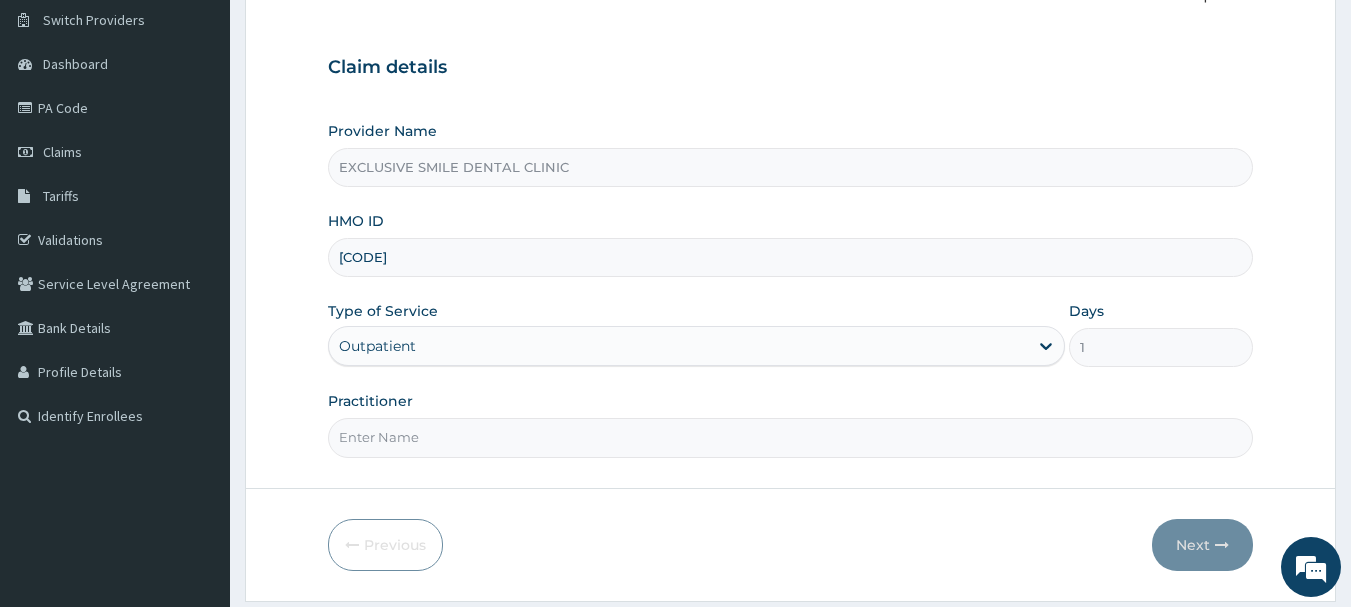 click on "Practitioner" at bounding box center (791, 437) 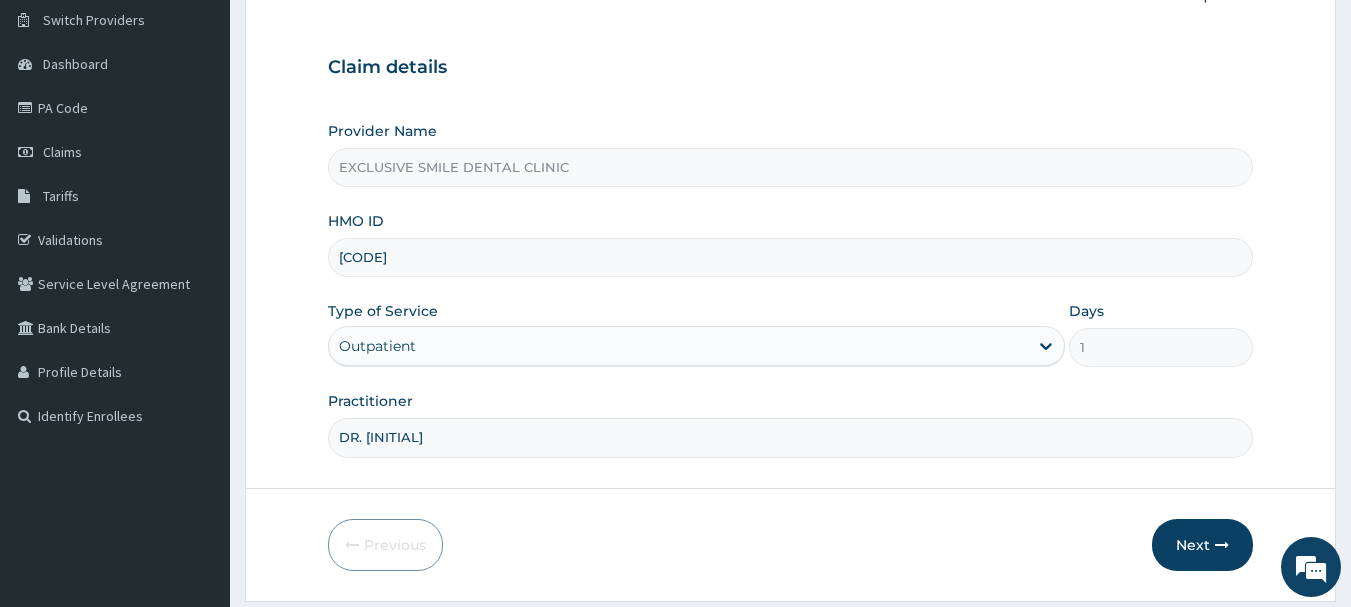 type on "DR. [LAST]" 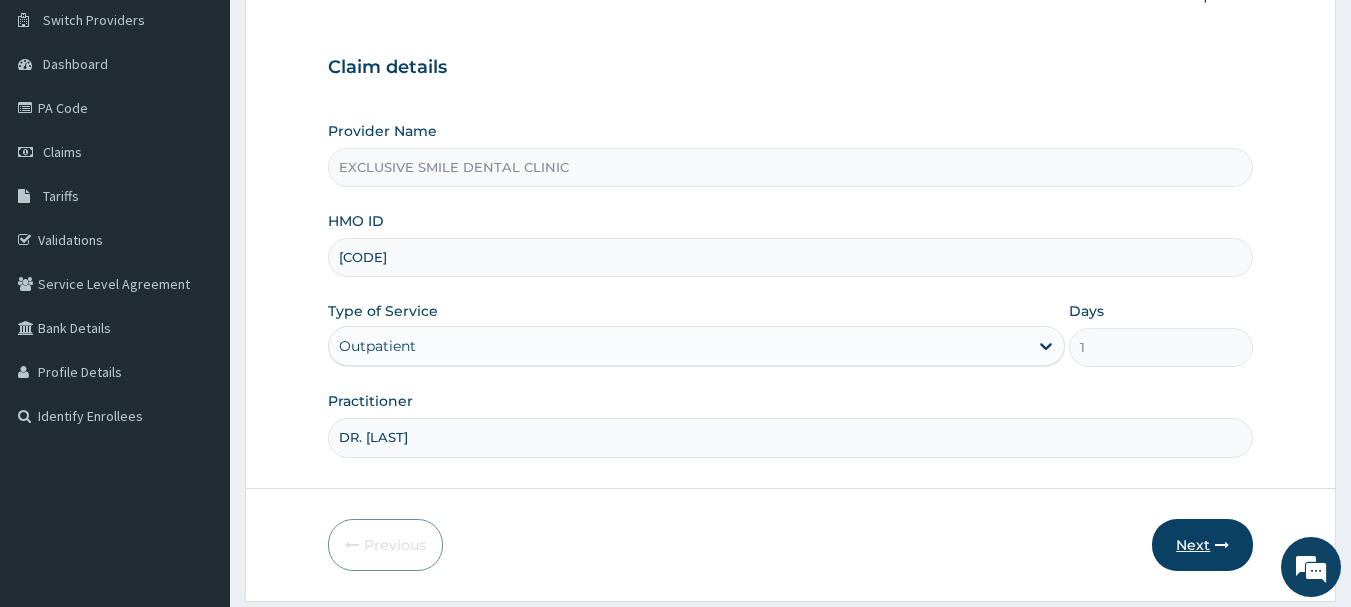 click on "Next" at bounding box center (1202, 545) 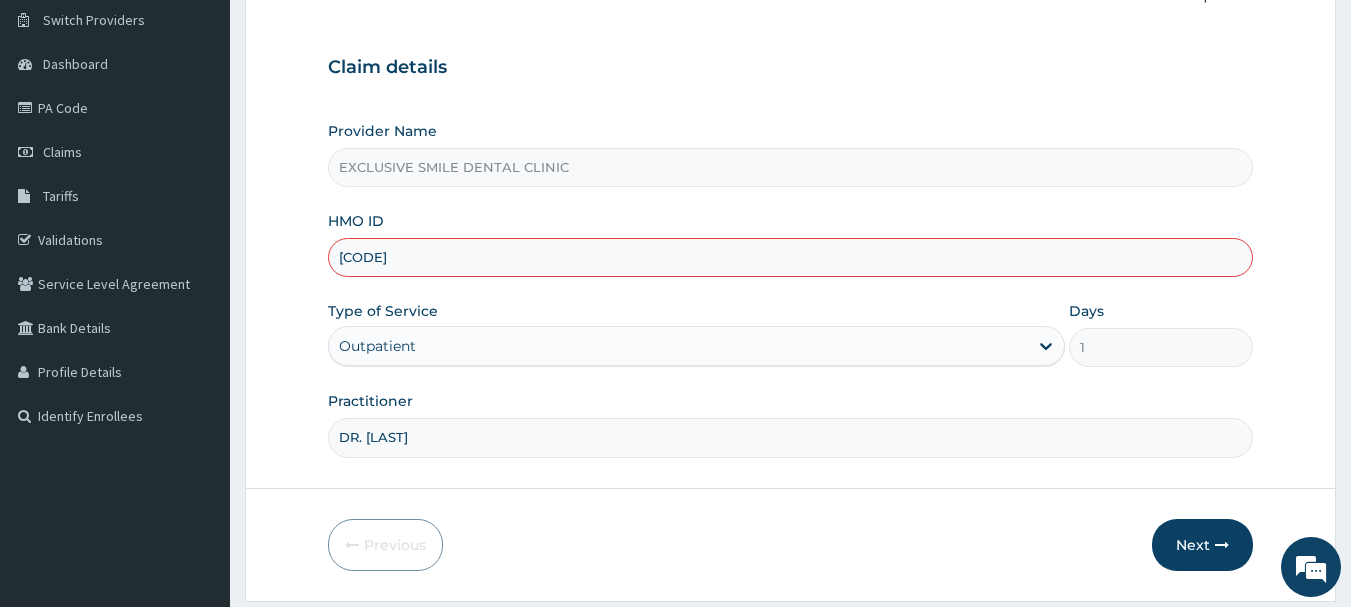 click on "[CODE]" at bounding box center (791, 257) 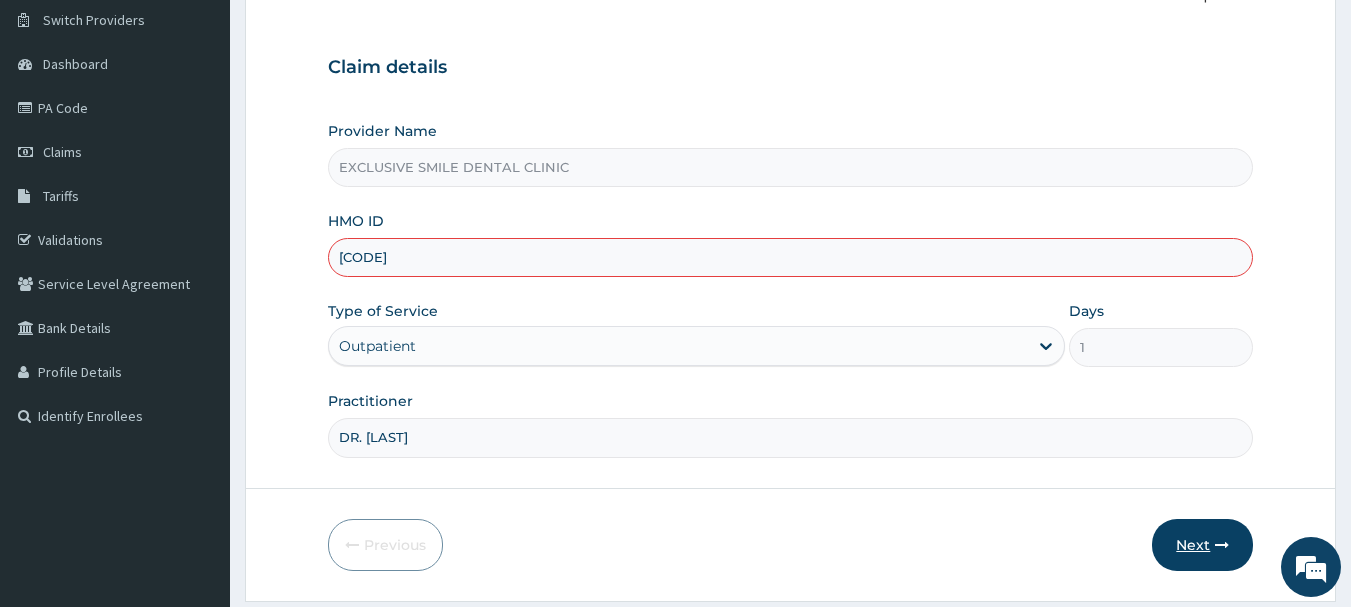 type on "[CODE]" 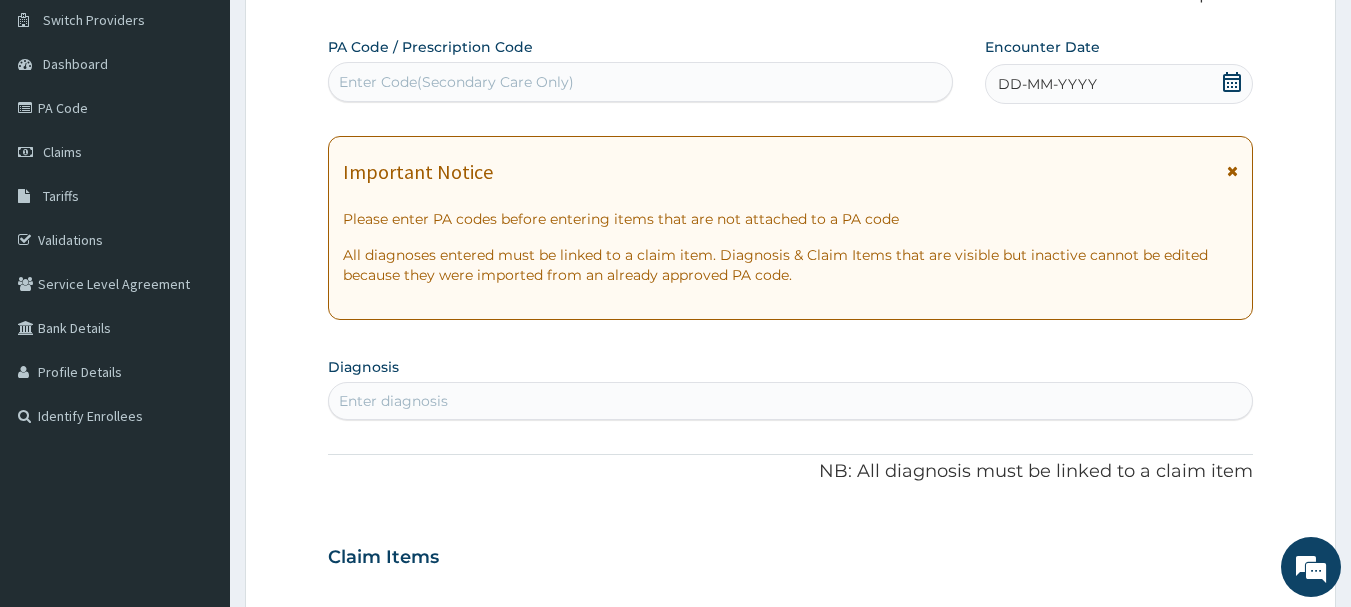 click on "Enter Code(Secondary Care Only)" at bounding box center (456, 82) 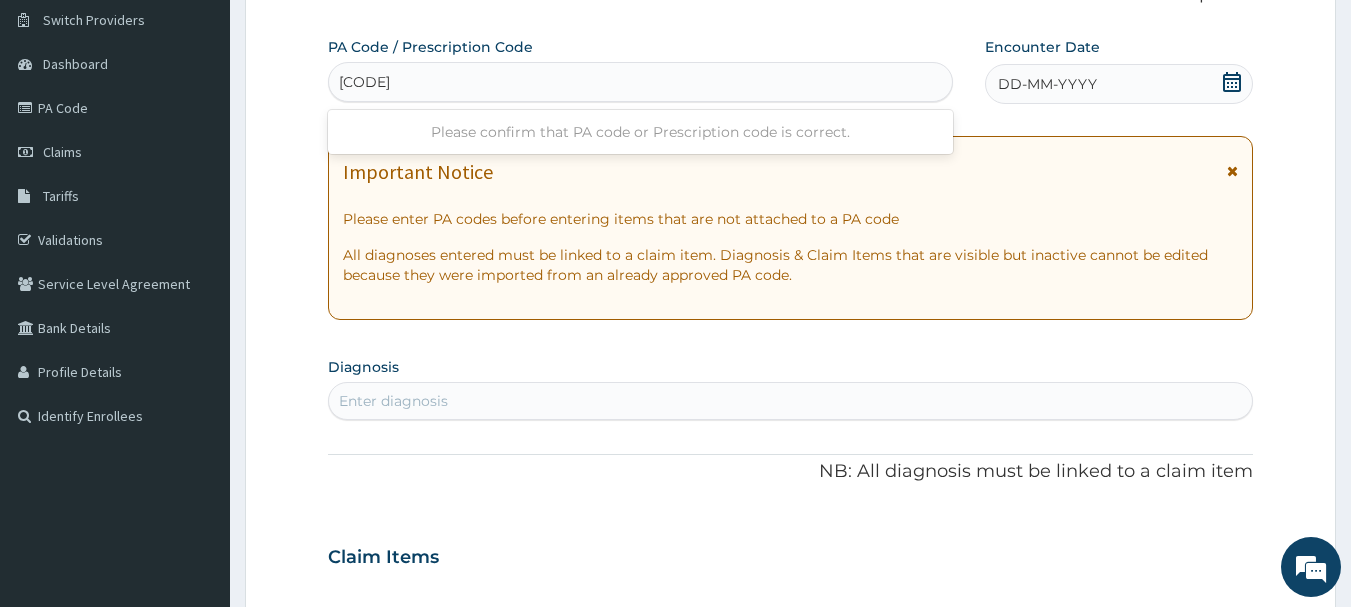 type on "[CODE]" 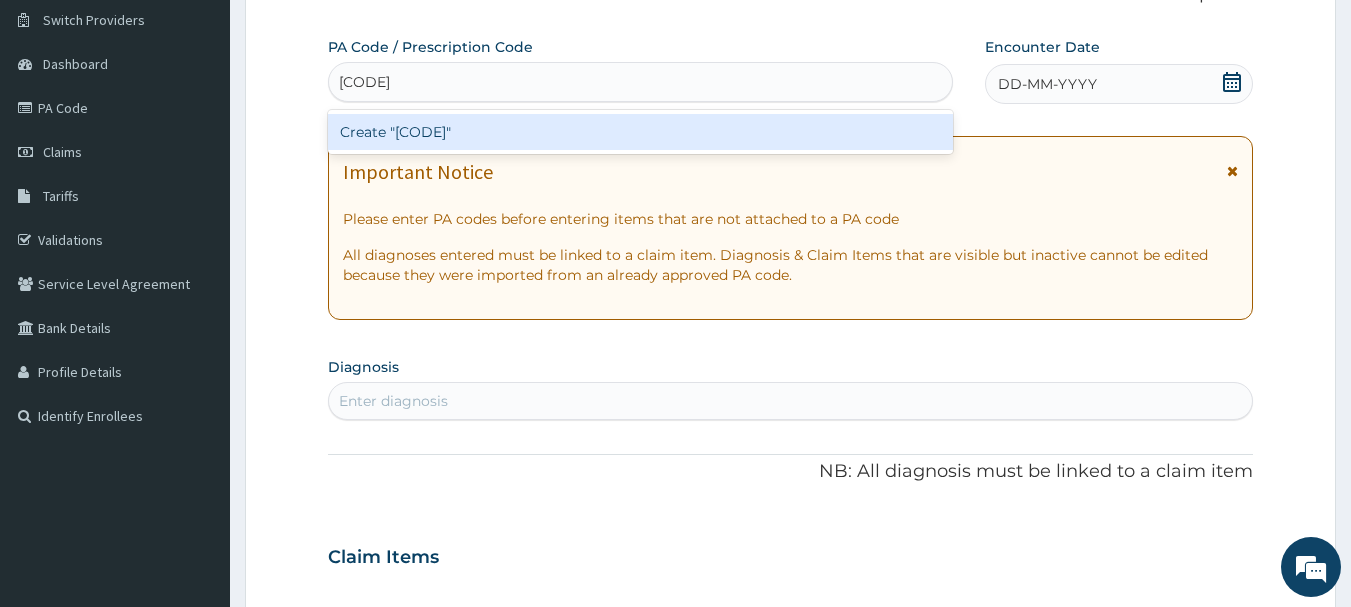 click on "Create "[CODE]"" at bounding box center (641, 132) 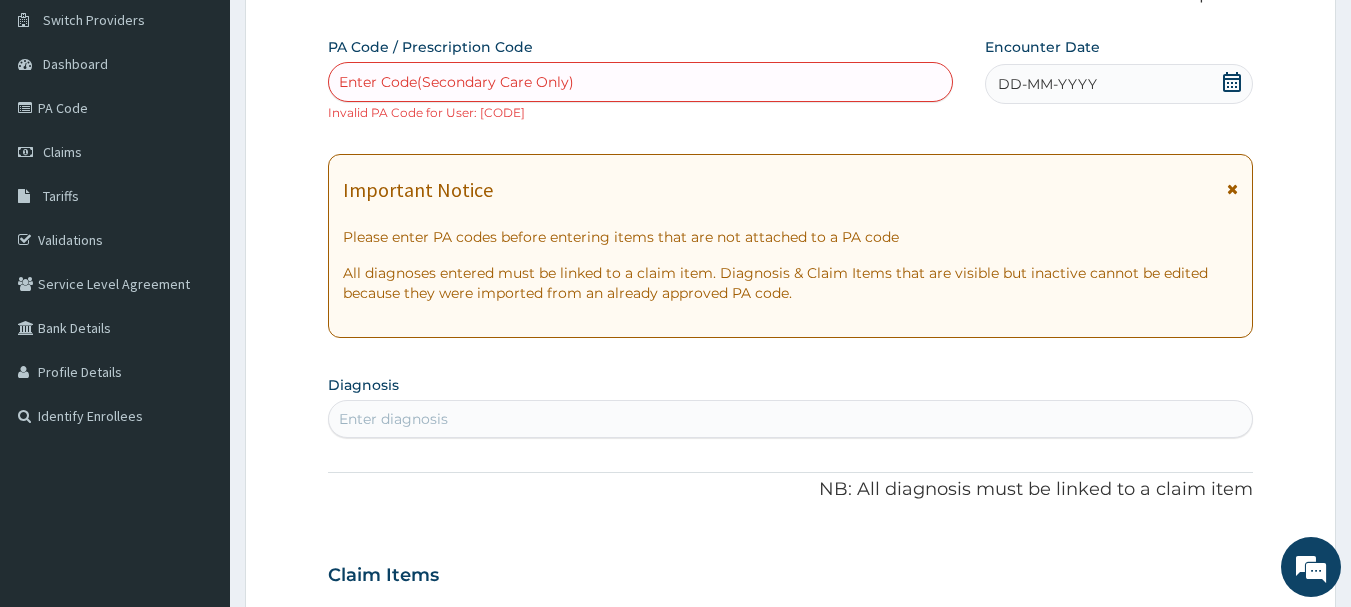 scroll, scrollTop: 685, scrollLeft: 0, axis: vertical 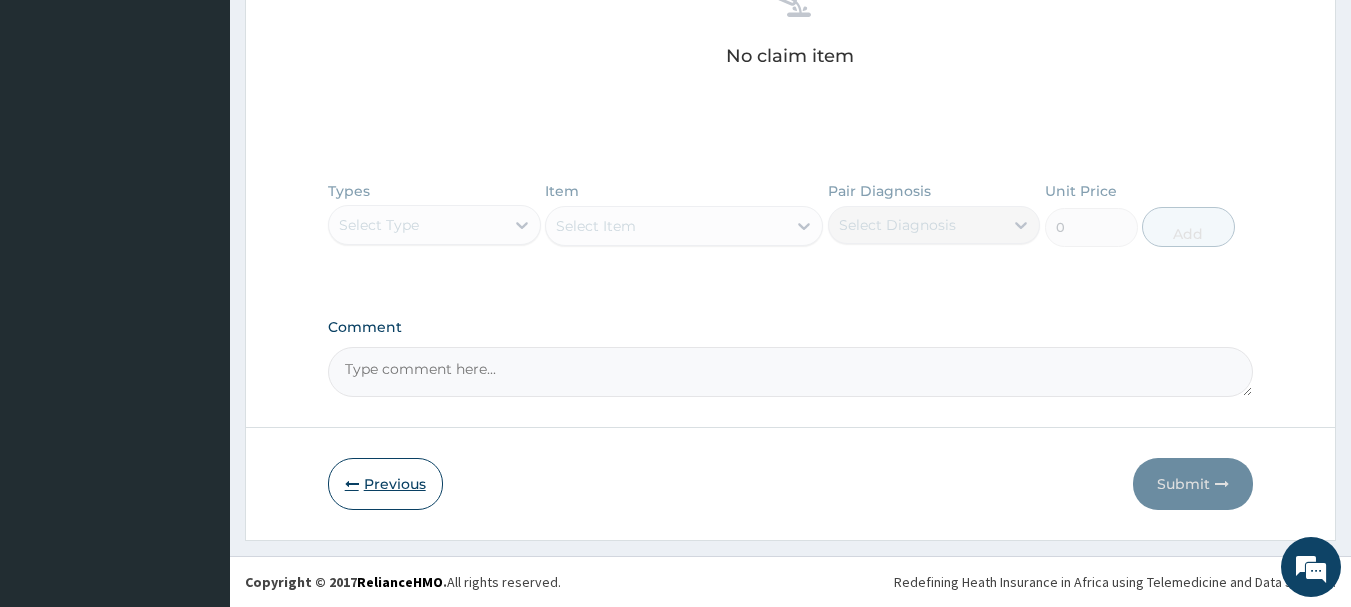 click at bounding box center (352, 484) 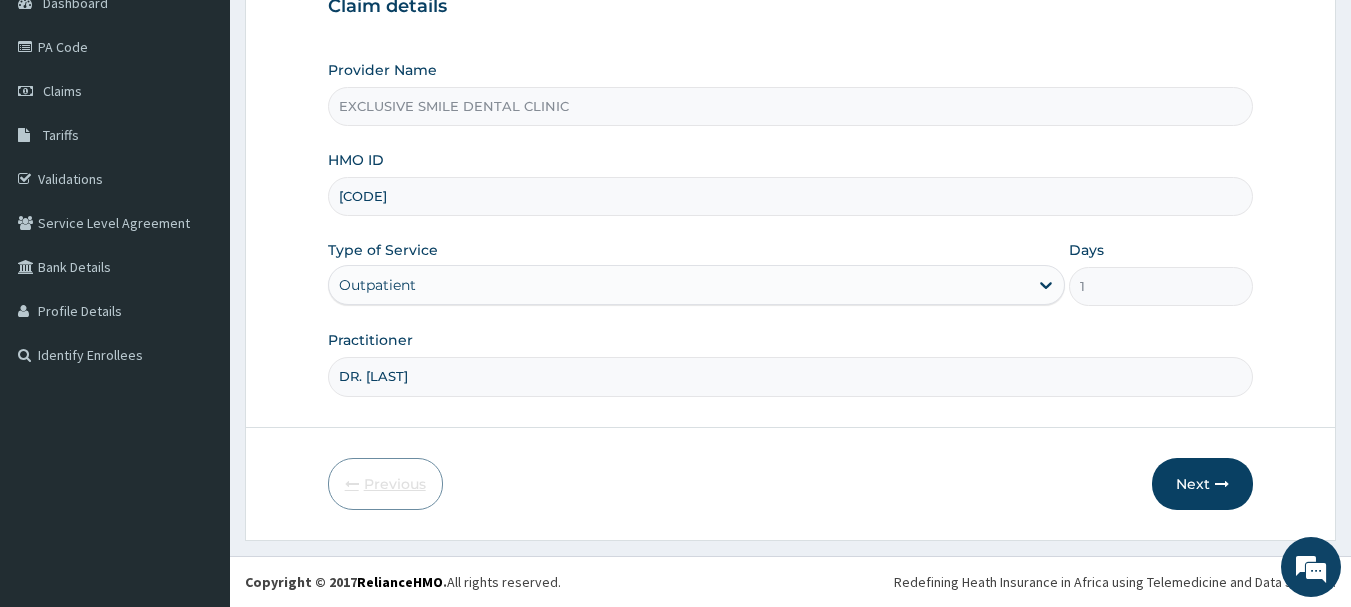 scroll, scrollTop: 215, scrollLeft: 0, axis: vertical 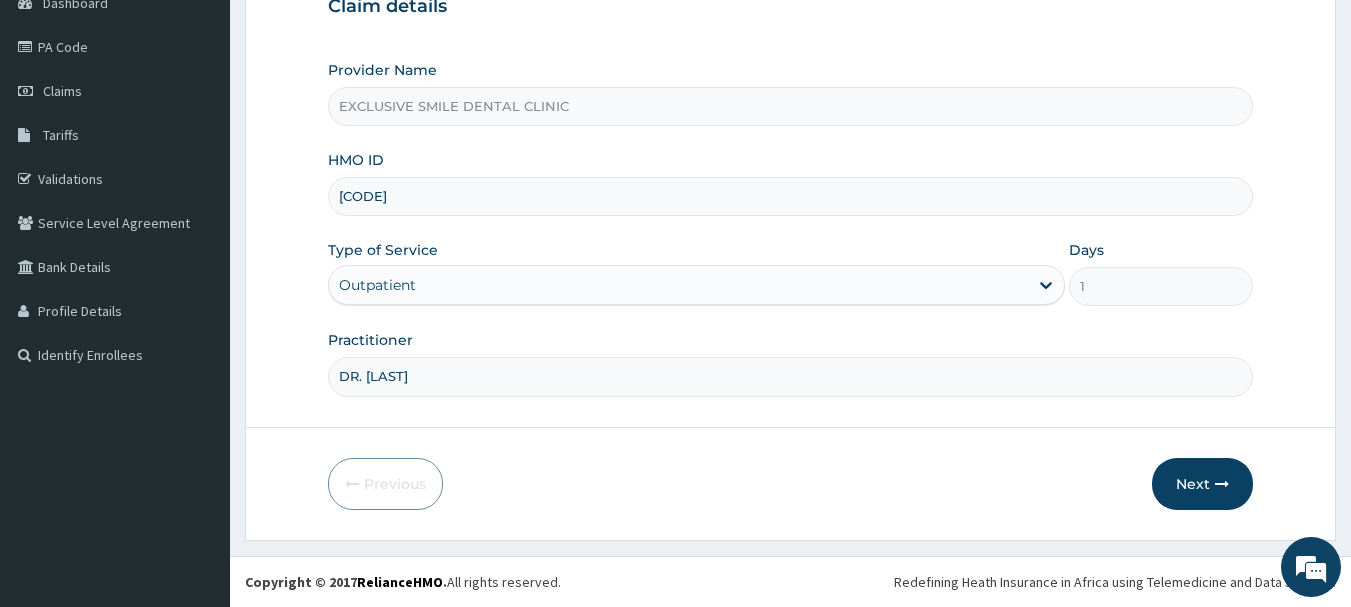 click on "[ID]/A" at bounding box center (791, 196) 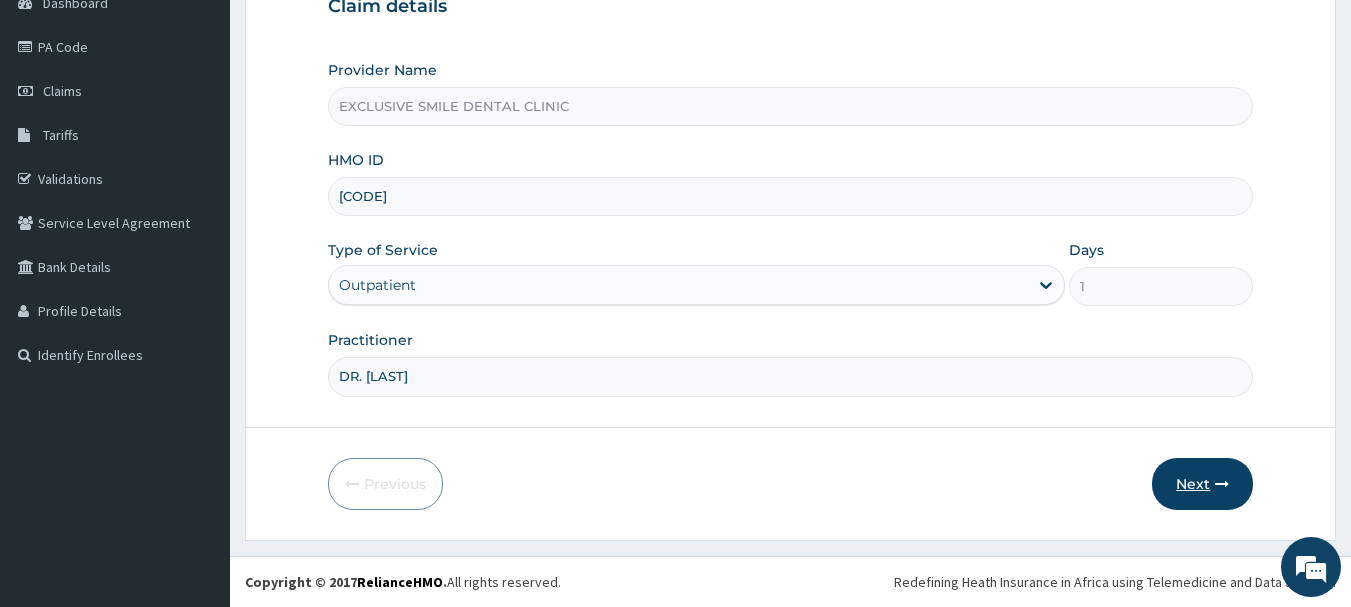 type on "STZ/10012/A" 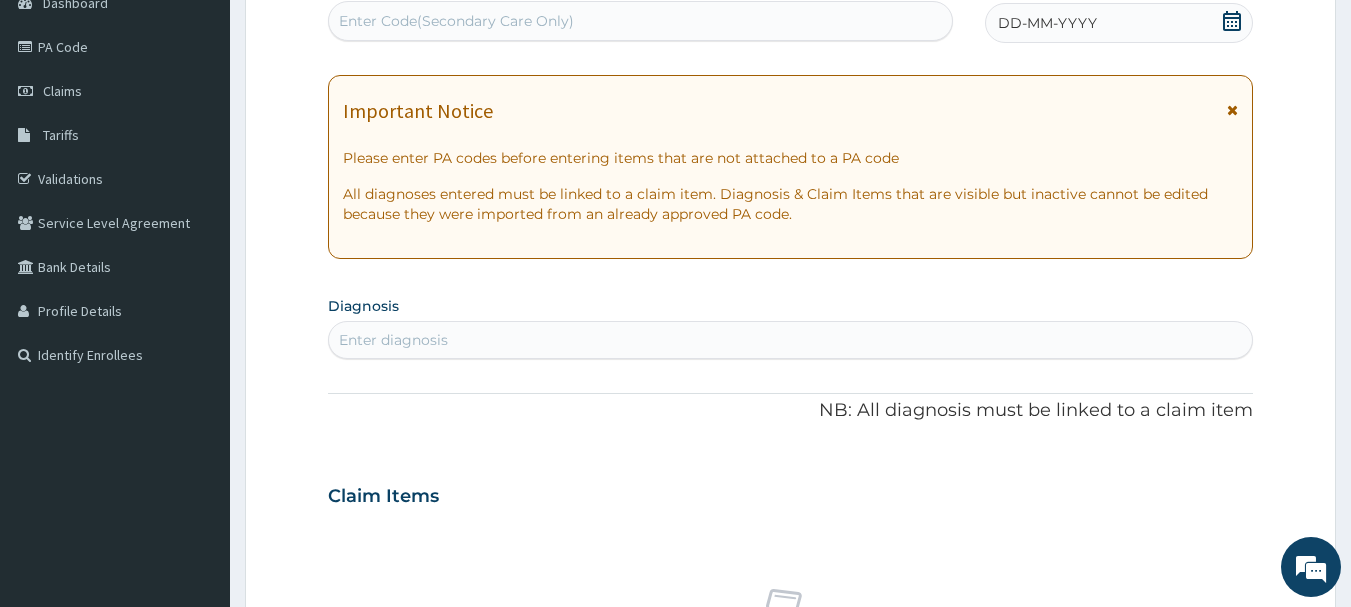 click on "Enter Code(Secondary Care Only)" at bounding box center [641, 21] 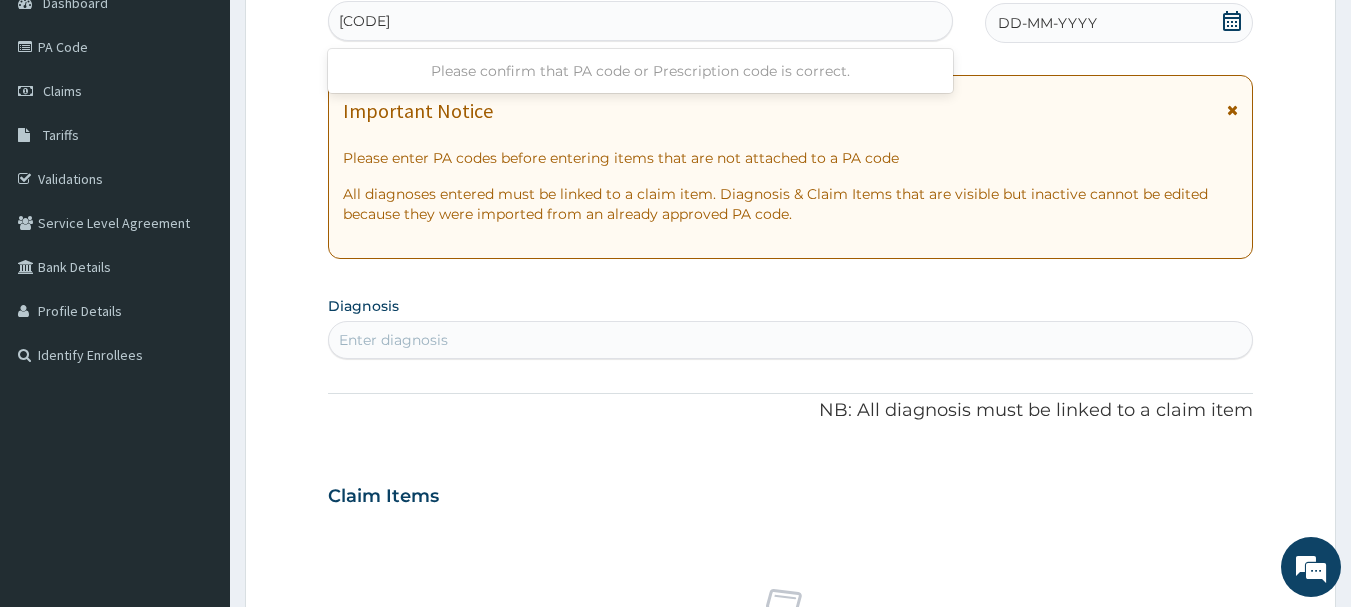 type on "PA/2DF974" 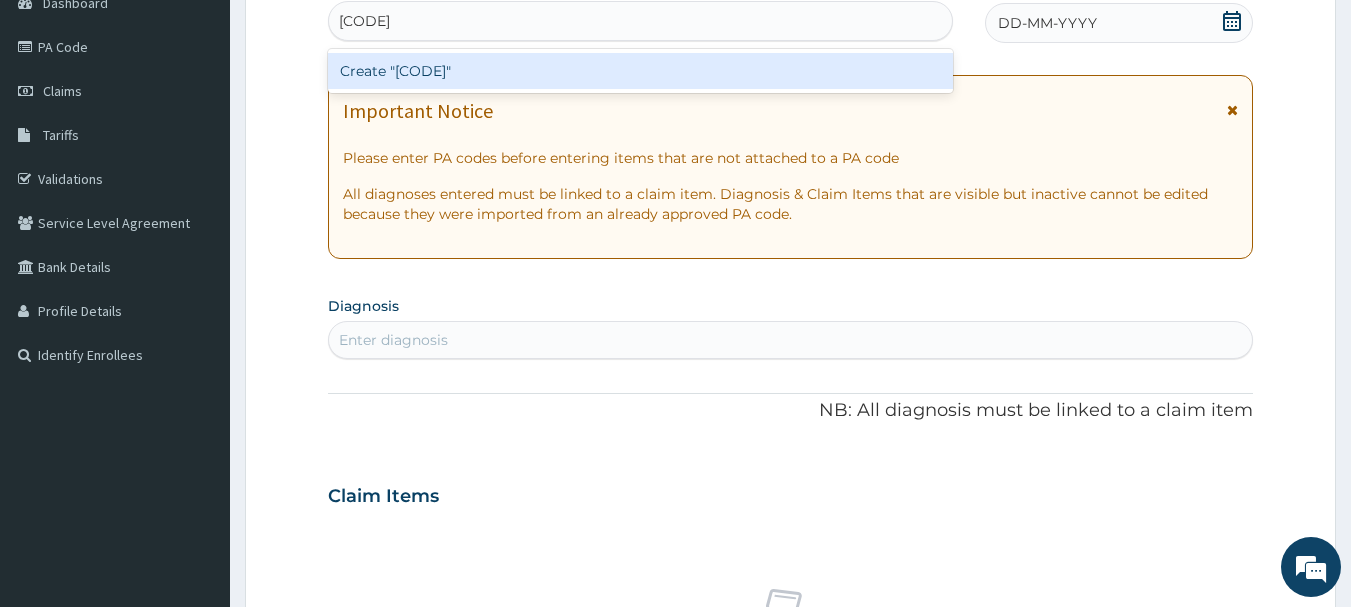 click on "Create "PA/2DF974"" at bounding box center [641, 71] 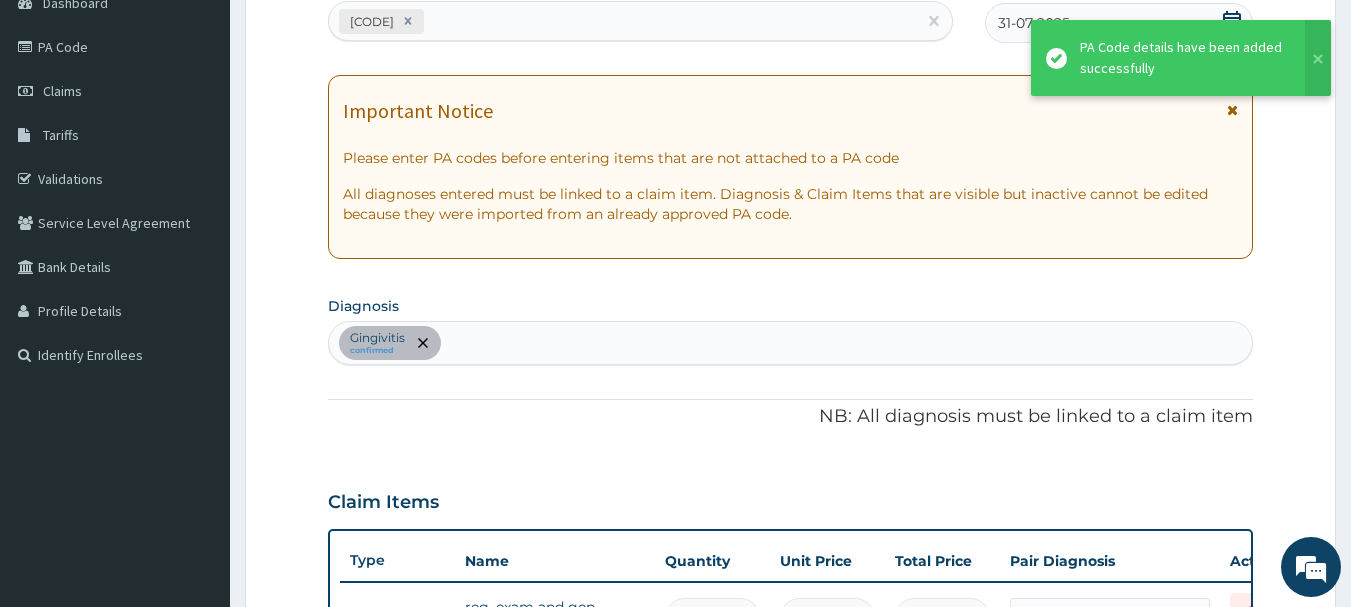scroll, scrollTop: 667, scrollLeft: 0, axis: vertical 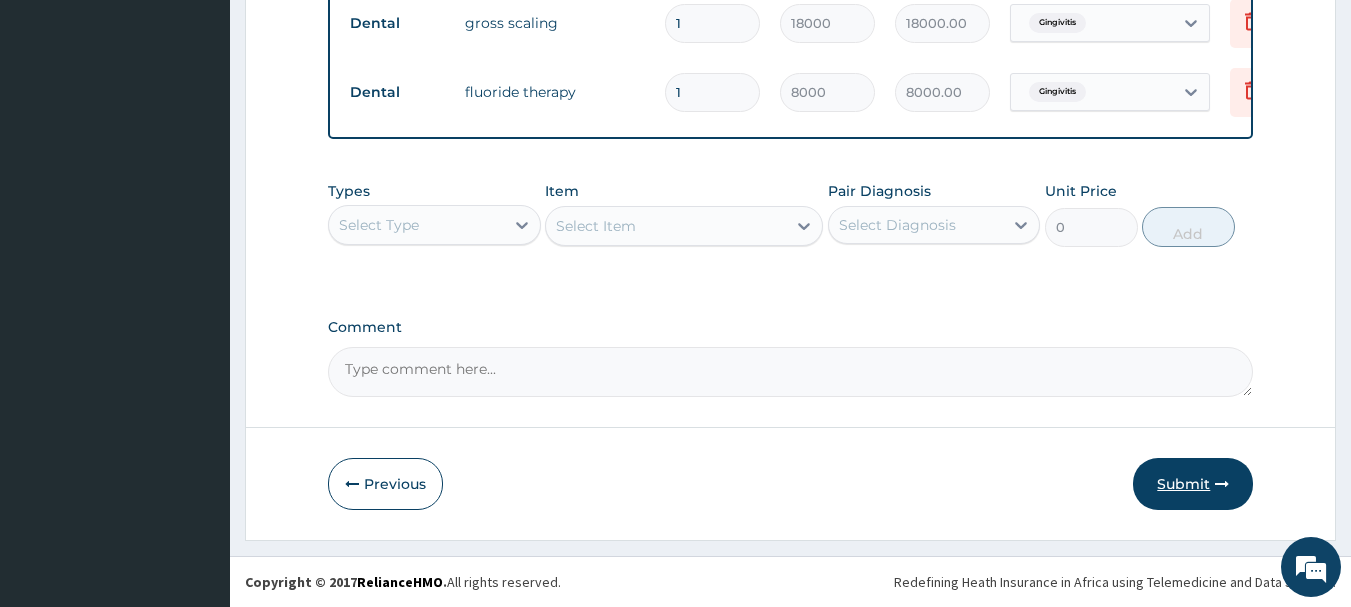 click on "Submit" at bounding box center [1193, 484] 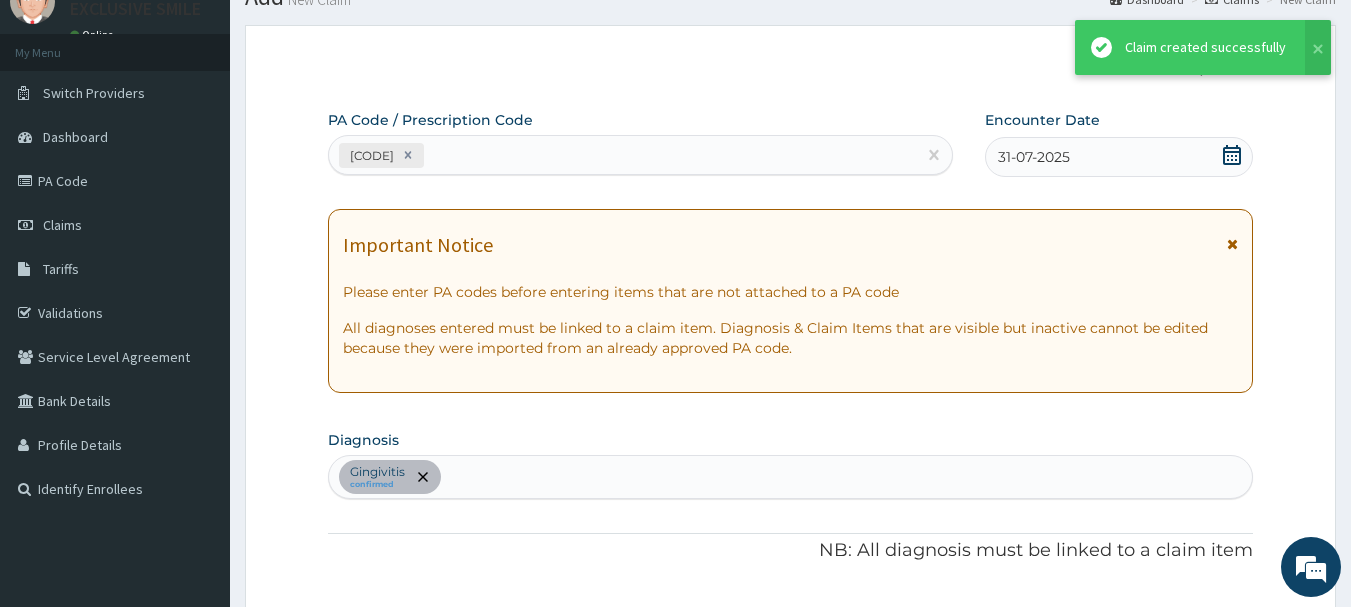 scroll, scrollTop: 893, scrollLeft: 0, axis: vertical 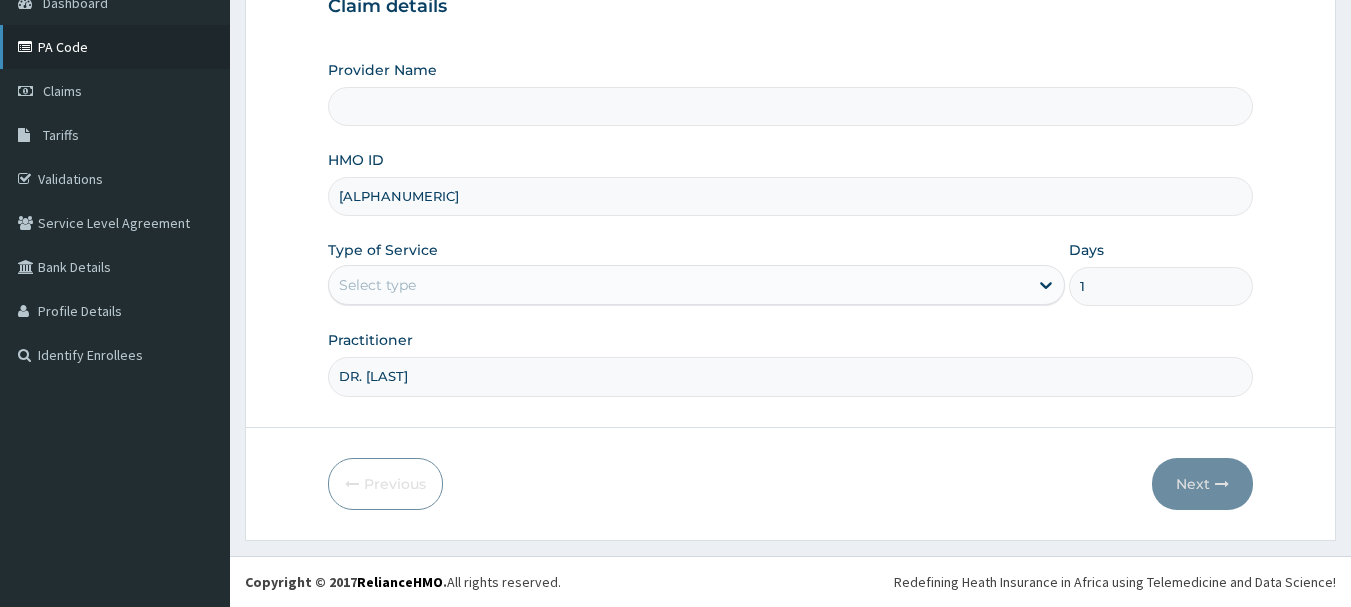 click on "PA Code" at bounding box center (115, 47) 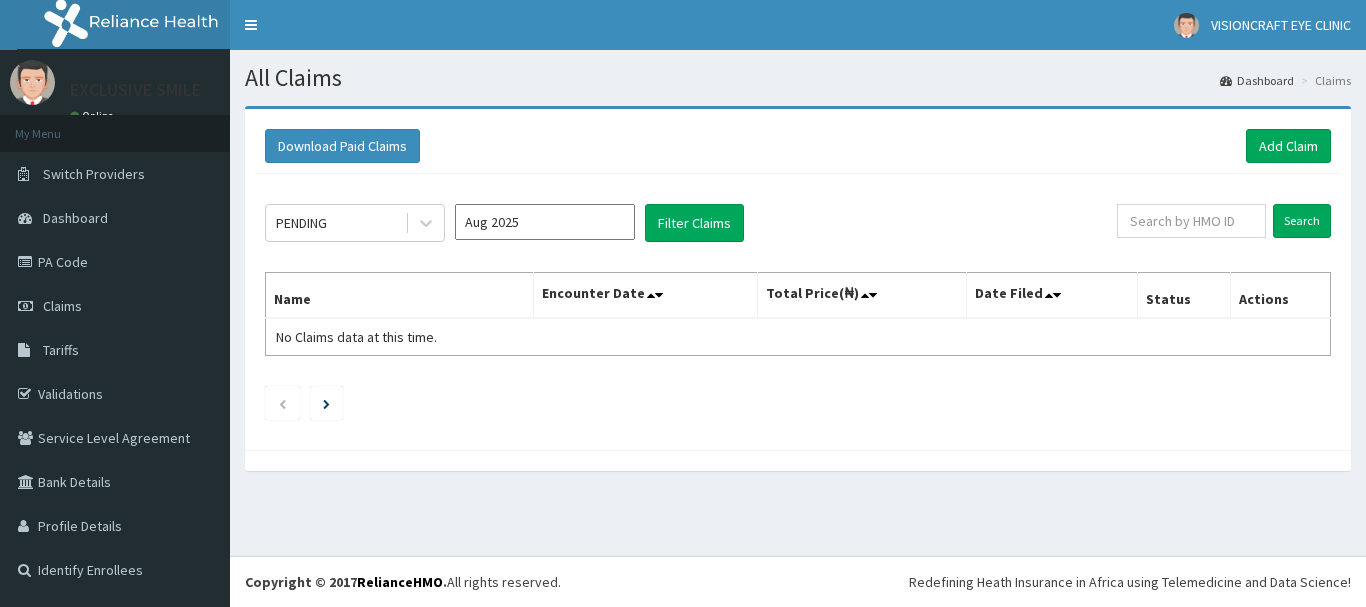 scroll, scrollTop: 0, scrollLeft: 0, axis: both 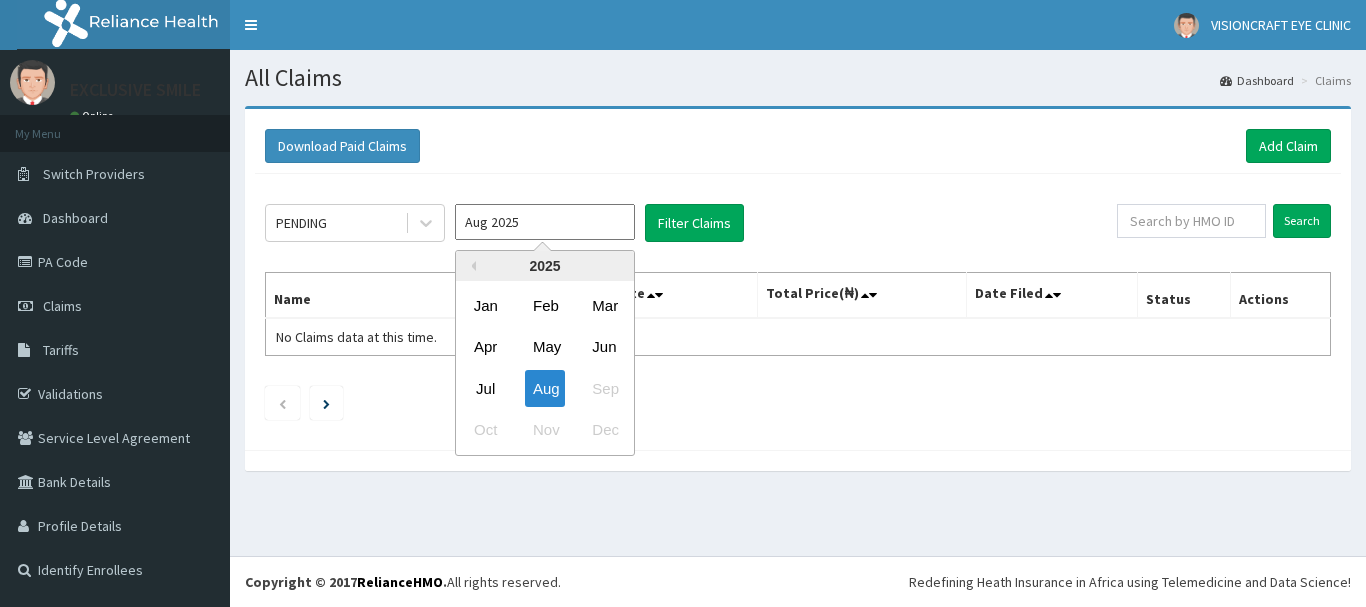 click on "Aug 2025" at bounding box center (545, 222) 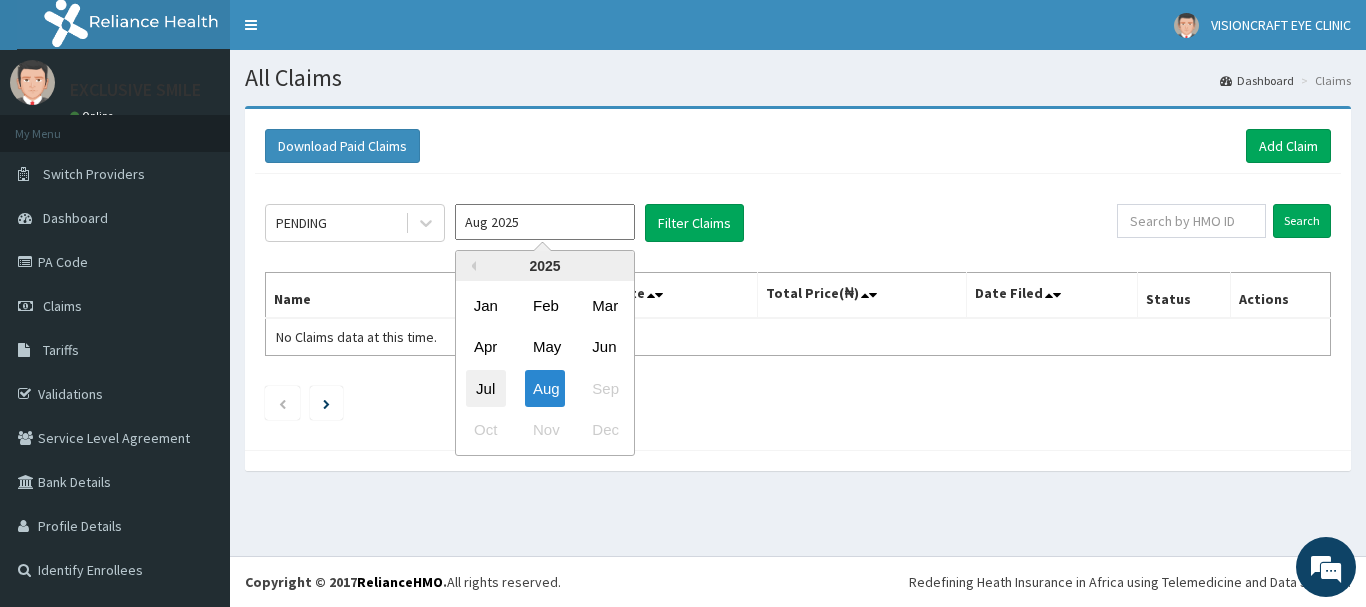 click on "Jul" at bounding box center [486, 388] 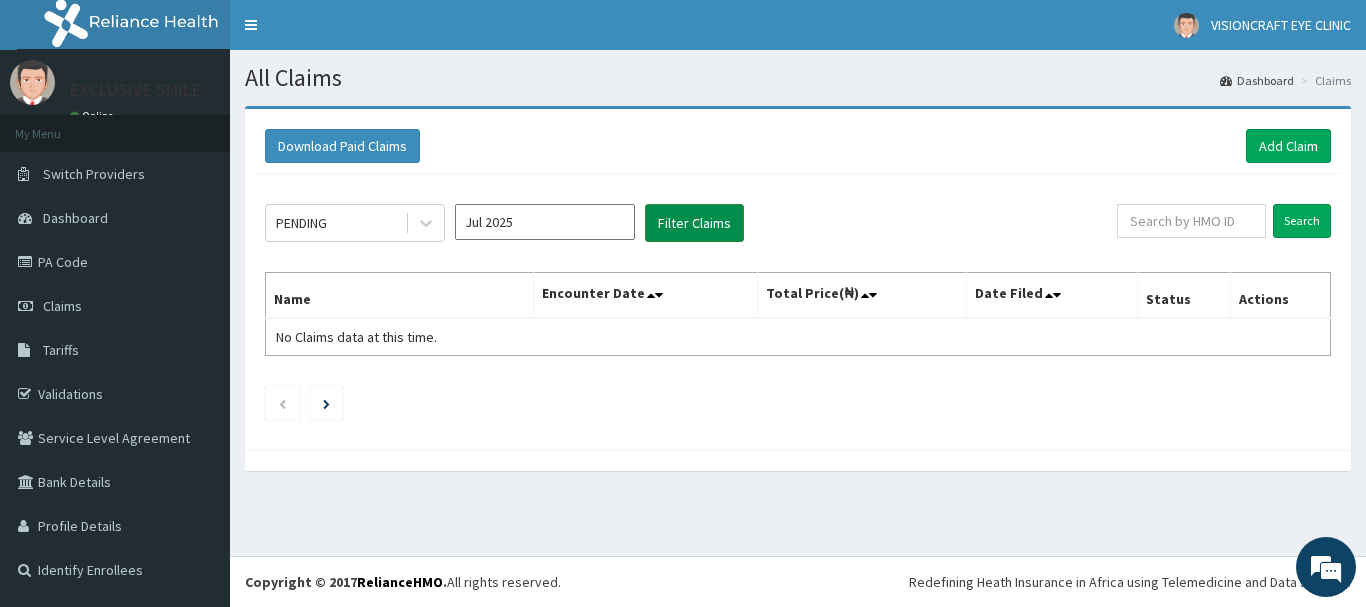 click on "Filter Claims" at bounding box center (694, 223) 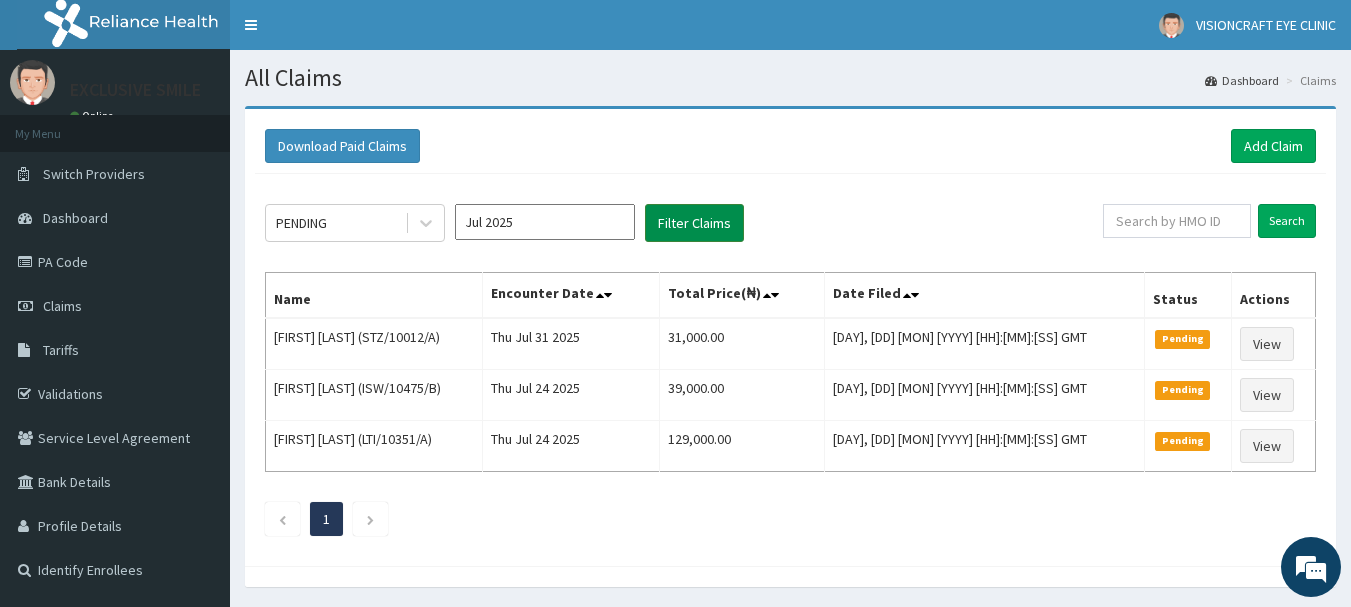 scroll, scrollTop: 0, scrollLeft: 0, axis: both 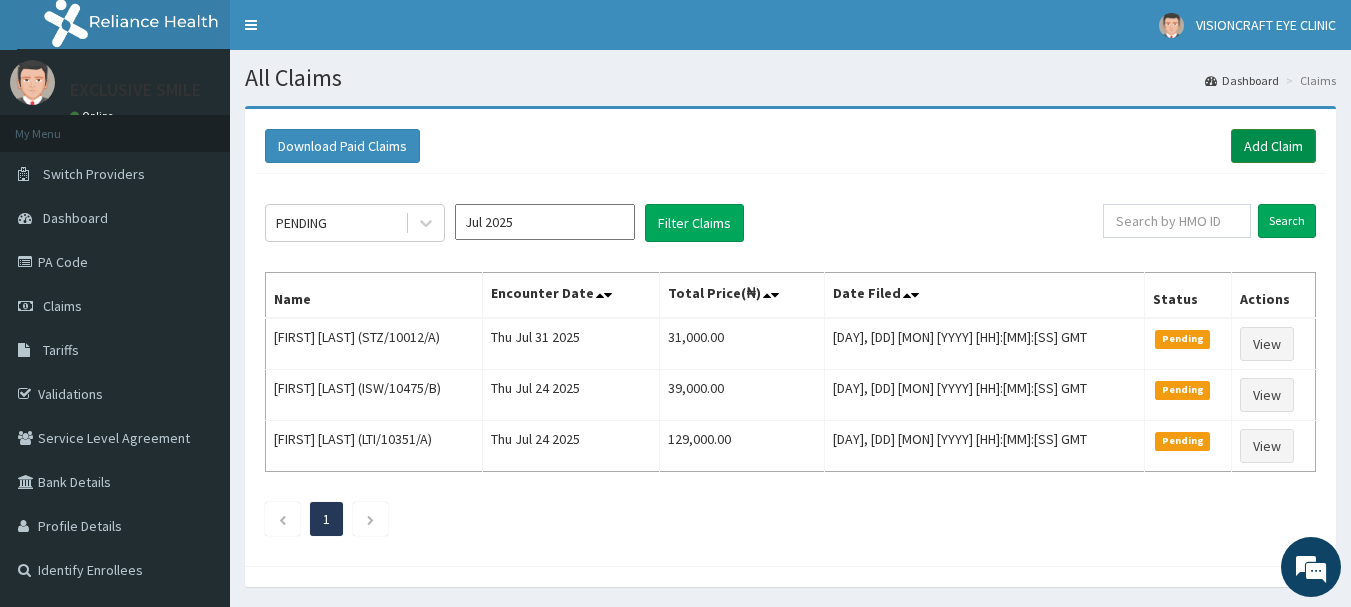click on "Add Claim" at bounding box center (1273, 146) 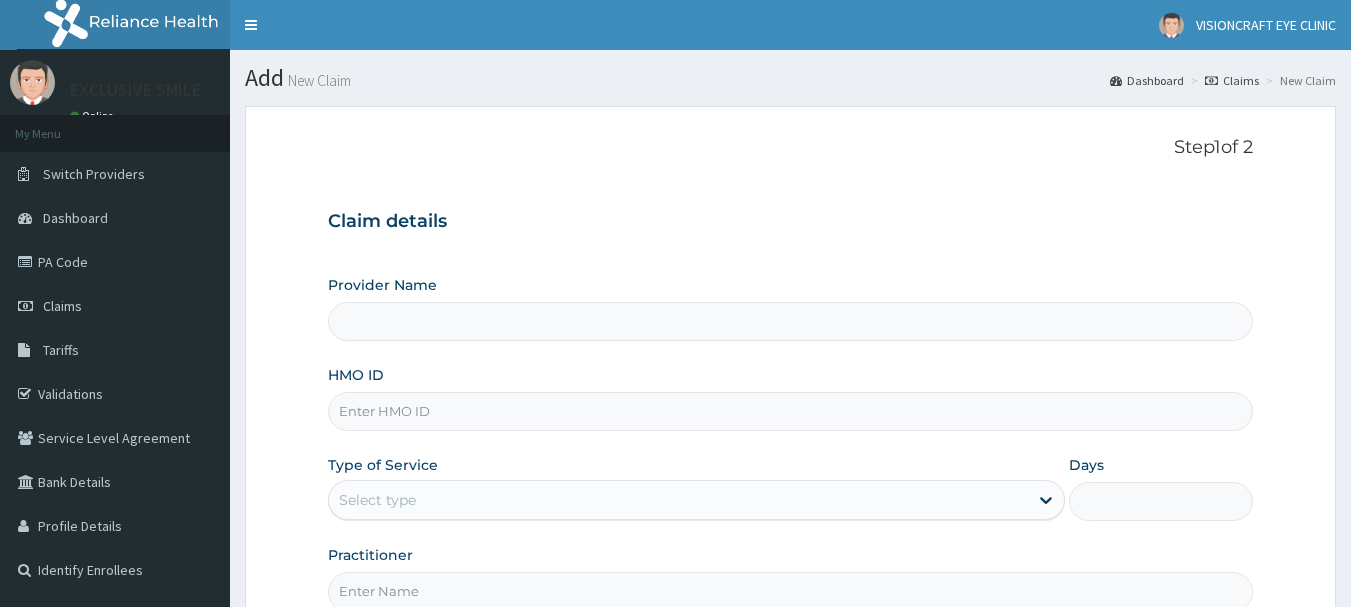 scroll, scrollTop: 0, scrollLeft: 0, axis: both 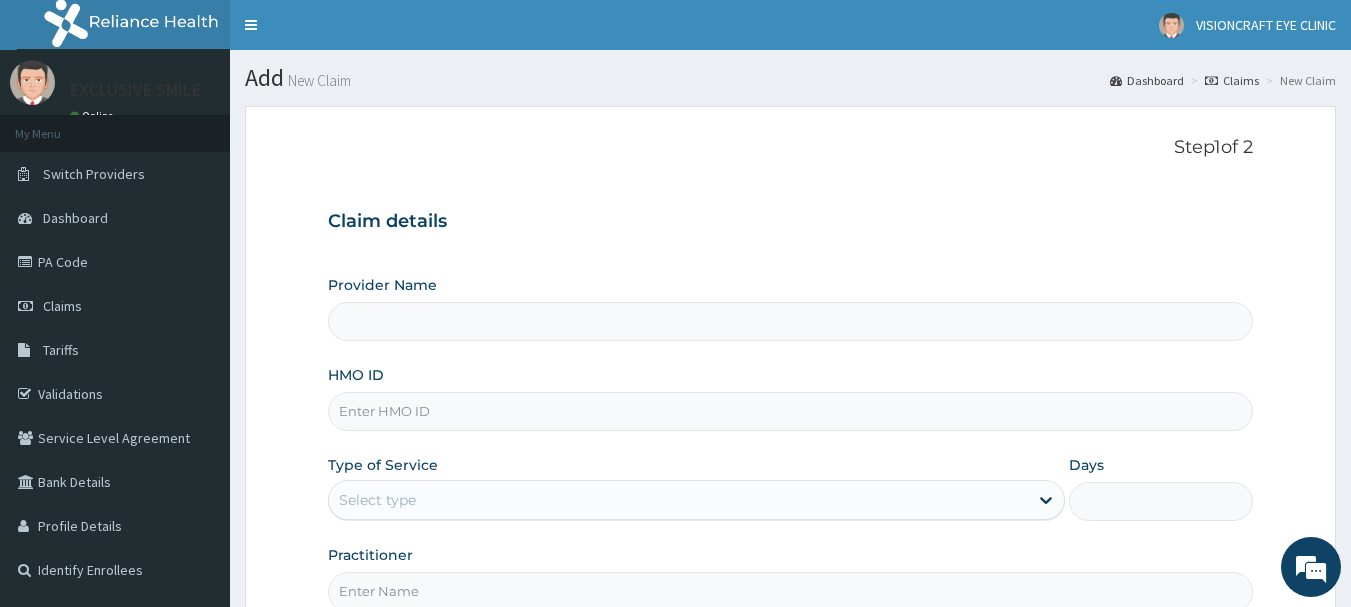 type on "EXCLUSIVE SMILE DENTAL CLINIC" 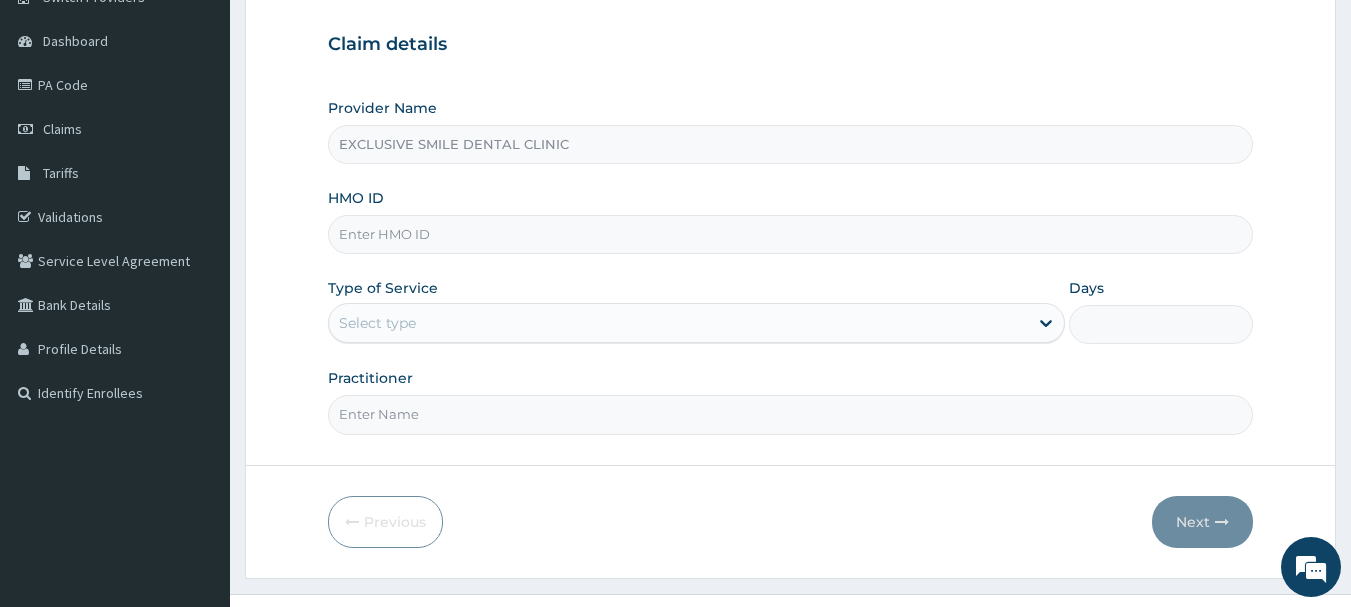 scroll, scrollTop: 188, scrollLeft: 0, axis: vertical 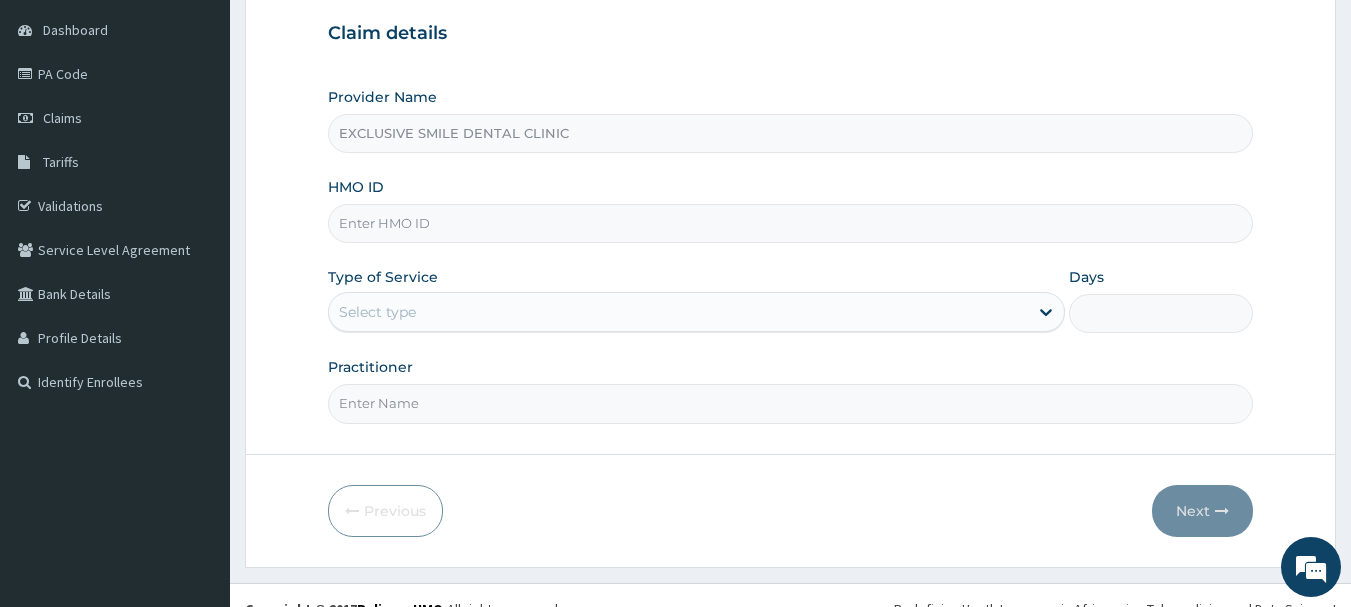 click on "HMO ID" at bounding box center (791, 223) 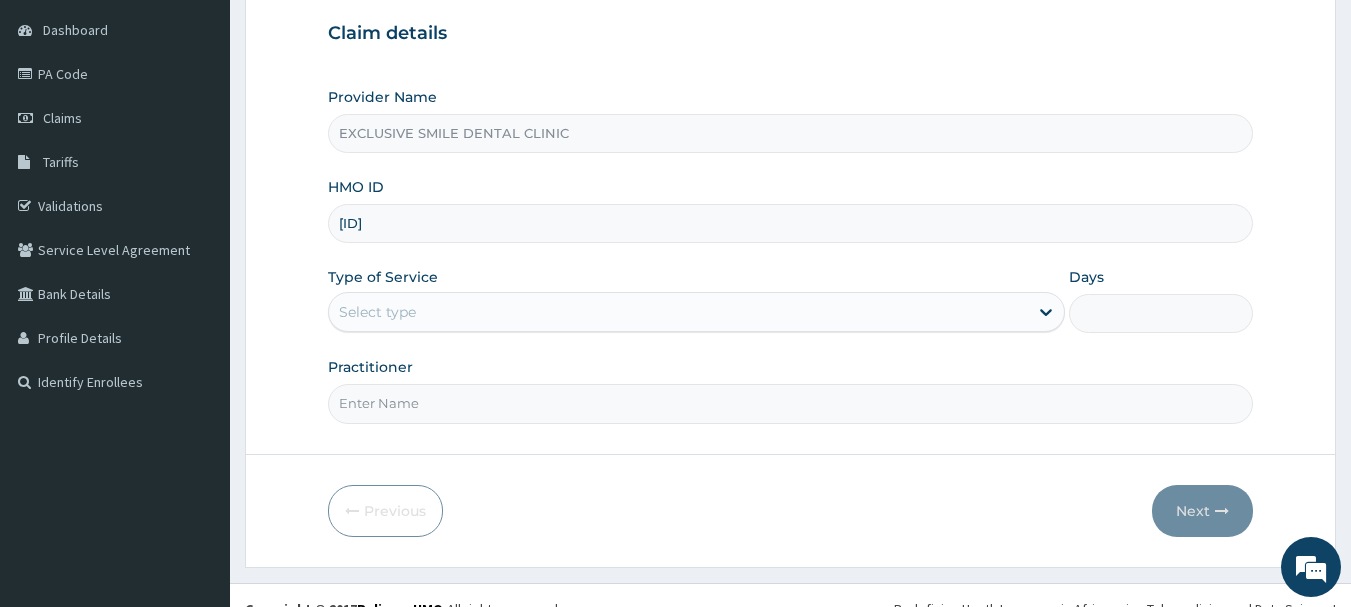 scroll, scrollTop: 0, scrollLeft: 0, axis: both 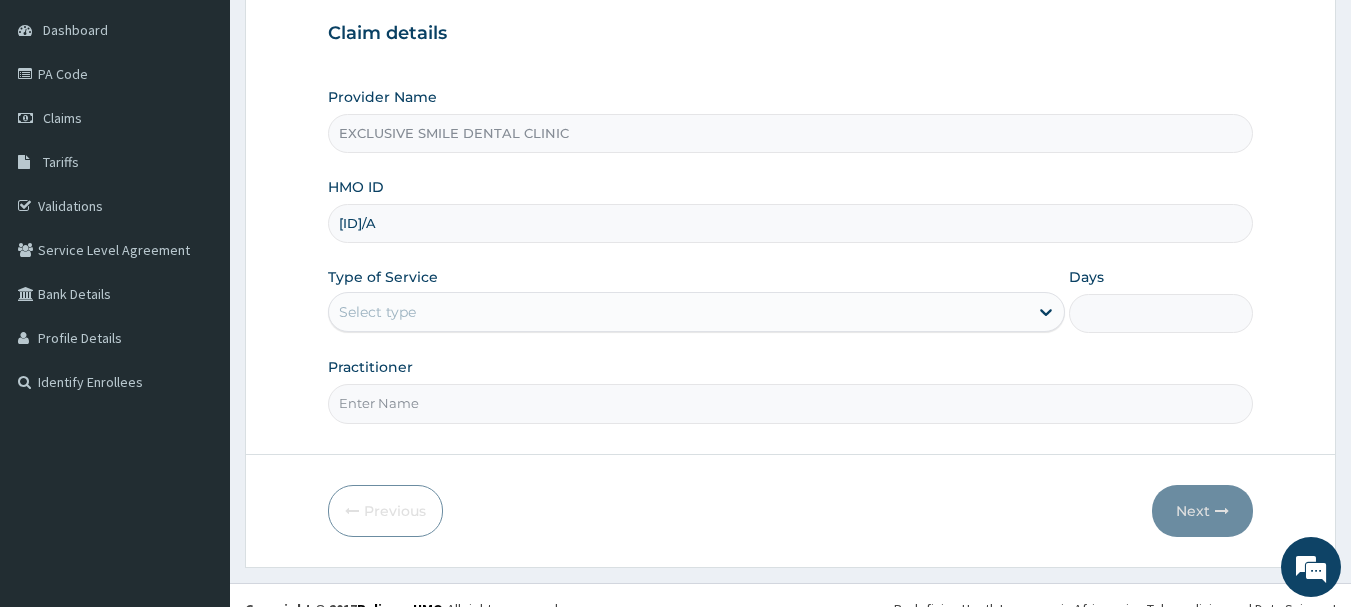 type on "[ALPHANUMERIC]" 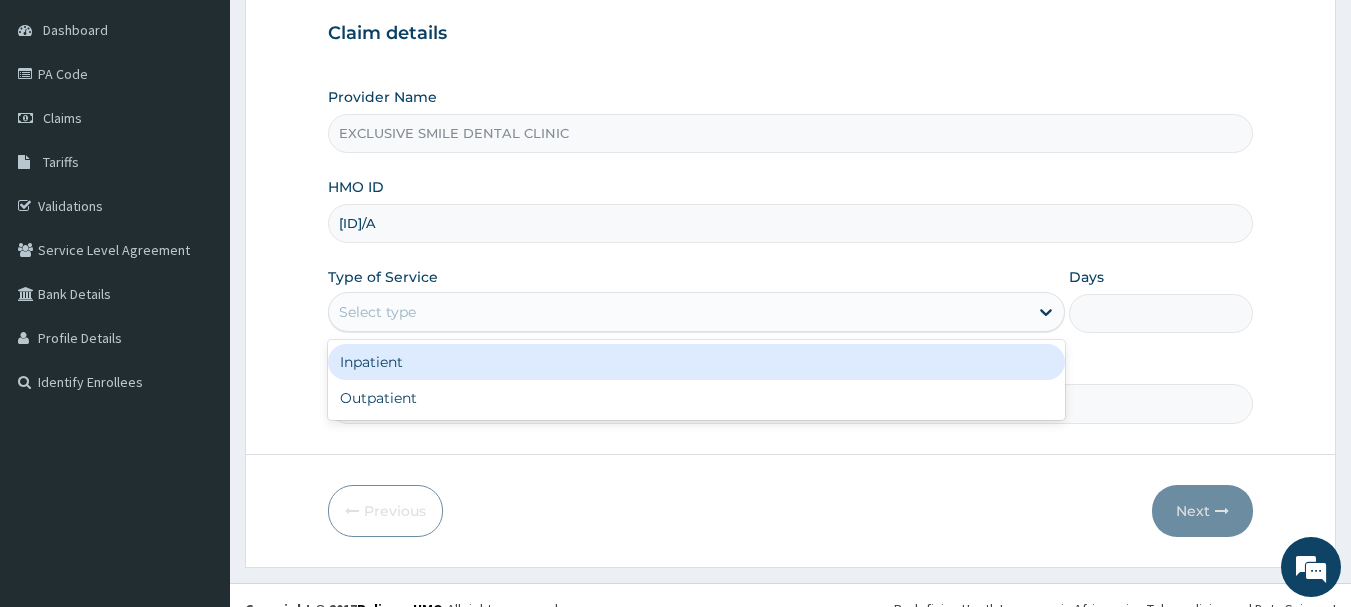 click on "Select type" at bounding box center (678, 312) 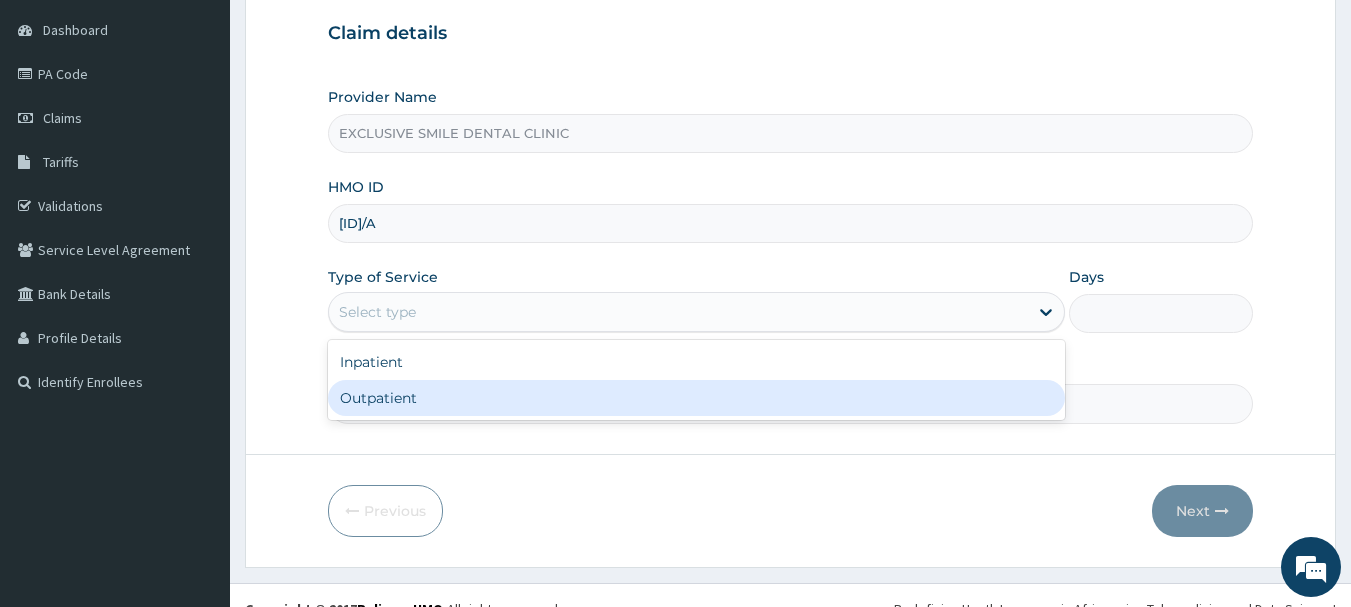 click on "Outpatient" at bounding box center [696, 398] 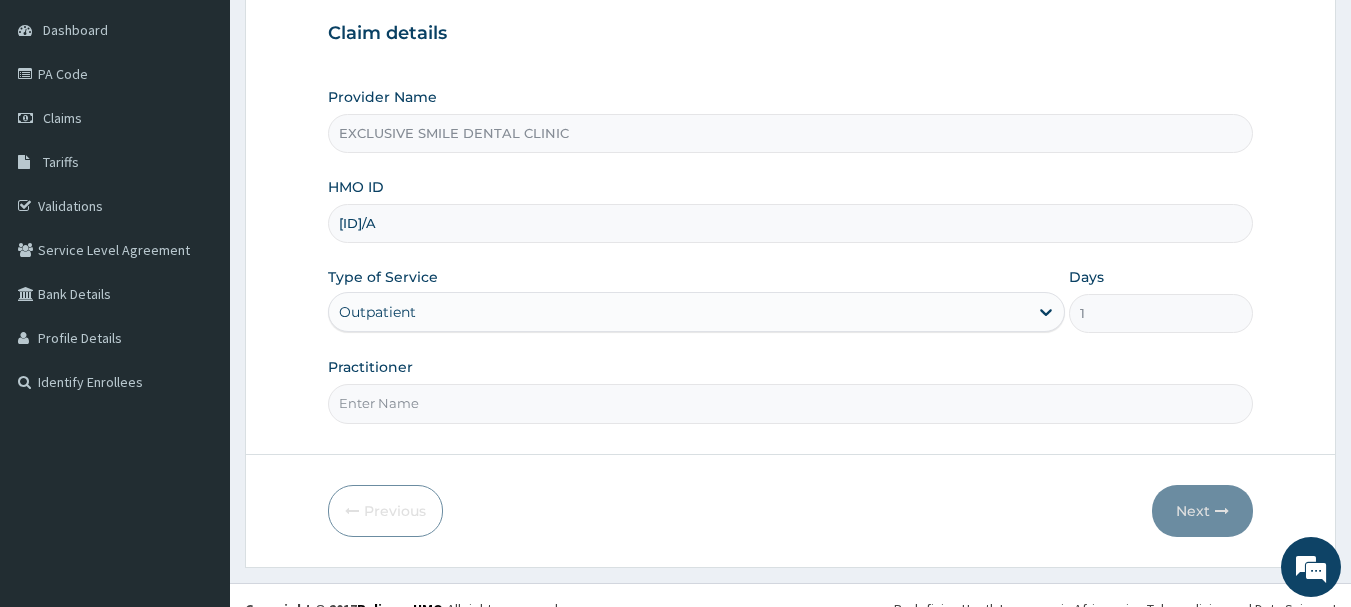click on "Practitioner" at bounding box center (791, 403) 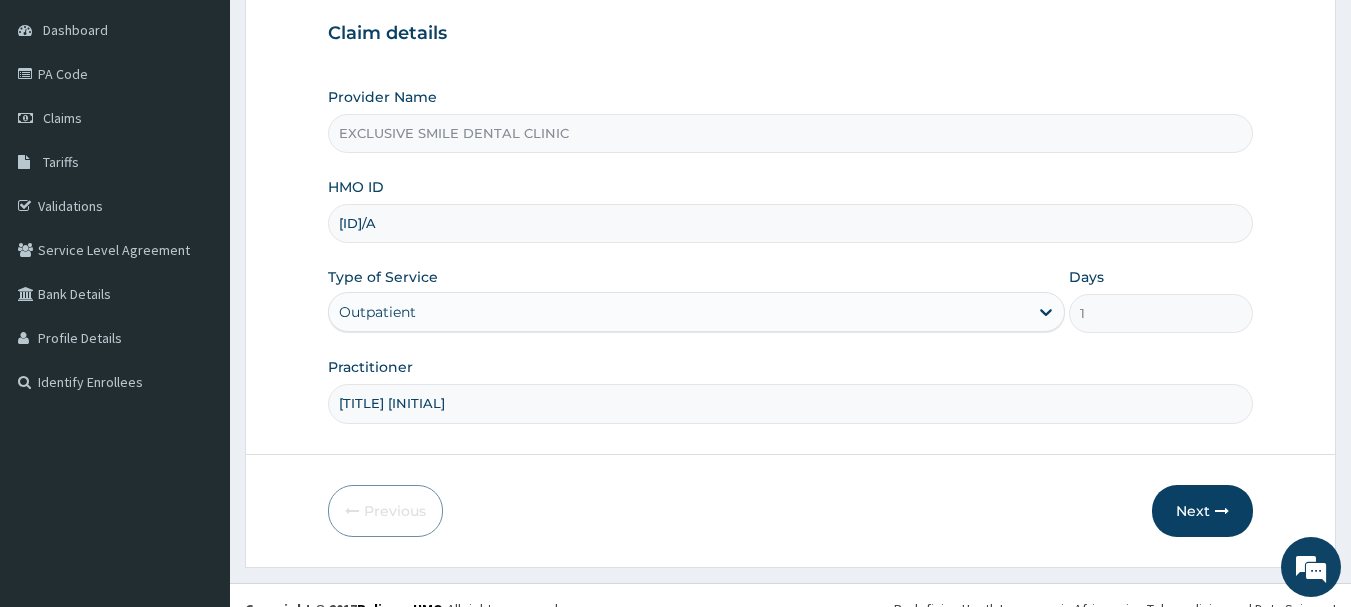 type on "DR. MOYO" 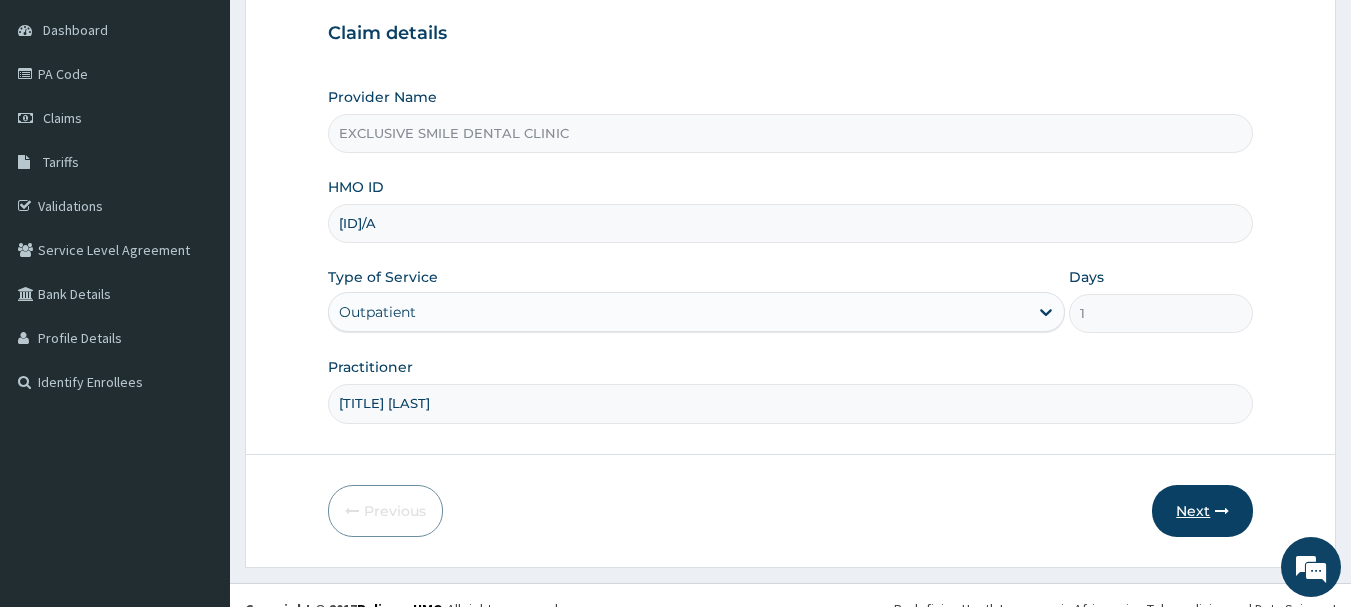 click on "Next" at bounding box center [1202, 511] 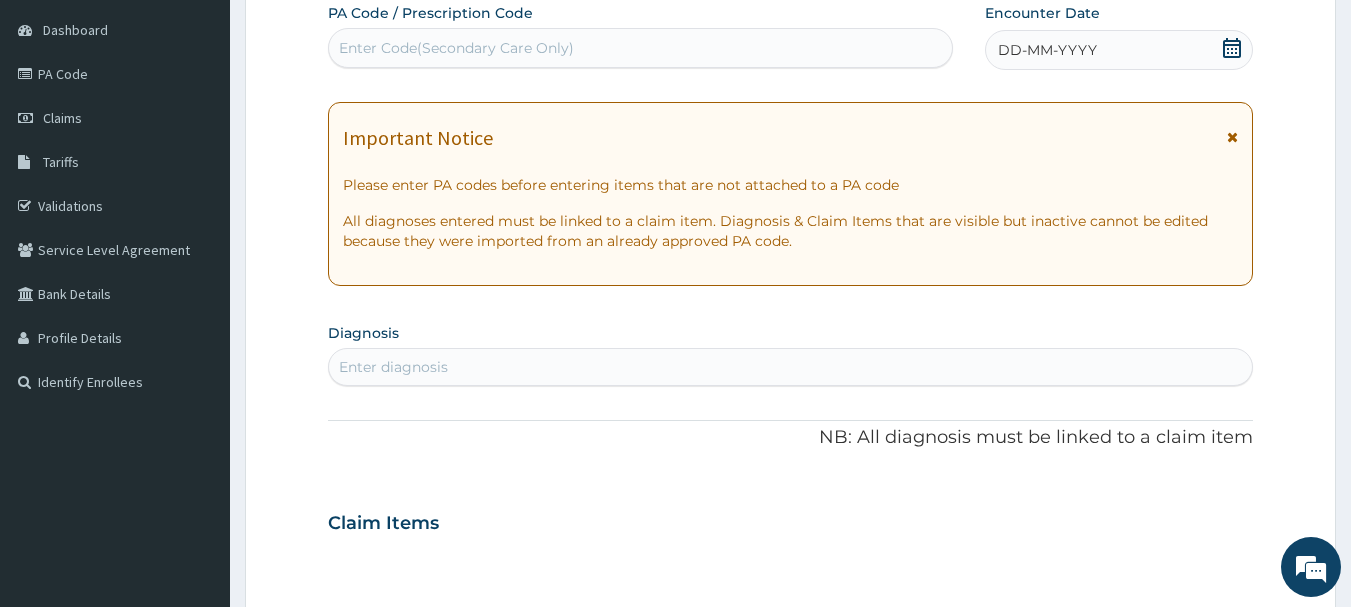 click on "Claim Items" at bounding box center (791, 519) 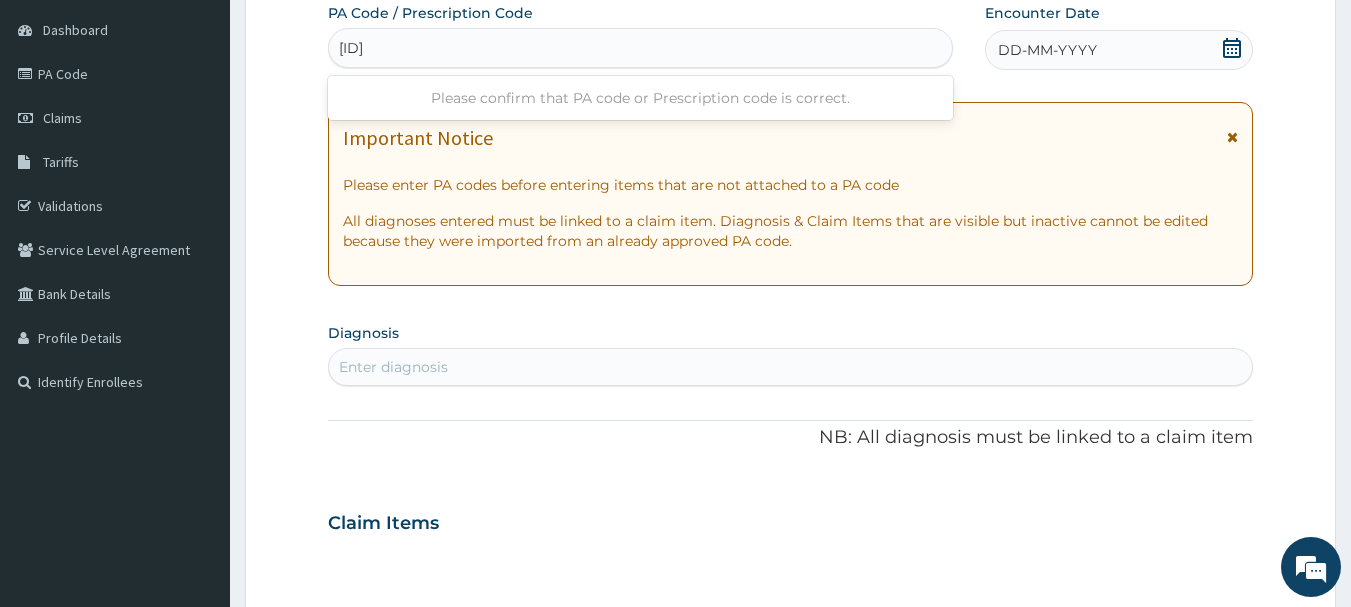 type on "PA/802758" 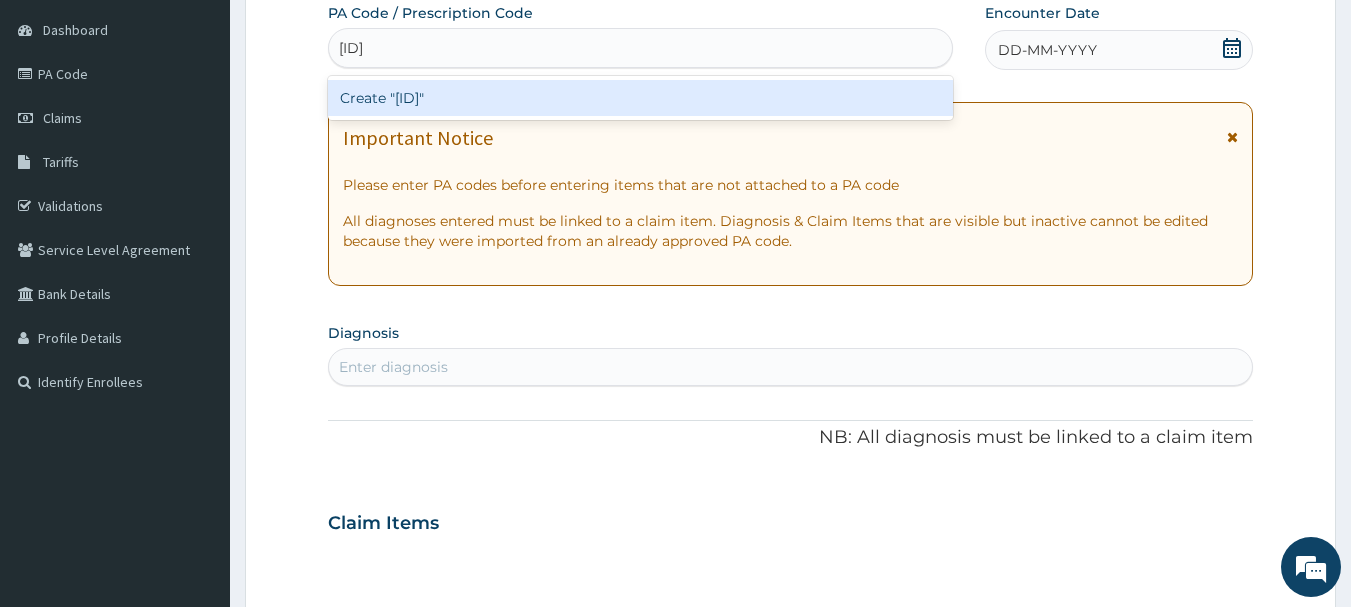 click on "Create "PA/802758"" at bounding box center [641, 98] 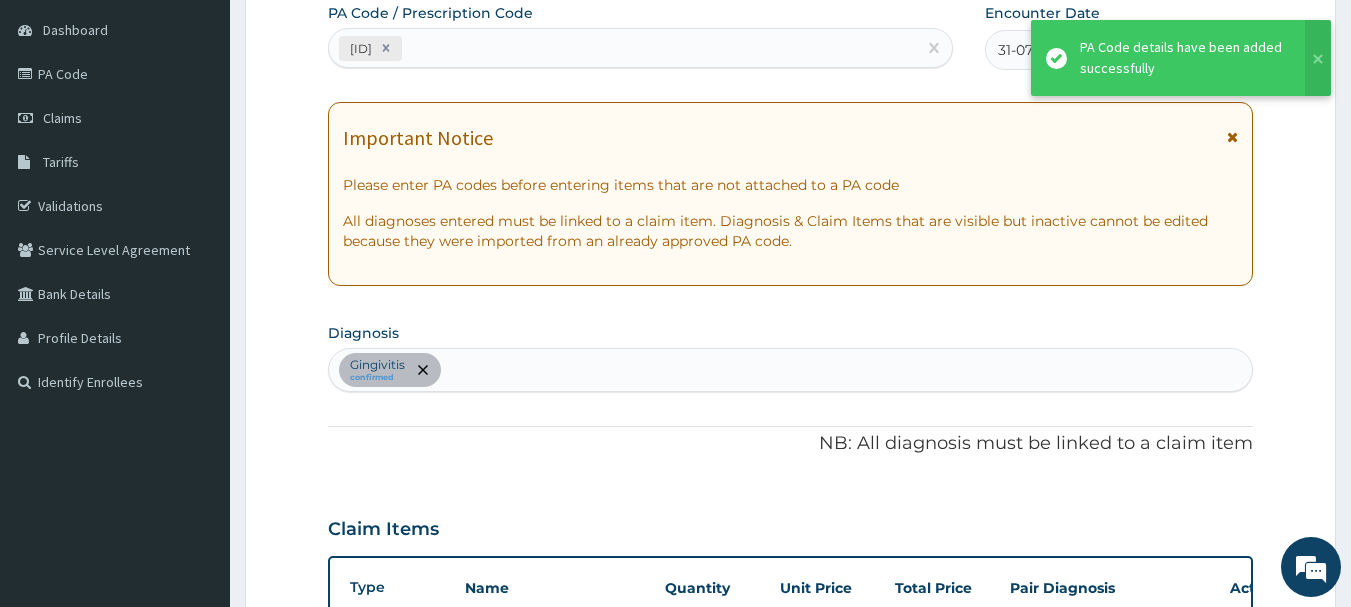 scroll, scrollTop: 667, scrollLeft: 0, axis: vertical 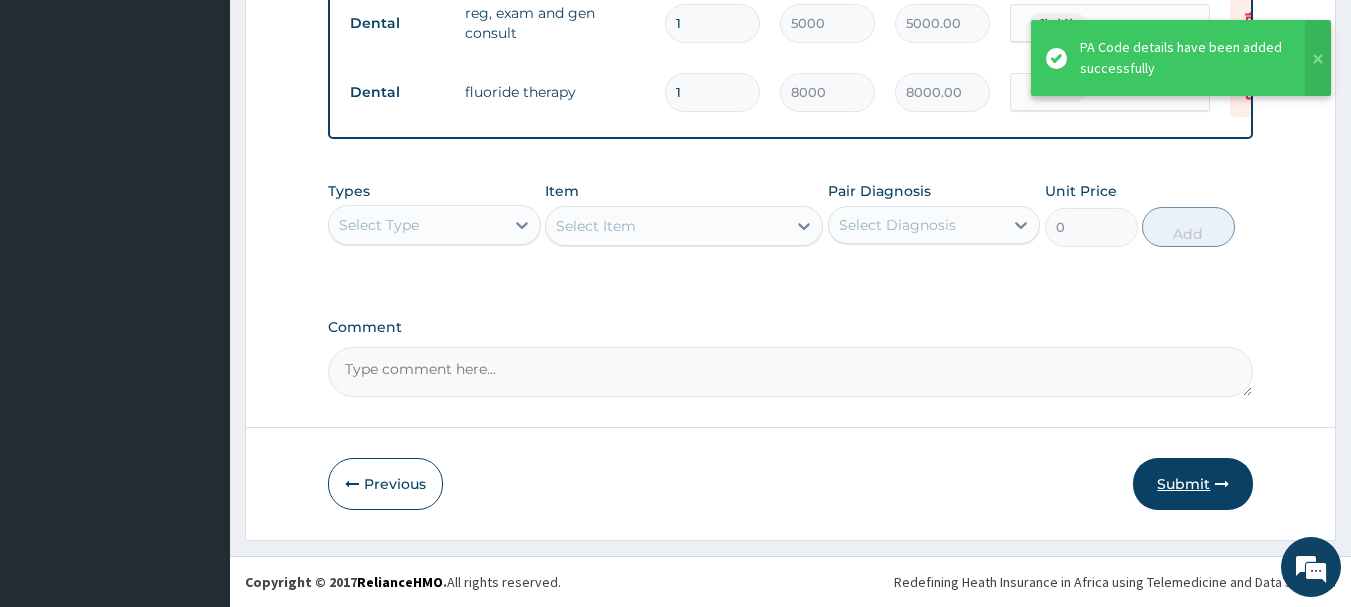 click on "Submit" at bounding box center [1193, 484] 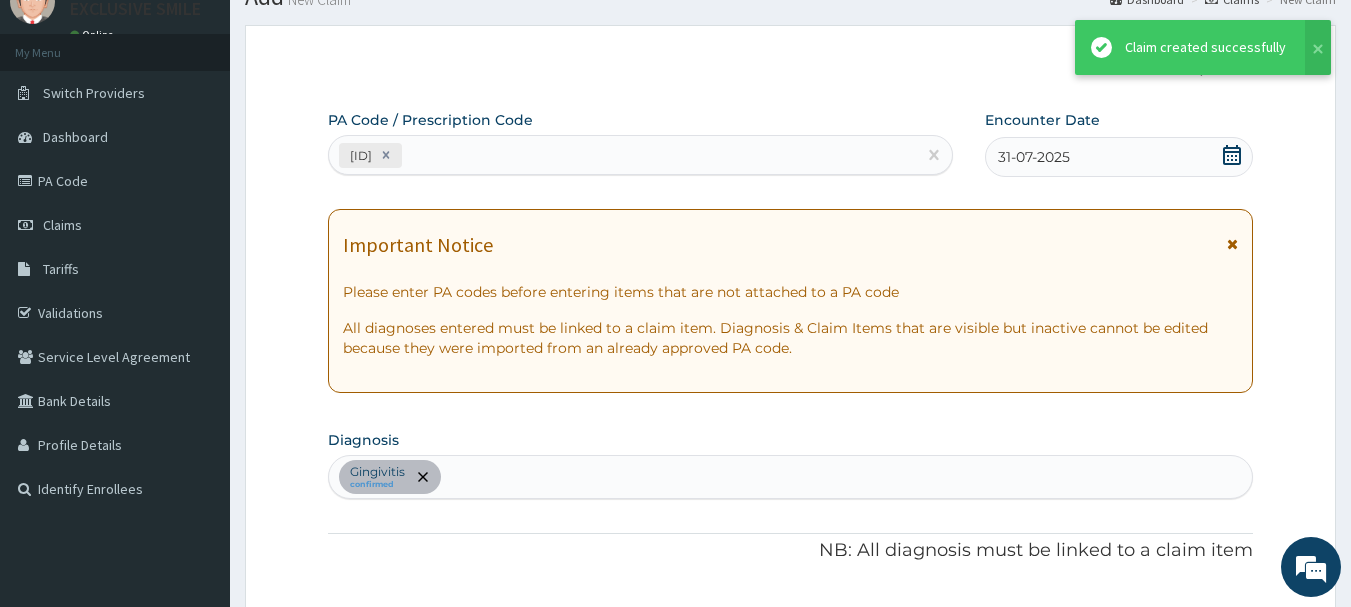 scroll, scrollTop: 893, scrollLeft: 0, axis: vertical 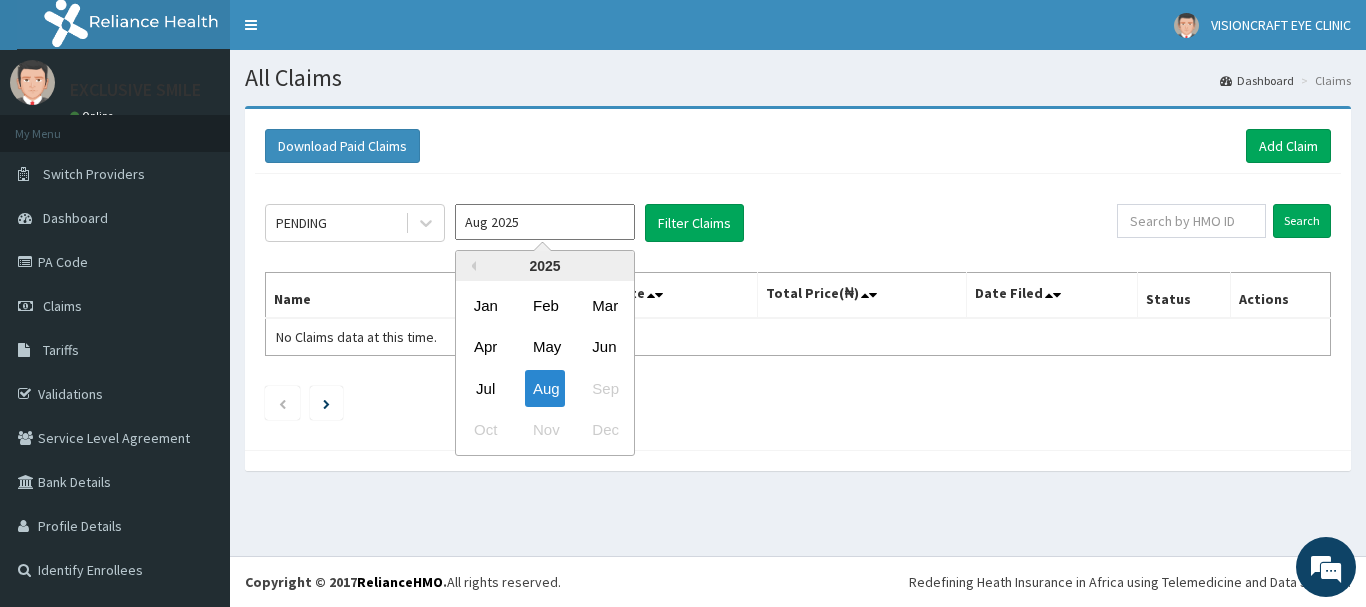 click on "Aug 2025" at bounding box center [545, 222] 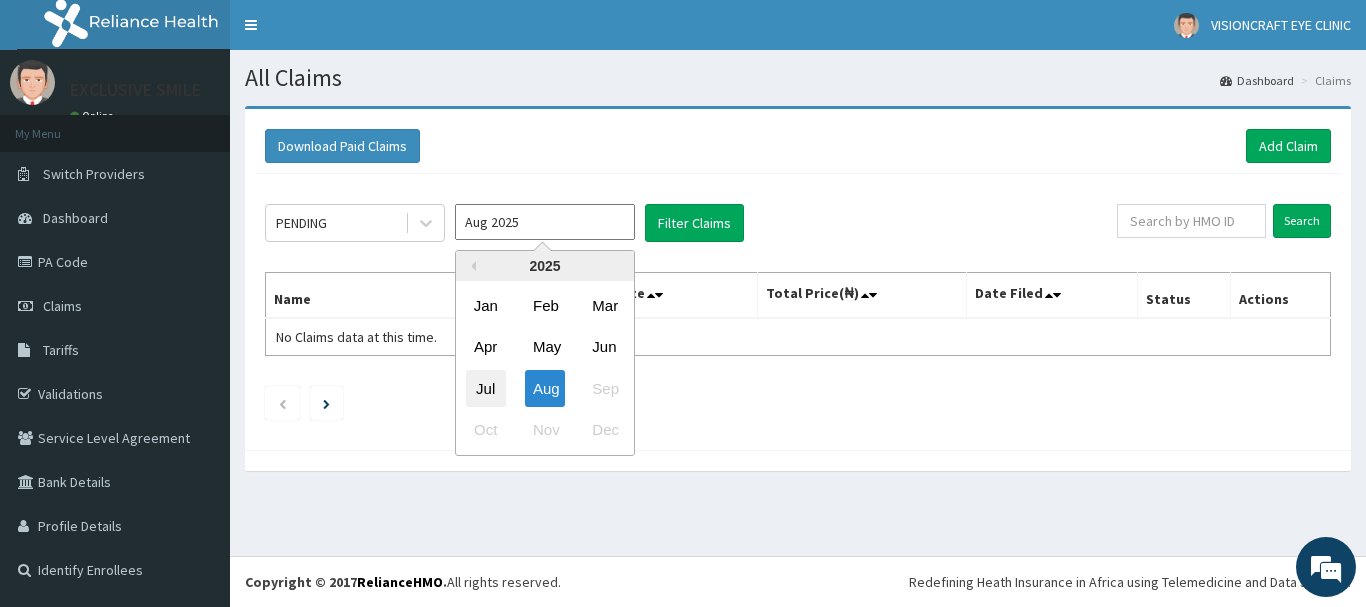 click on "Jul" at bounding box center (486, 388) 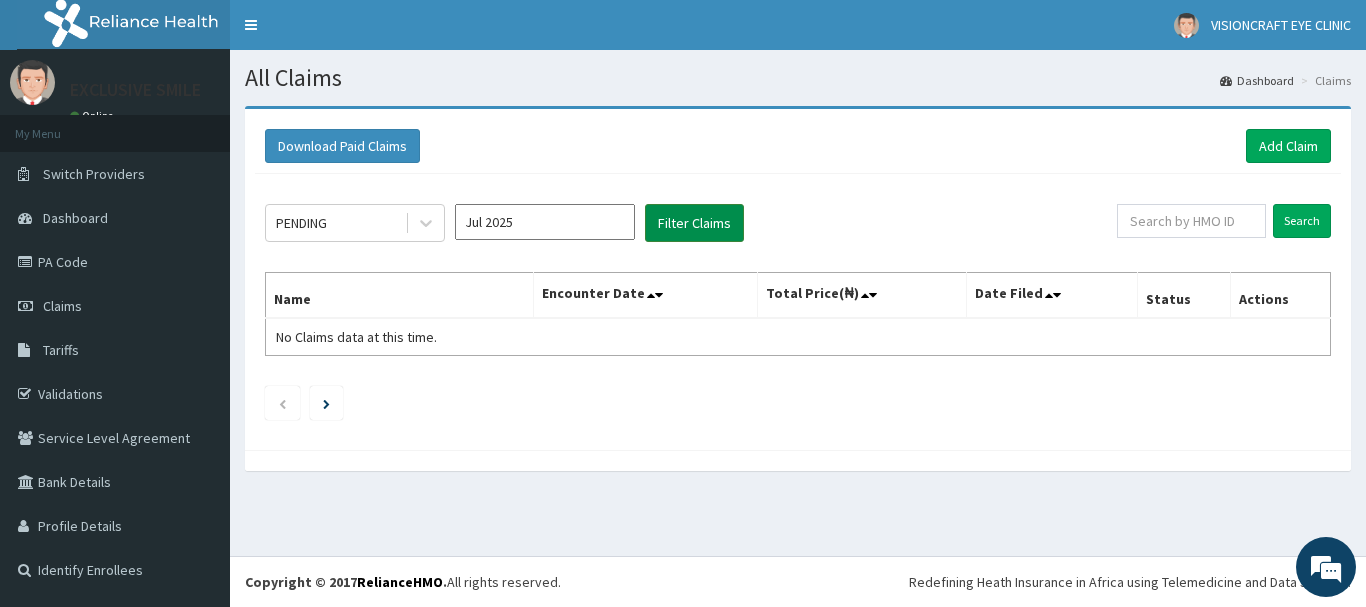 click on "Filter Claims" at bounding box center [694, 223] 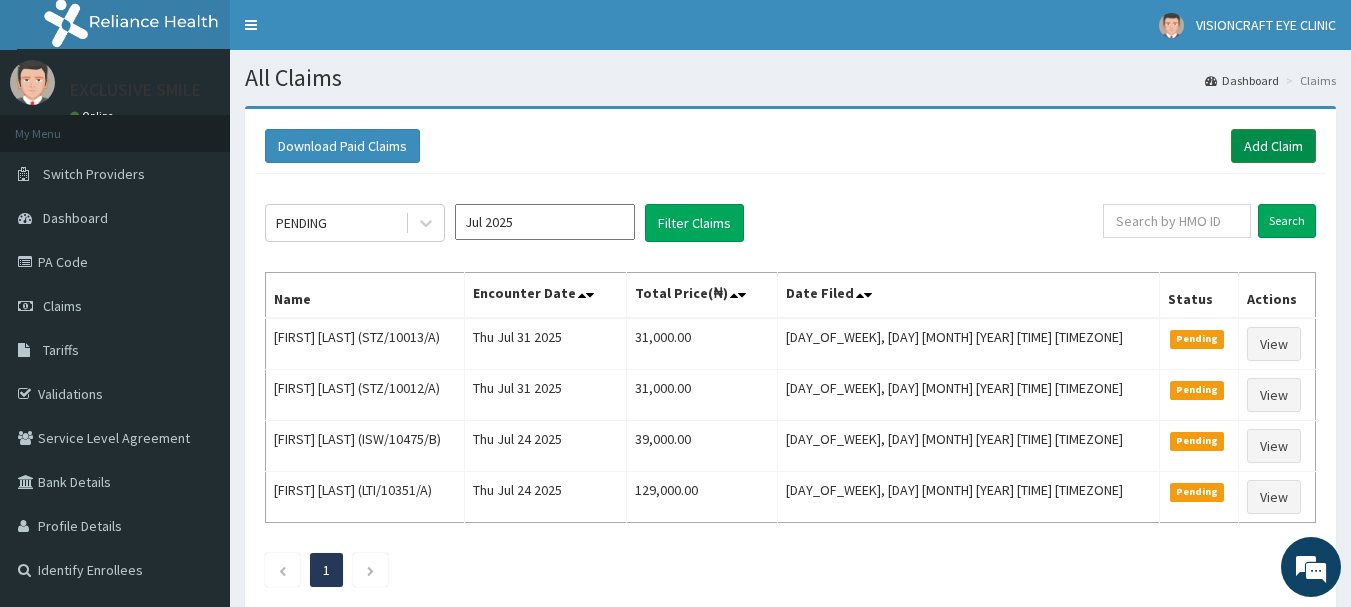 click on "Add Claim" at bounding box center (1273, 146) 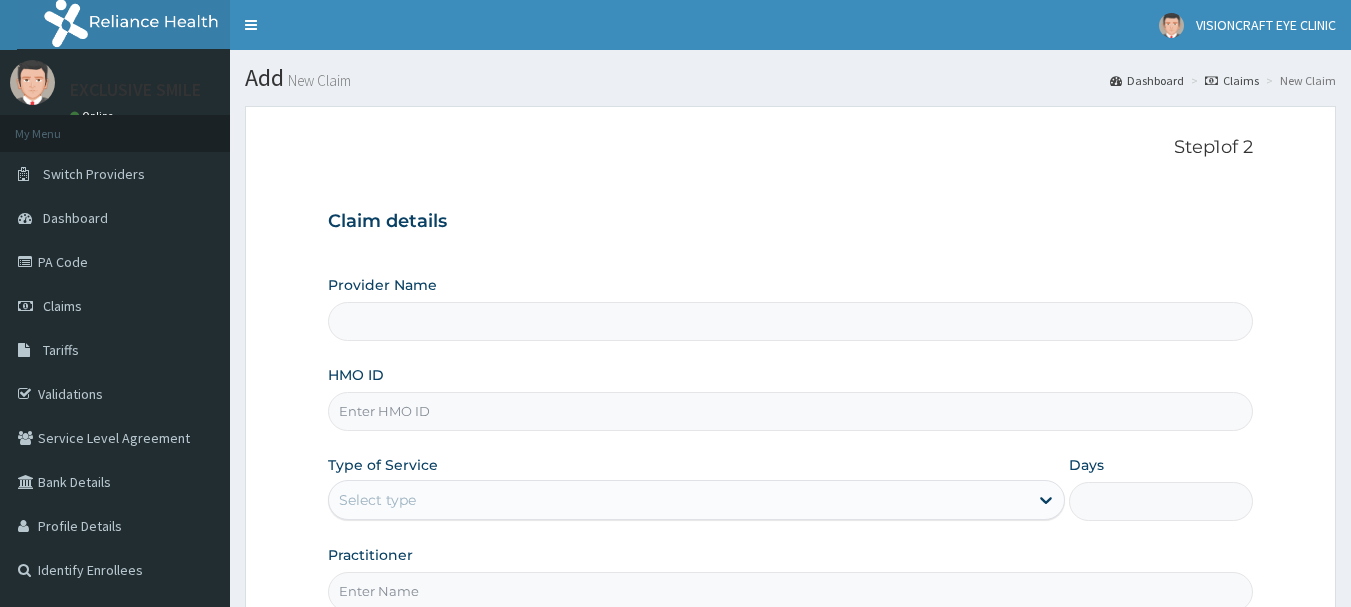 scroll, scrollTop: 0, scrollLeft: 0, axis: both 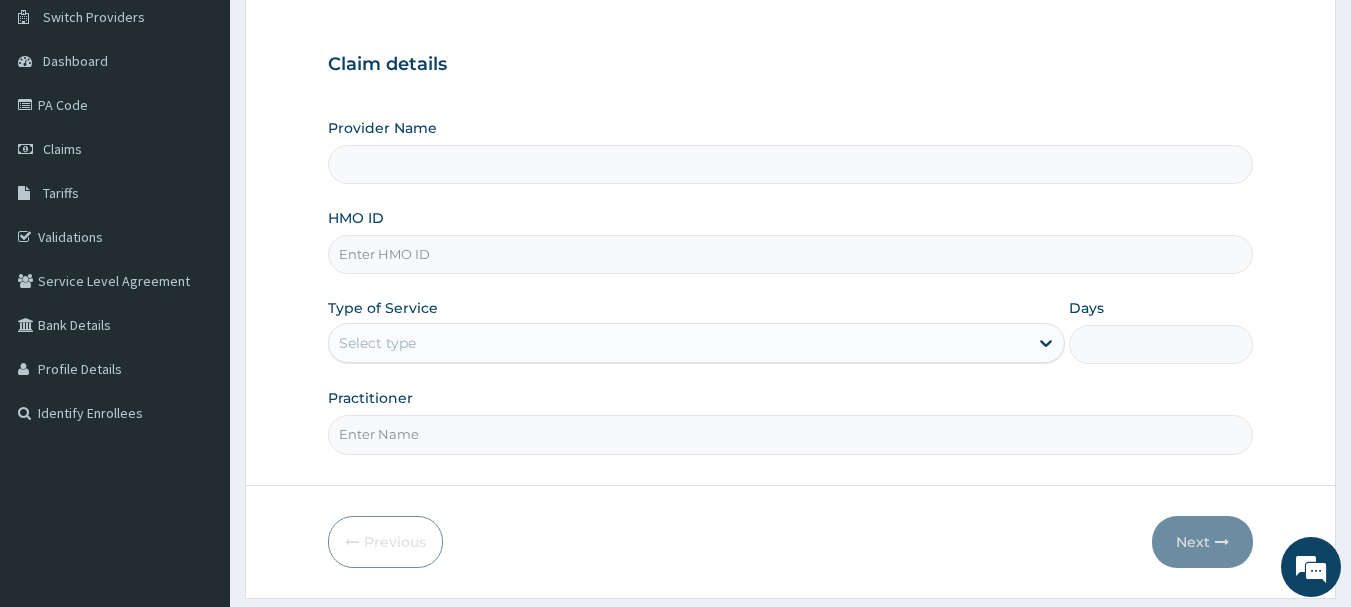 type on "EXCLUSIVE SMILE DENTAL CLINIC" 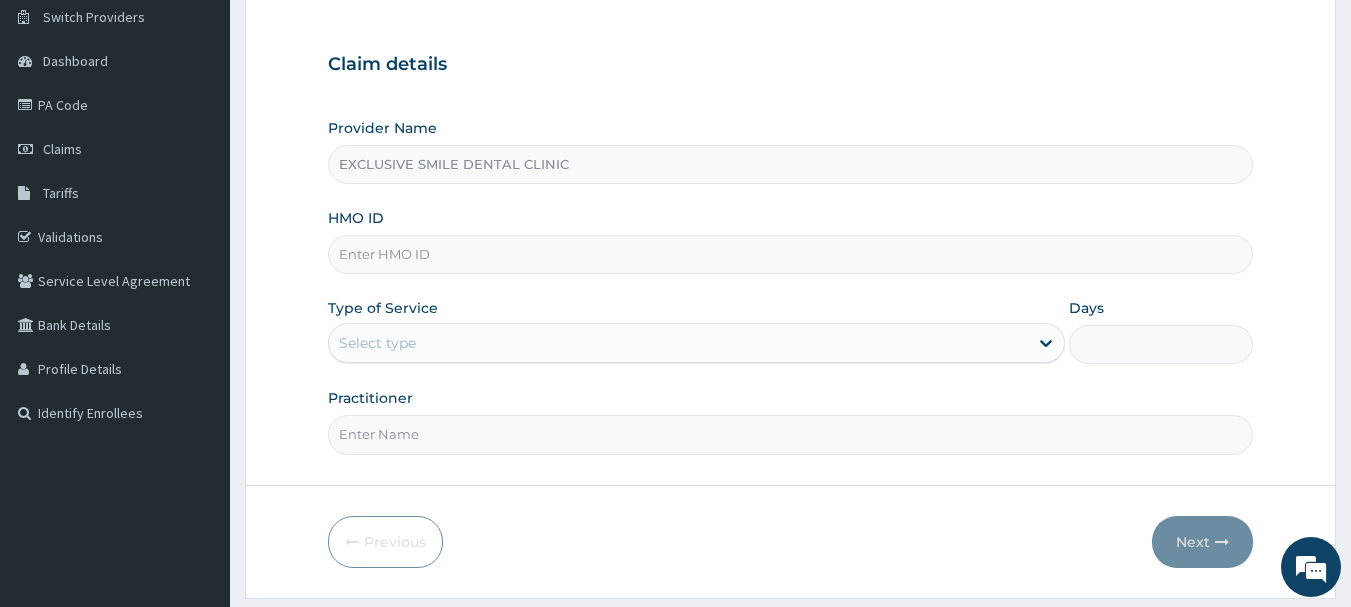 drag, startPoint x: 492, startPoint y: 138, endPoint x: 494, endPoint y: 158, distance: 20.09975 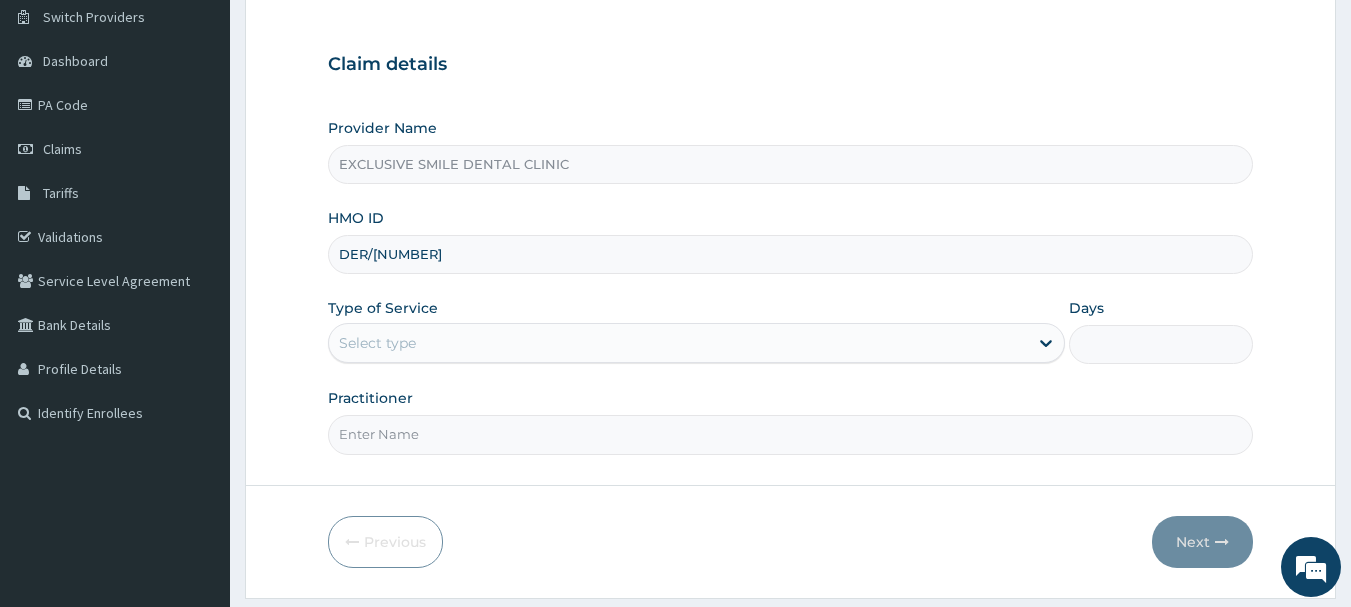 scroll, scrollTop: 0, scrollLeft: 0, axis: both 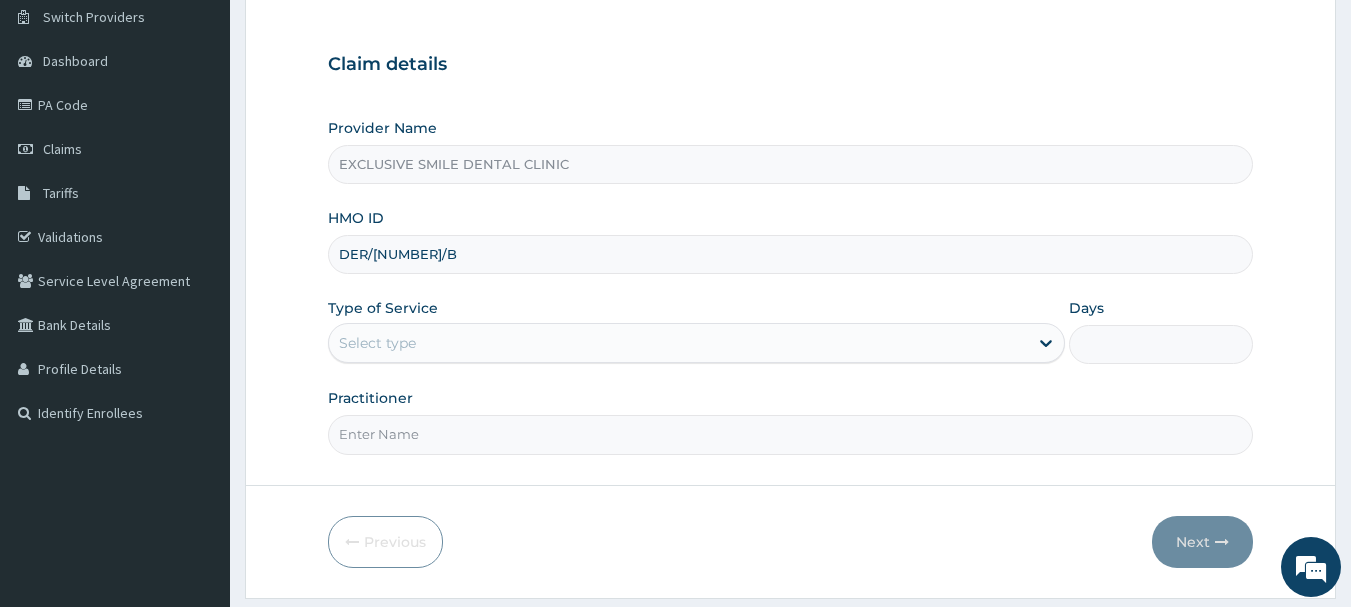 type on "DER/10071/B" 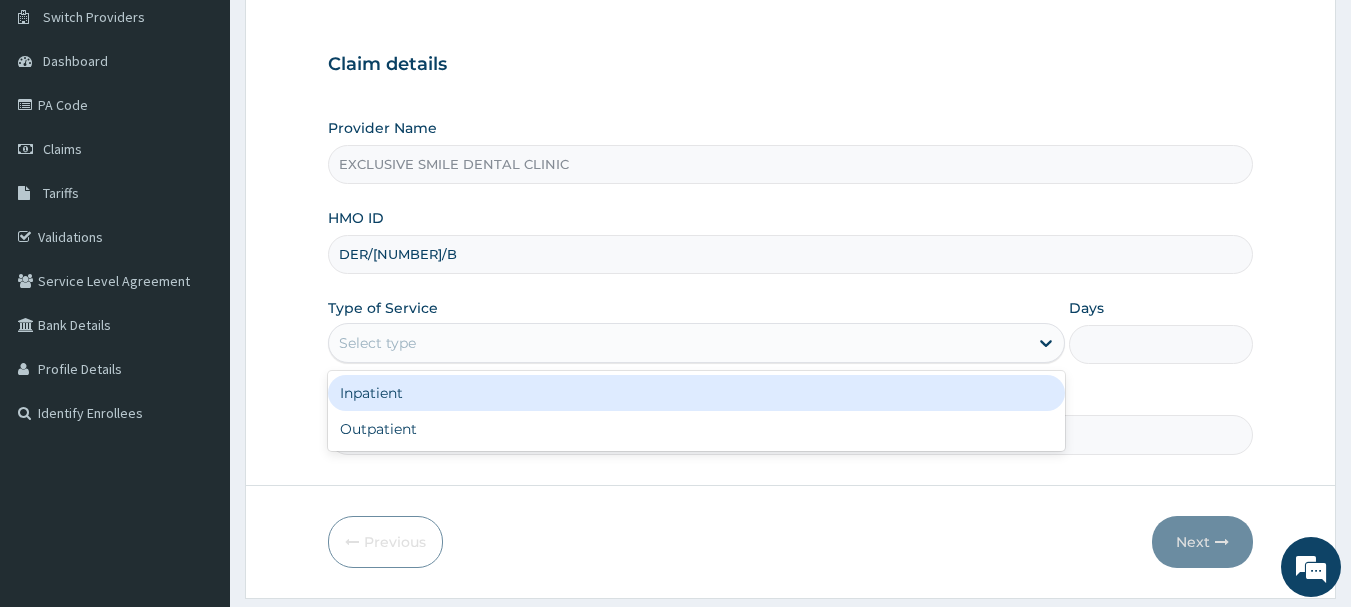 click on "Select type" at bounding box center [678, 343] 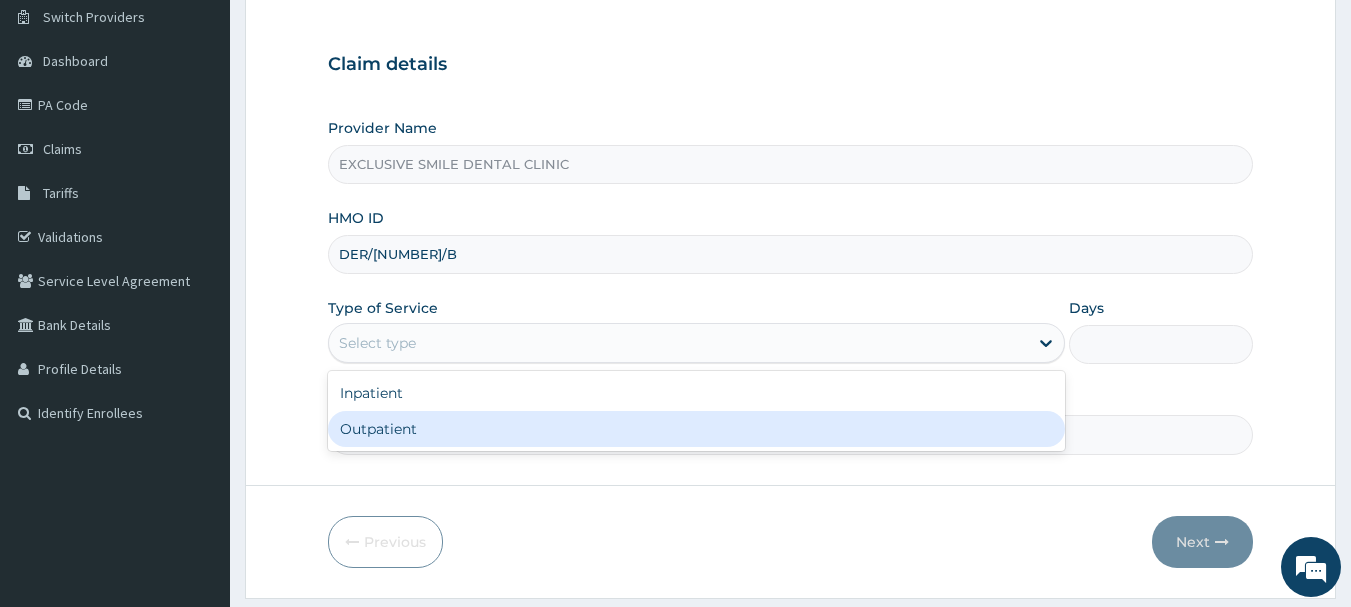 click on "Outpatient" at bounding box center [696, 429] 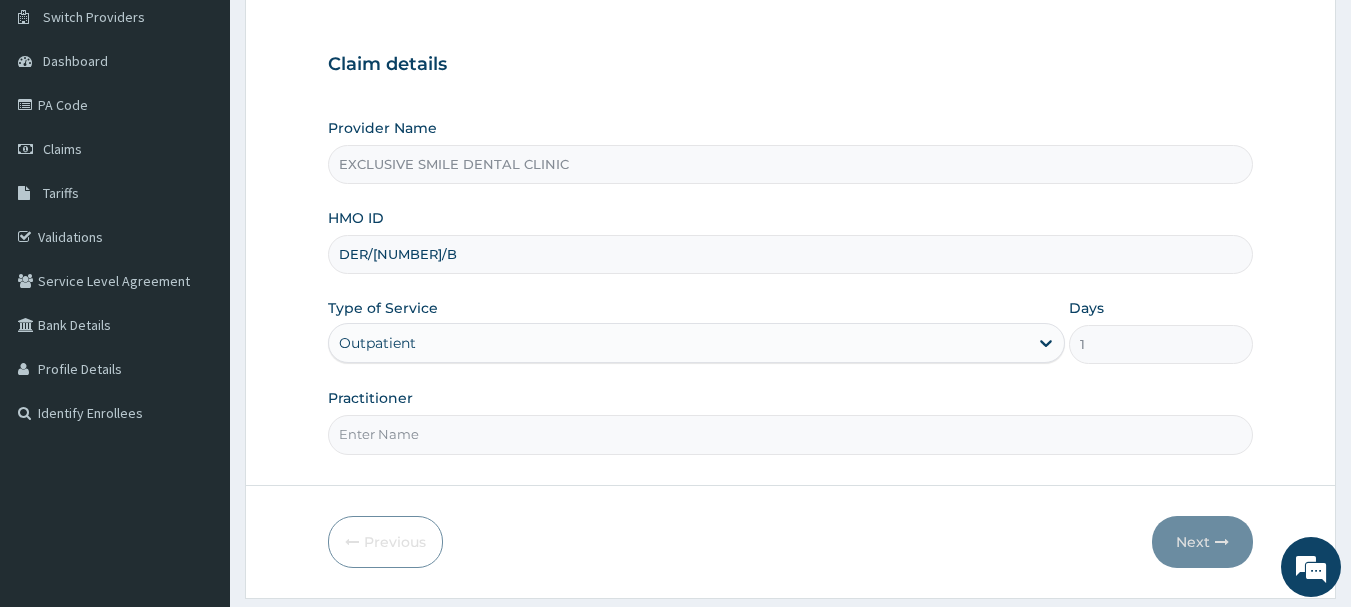 click on "Practitioner" at bounding box center (791, 434) 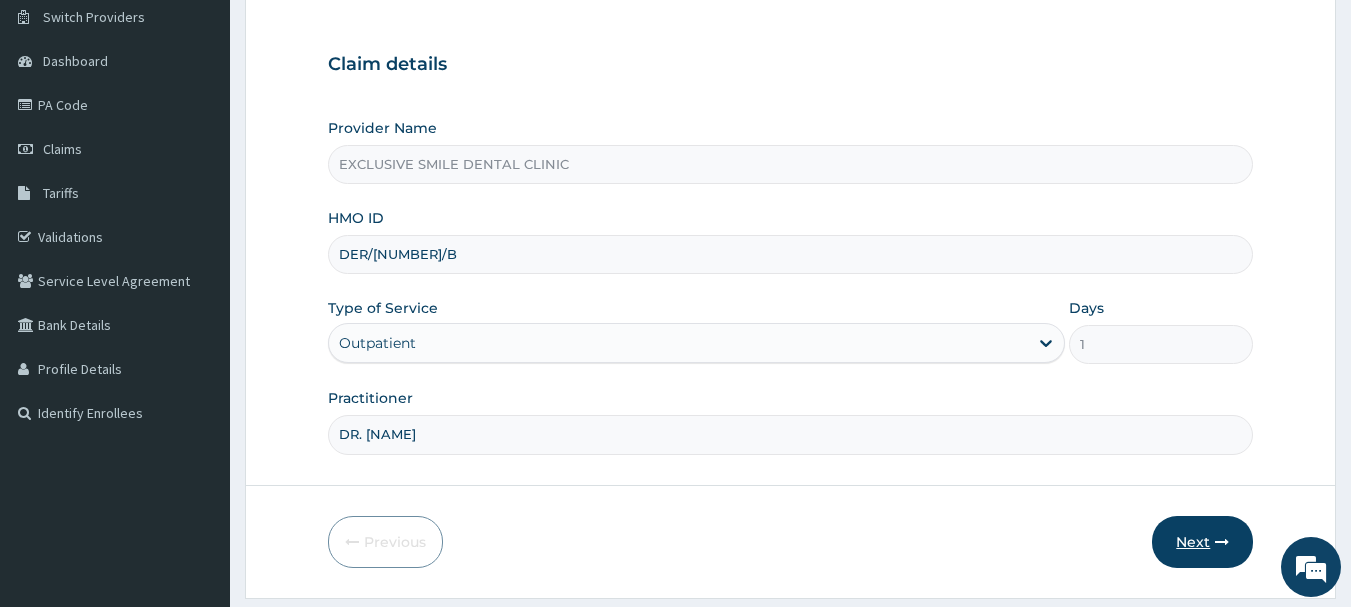 type on "DR. JOY" 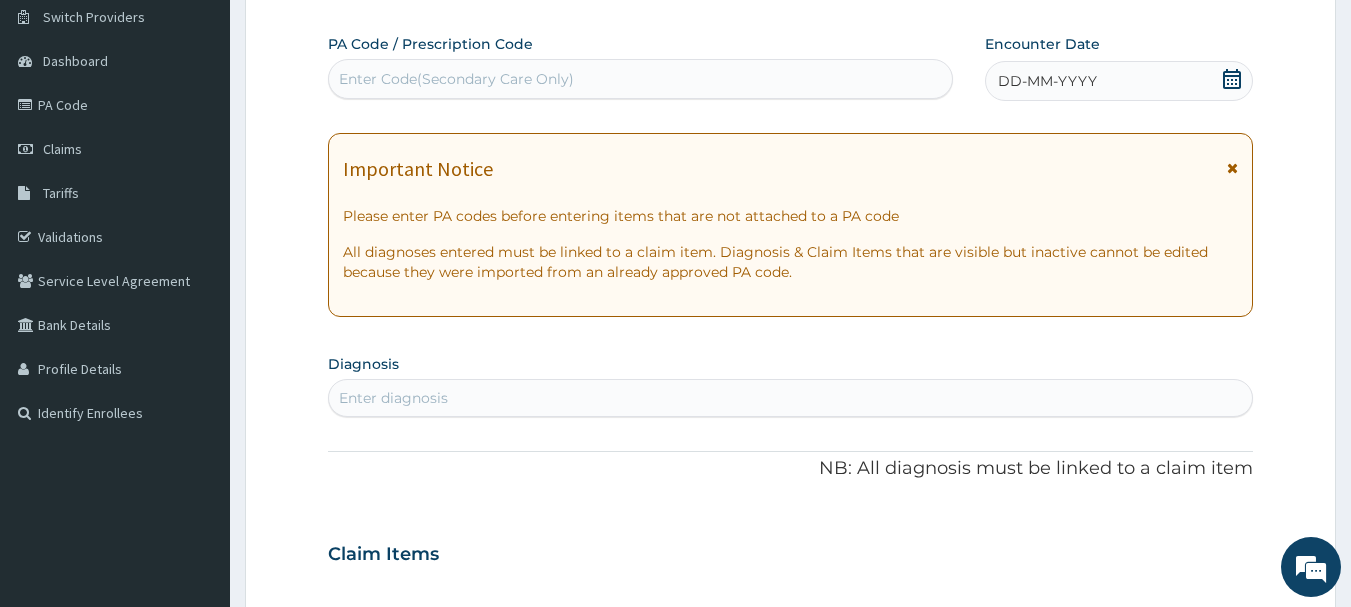click on "Enter Code(Secondary Care Only)" at bounding box center (456, 79) 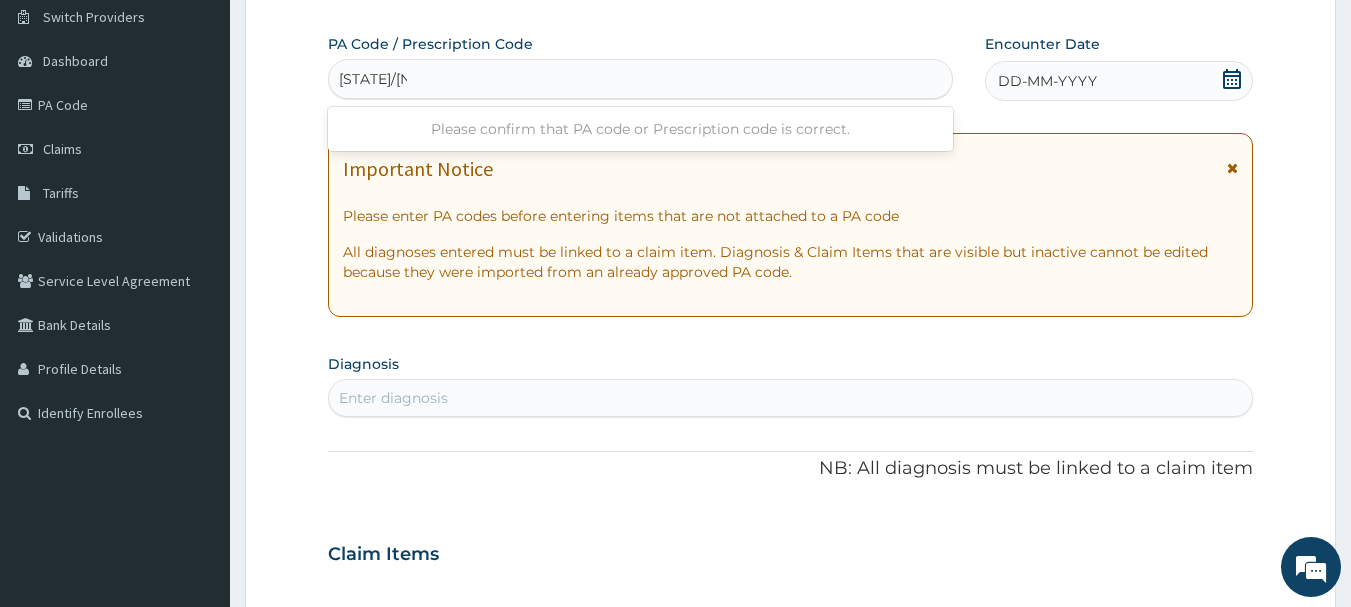 type on "PA/4777E5" 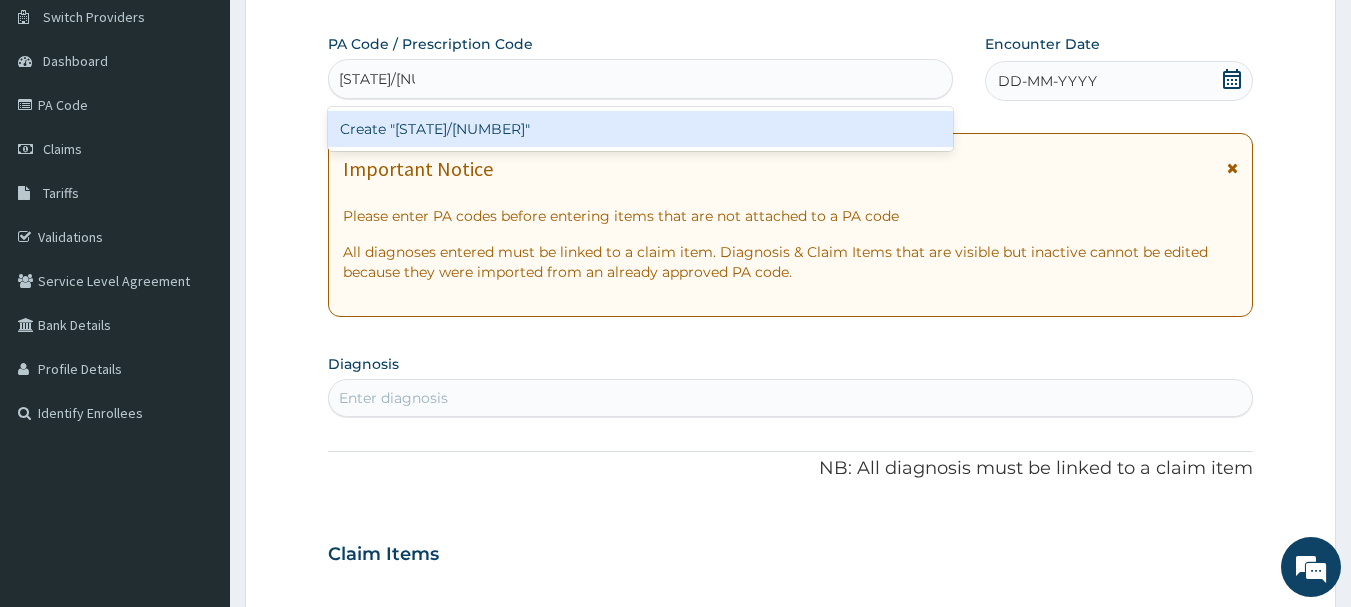 click on "Create "PA/4777E5"" at bounding box center (641, 129) 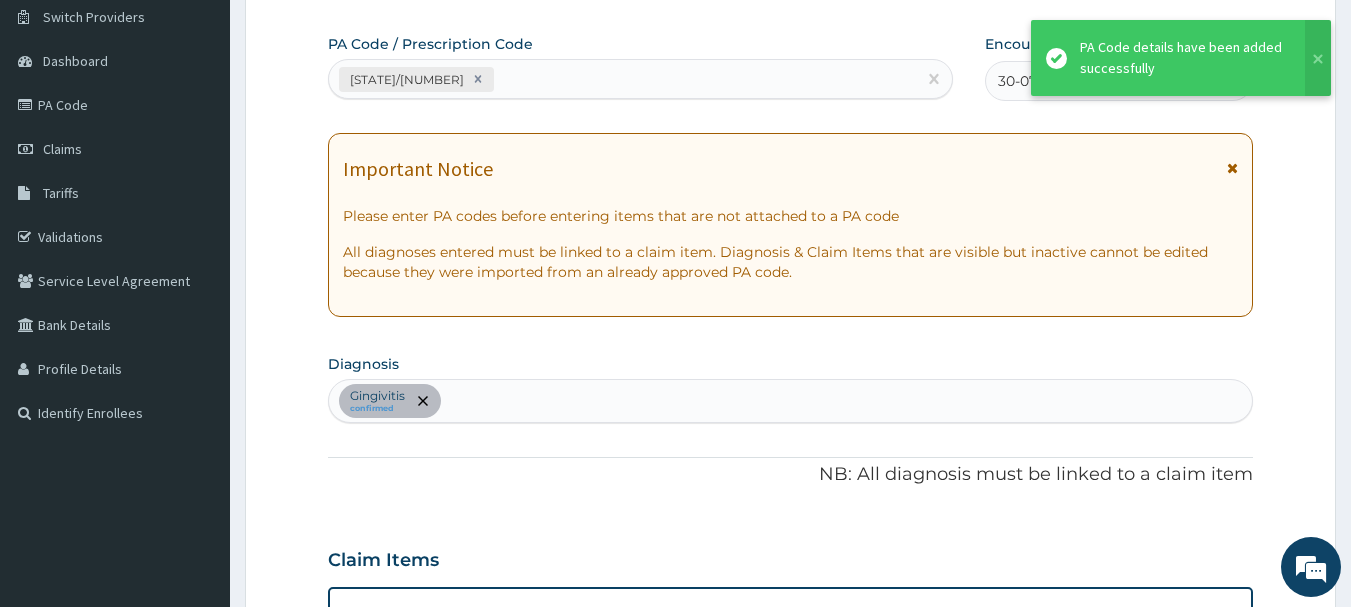 scroll, scrollTop: 874, scrollLeft: 0, axis: vertical 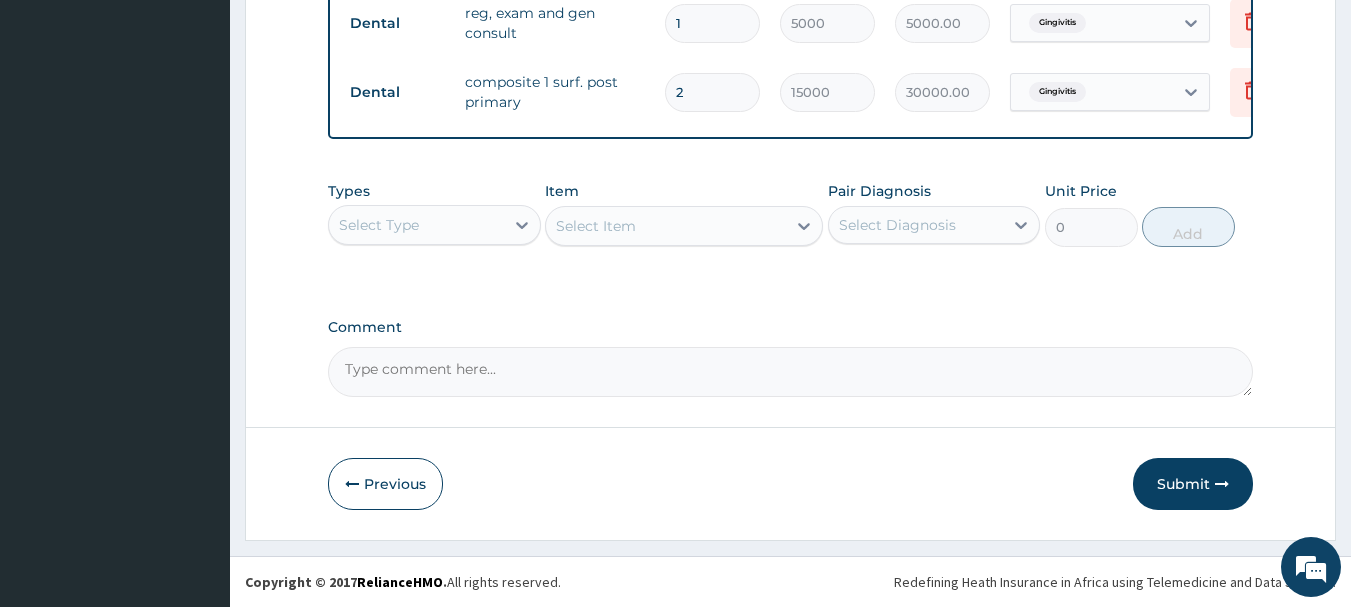 click on "Comment" at bounding box center [791, 372] 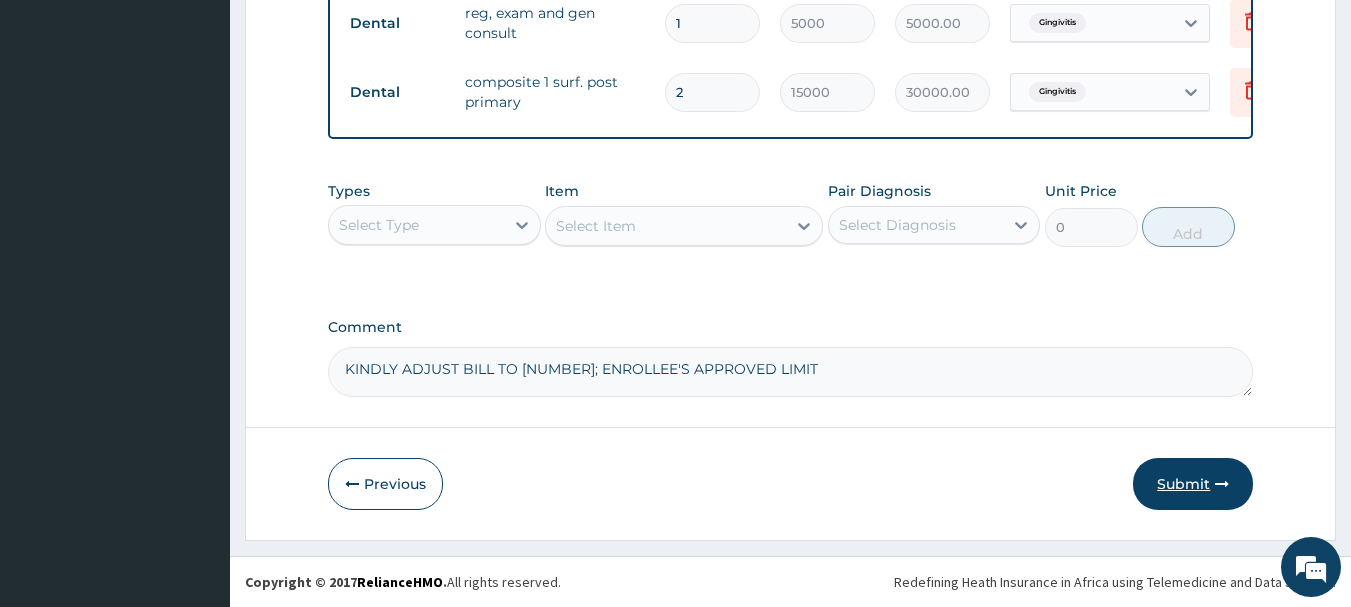 type on "KINDLY ADJUST BILL TO 100,000.00; ENROLLEE'S APPROVED LIMIT" 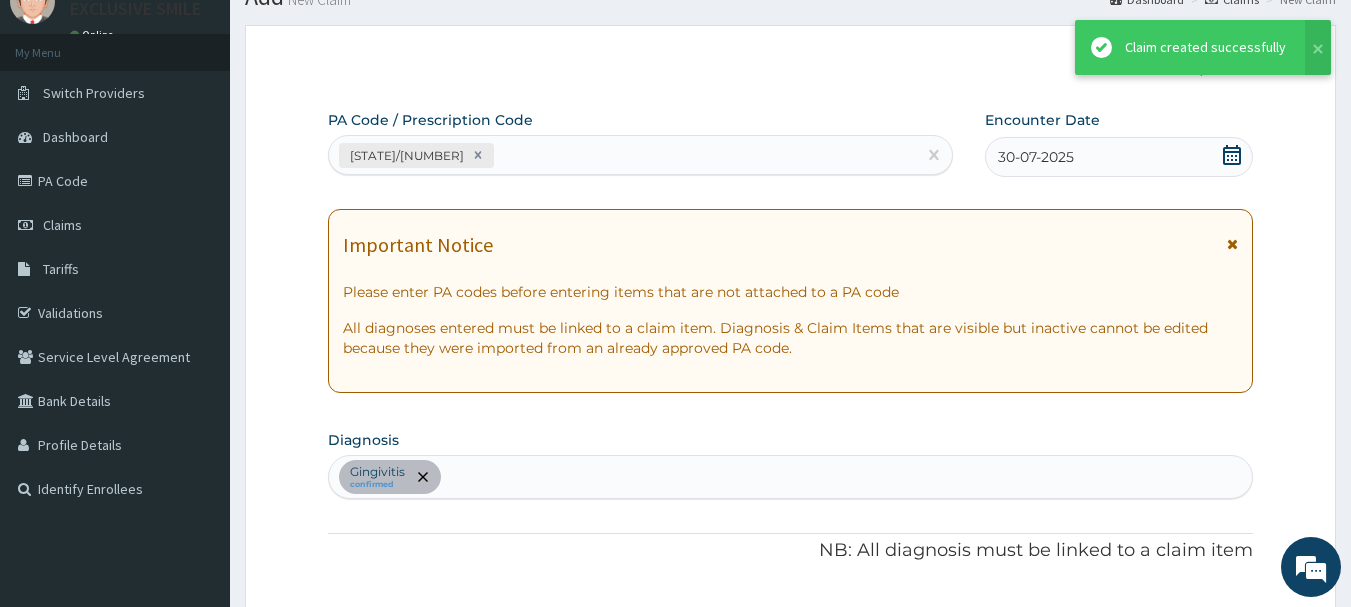 scroll, scrollTop: 1100, scrollLeft: 0, axis: vertical 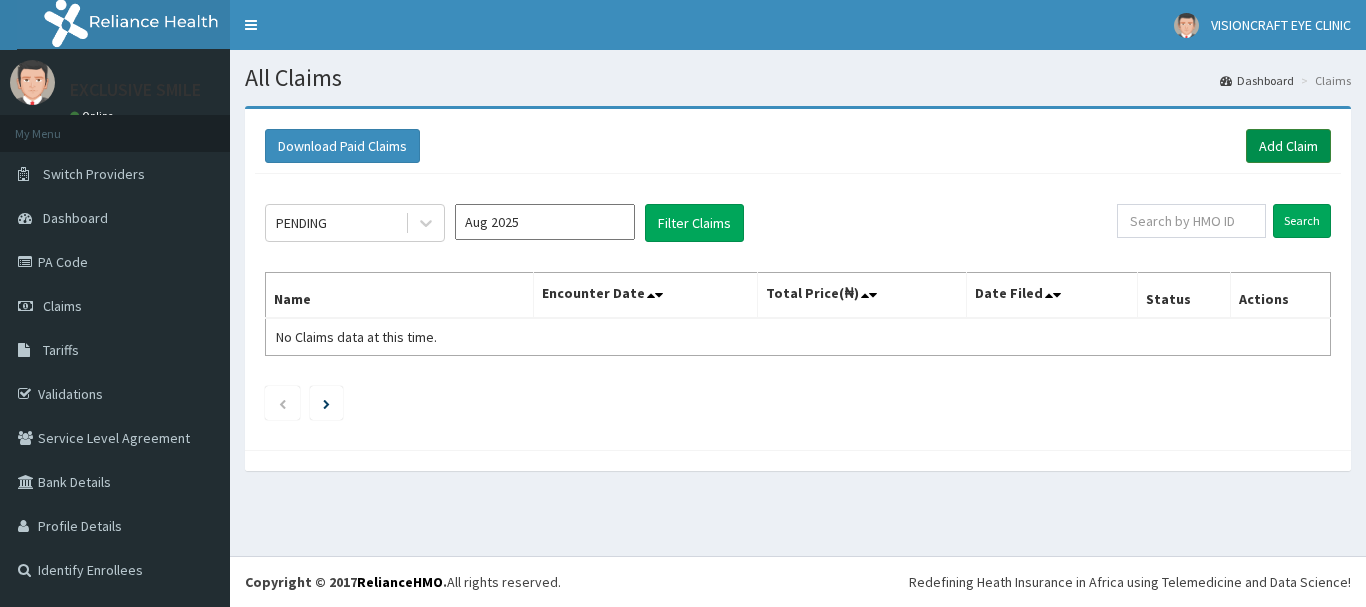 click on "Add Claim" at bounding box center (1288, 146) 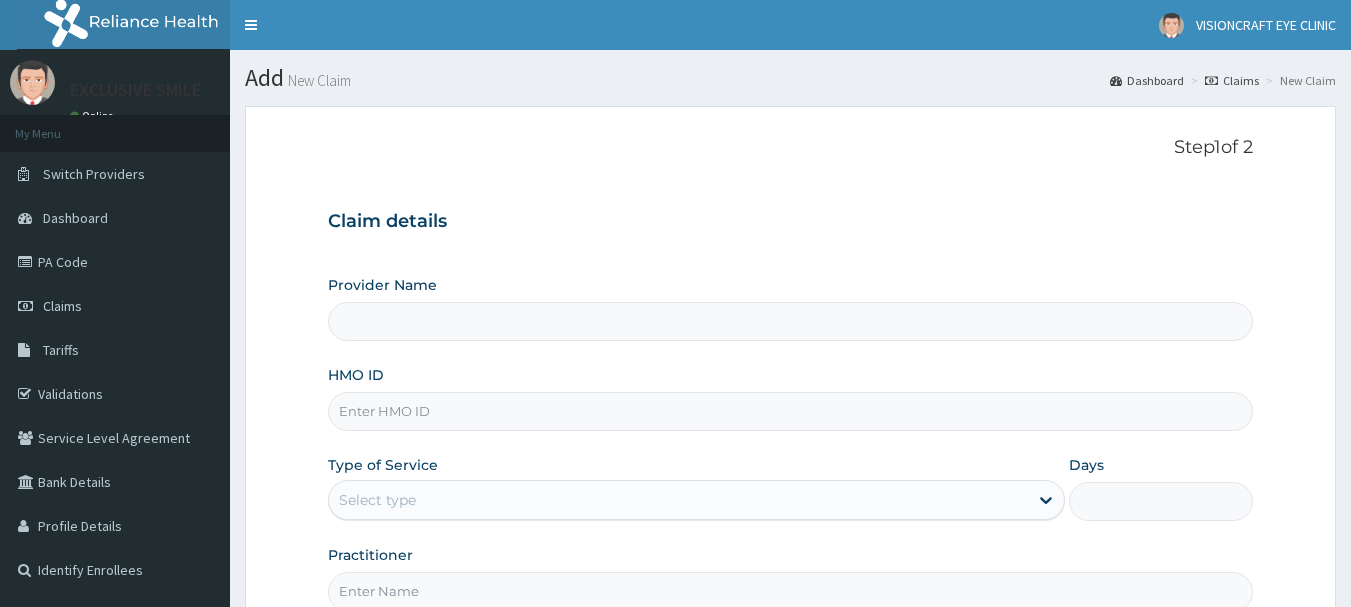 scroll, scrollTop: 0, scrollLeft: 0, axis: both 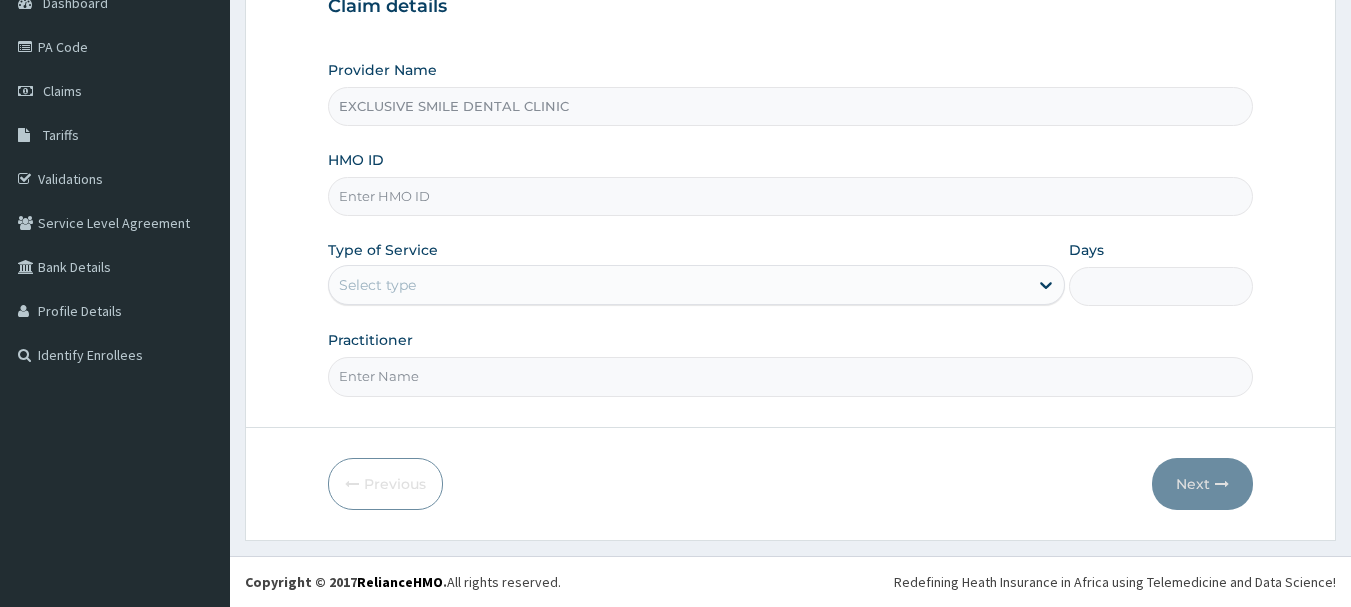 click on "HMO ID" at bounding box center (791, 196) 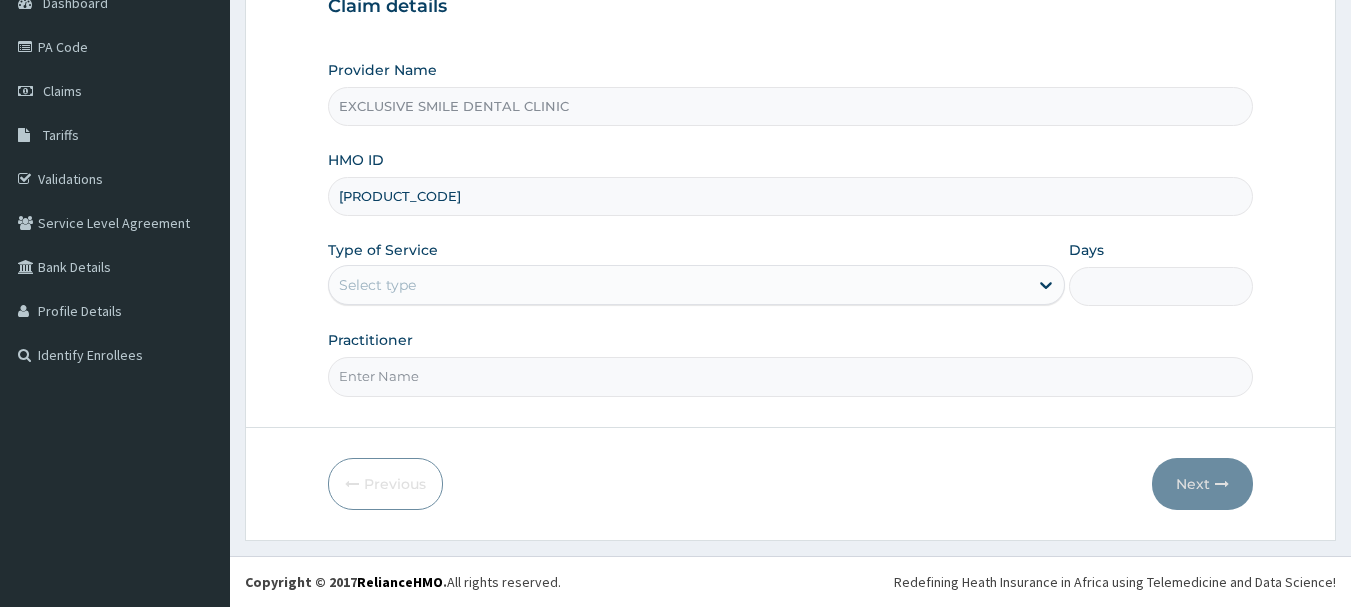 type on "[PRODUCT_CODE]" 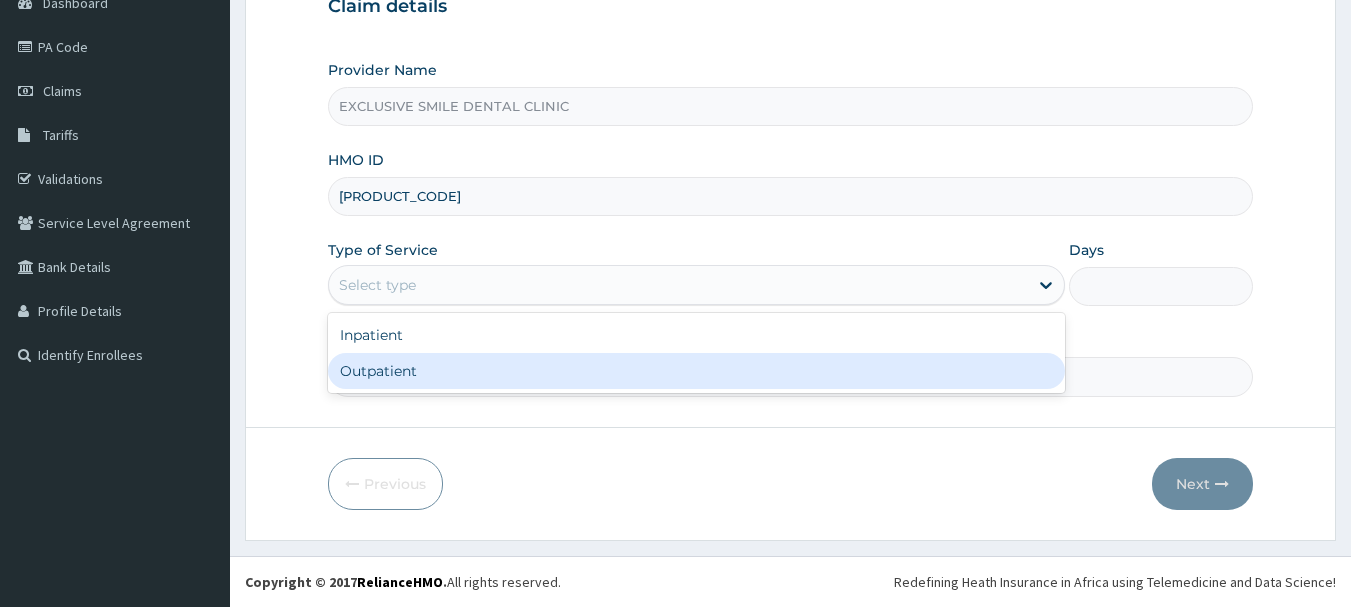 click on "Outpatient" at bounding box center (696, 371) 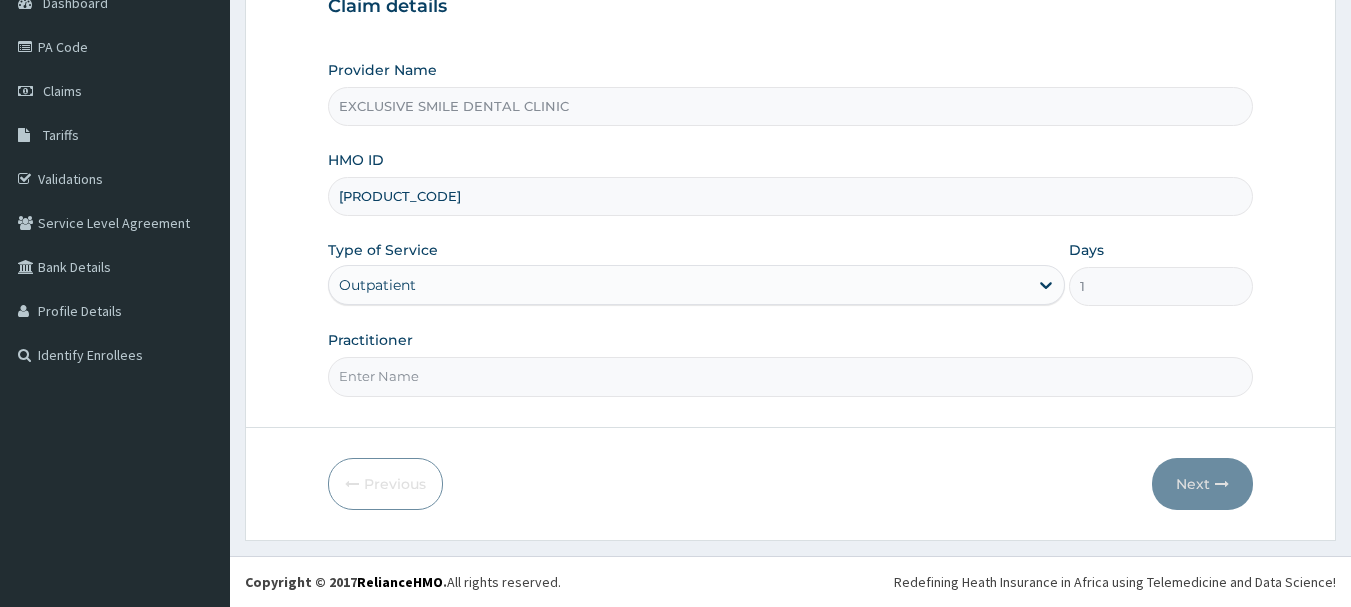 click on "Practitioner" at bounding box center (791, 376) 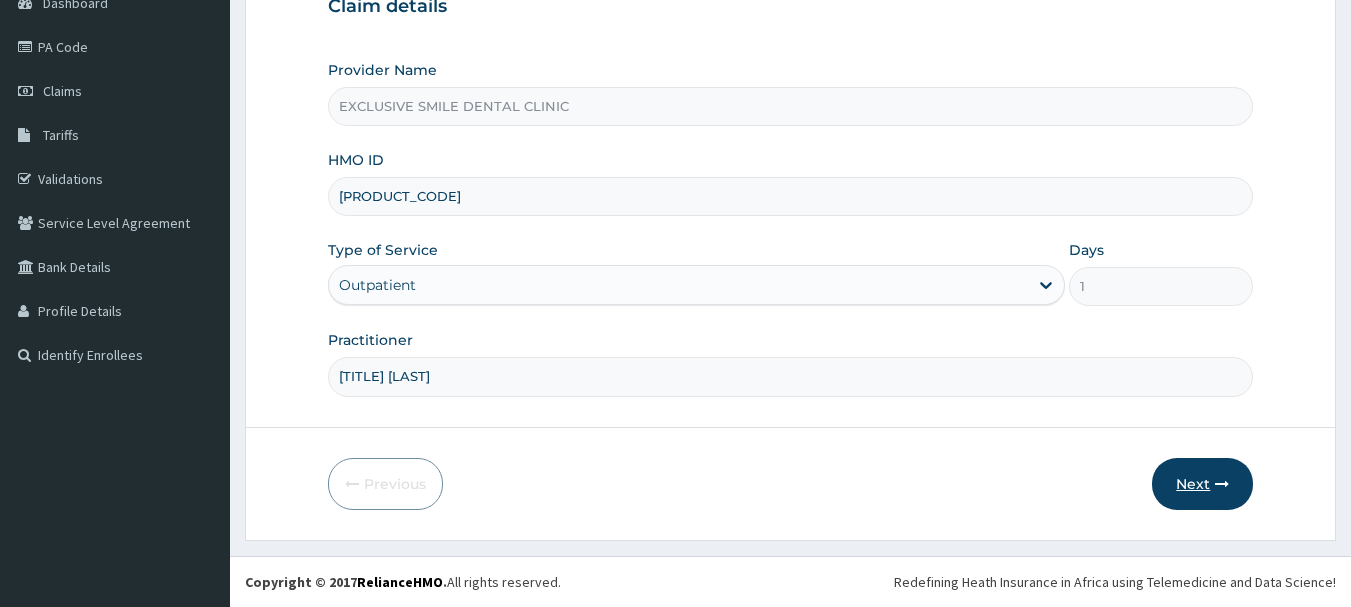 type on "[TITLE] [LAST]" 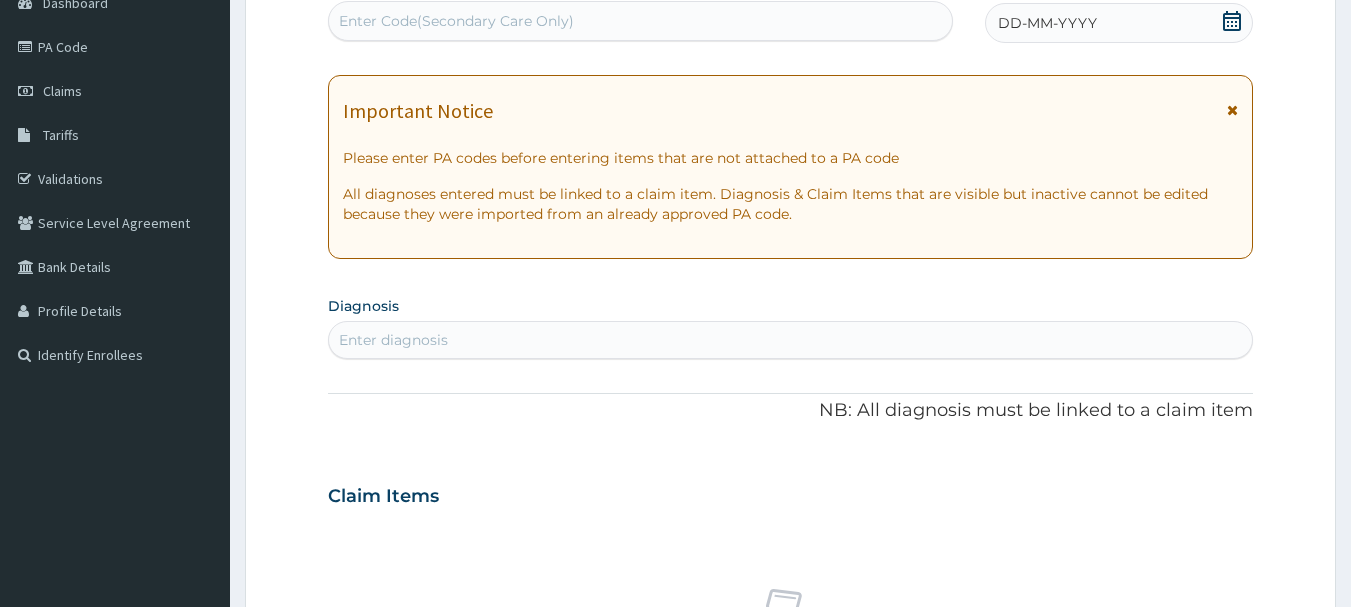 click on "Enter Code(Secondary Care Only)" at bounding box center [456, 21] 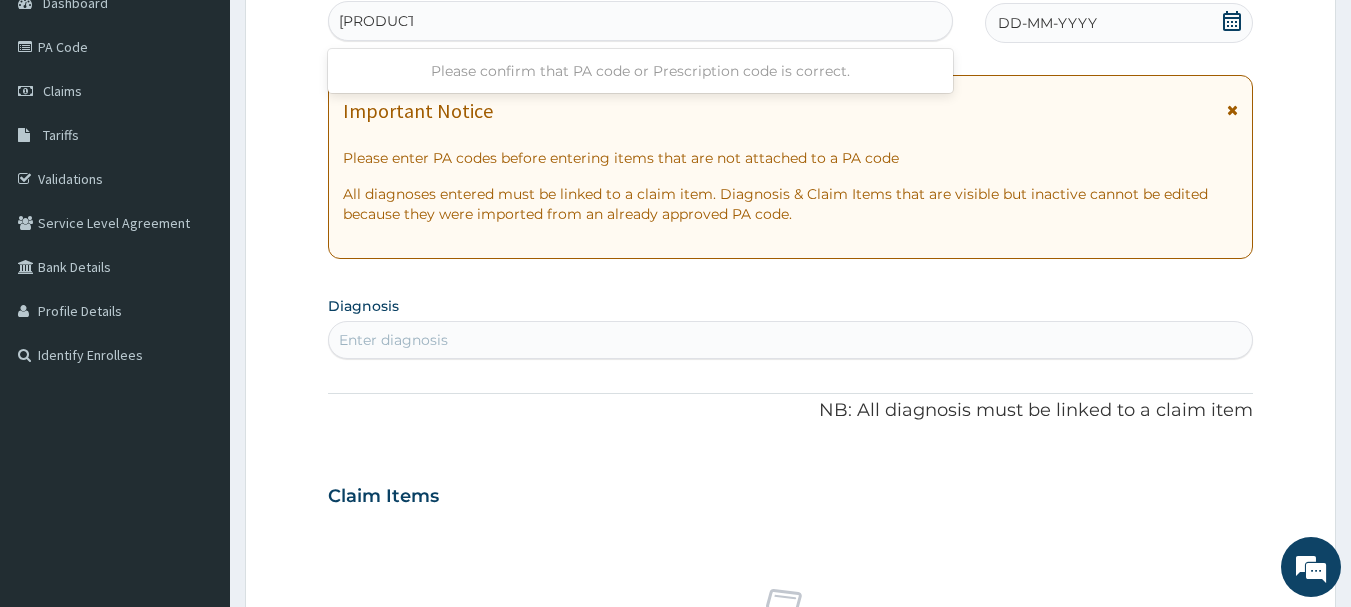 type on "PA/289DB8" 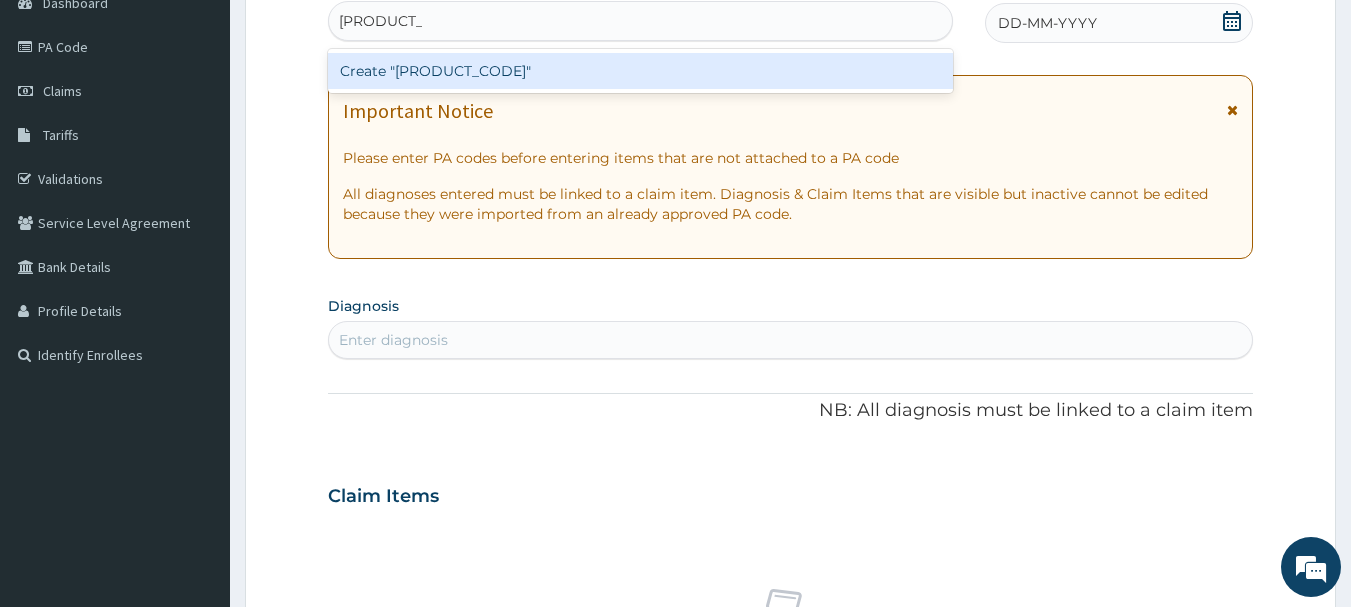 click on "Create "PA/289DB8"" at bounding box center [641, 71] 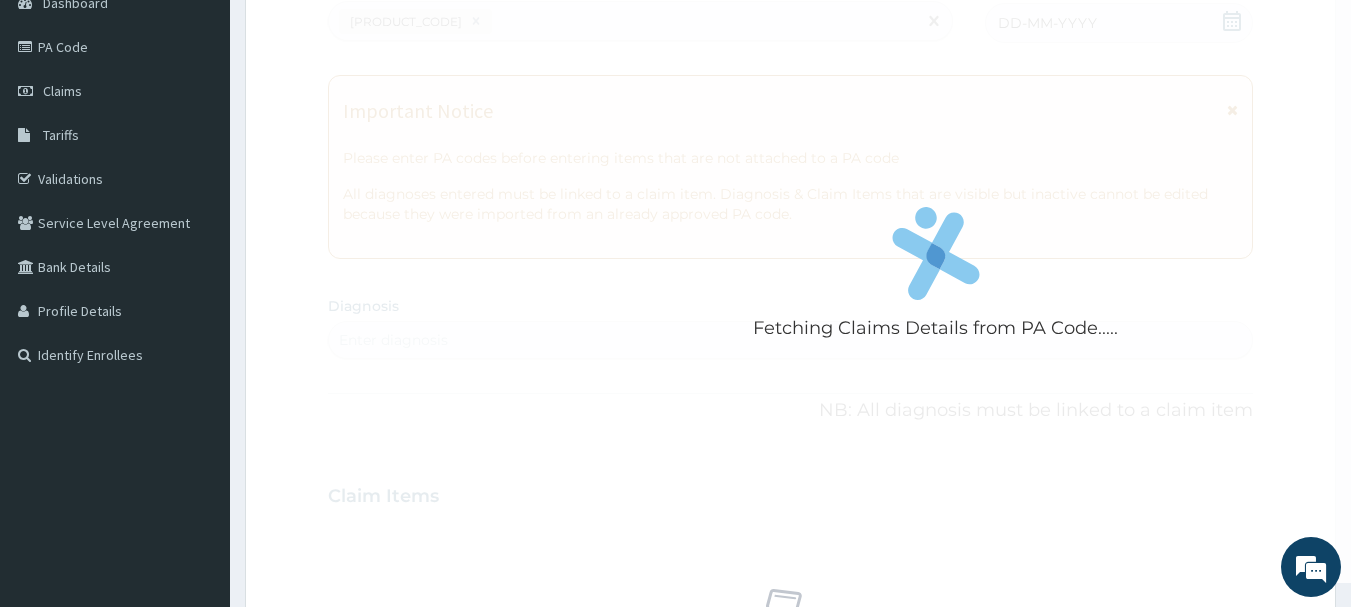 scroll, scrollTop: 0, scrollLeft: 0, axis: both 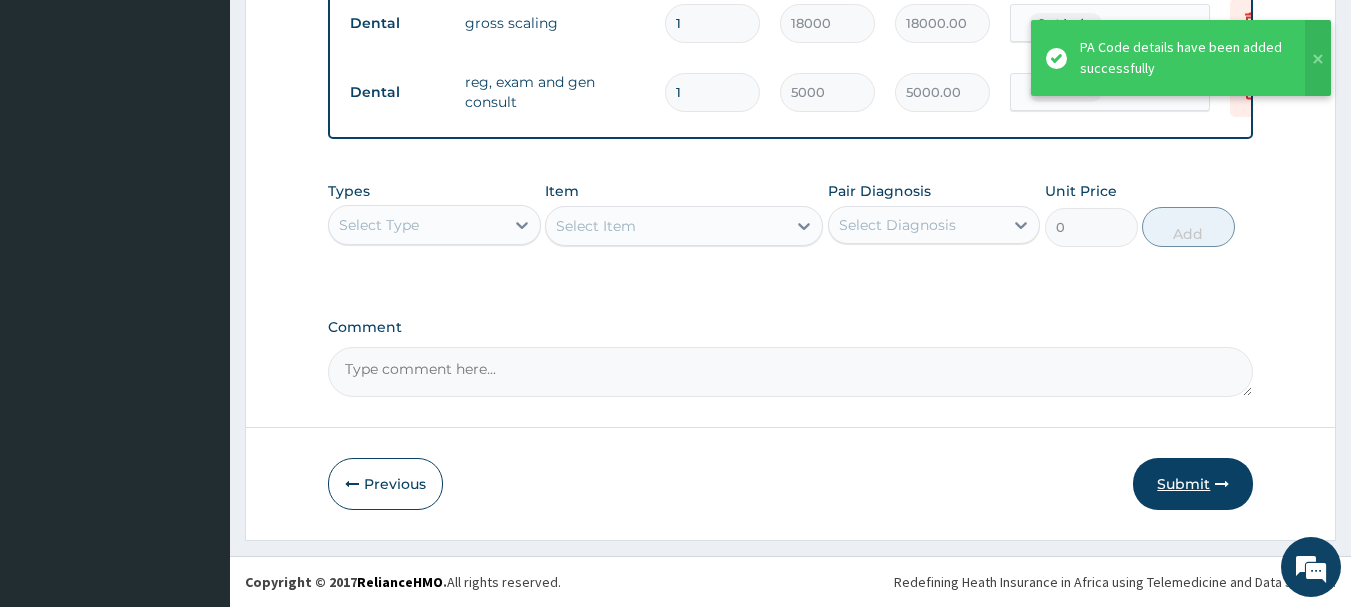 click on "Submit" at bounding box center (1193, 484) 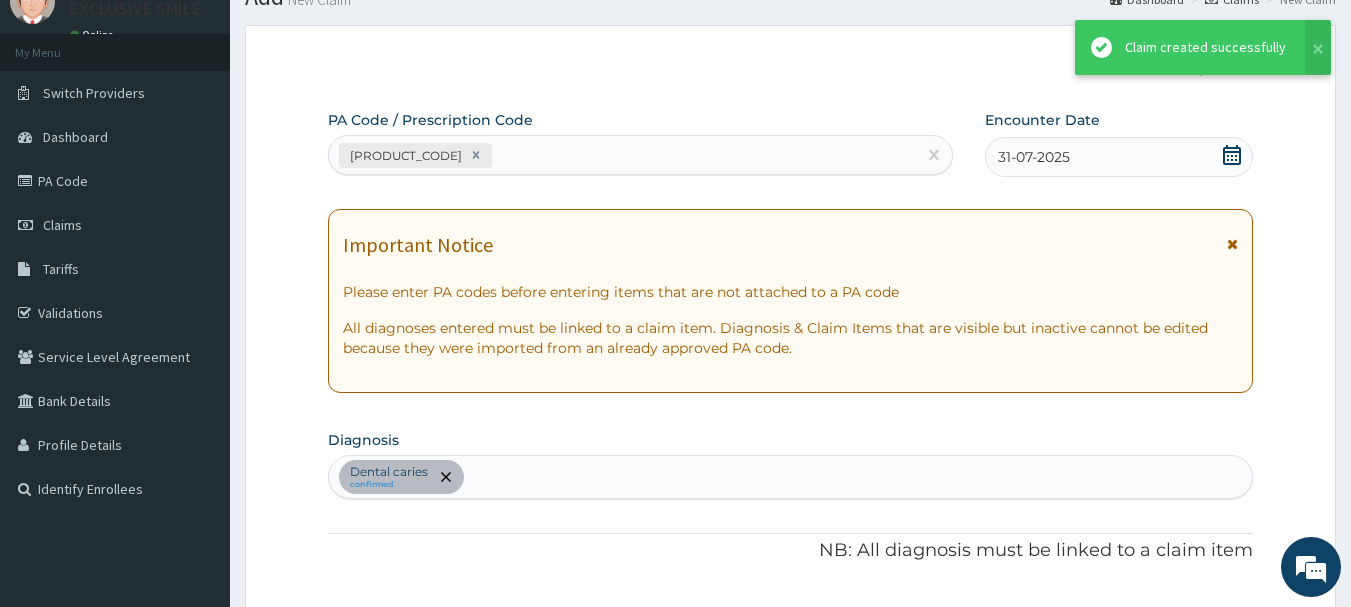 scroll, scrollTop: 893, scrollLeft: 0, axis: vertical 